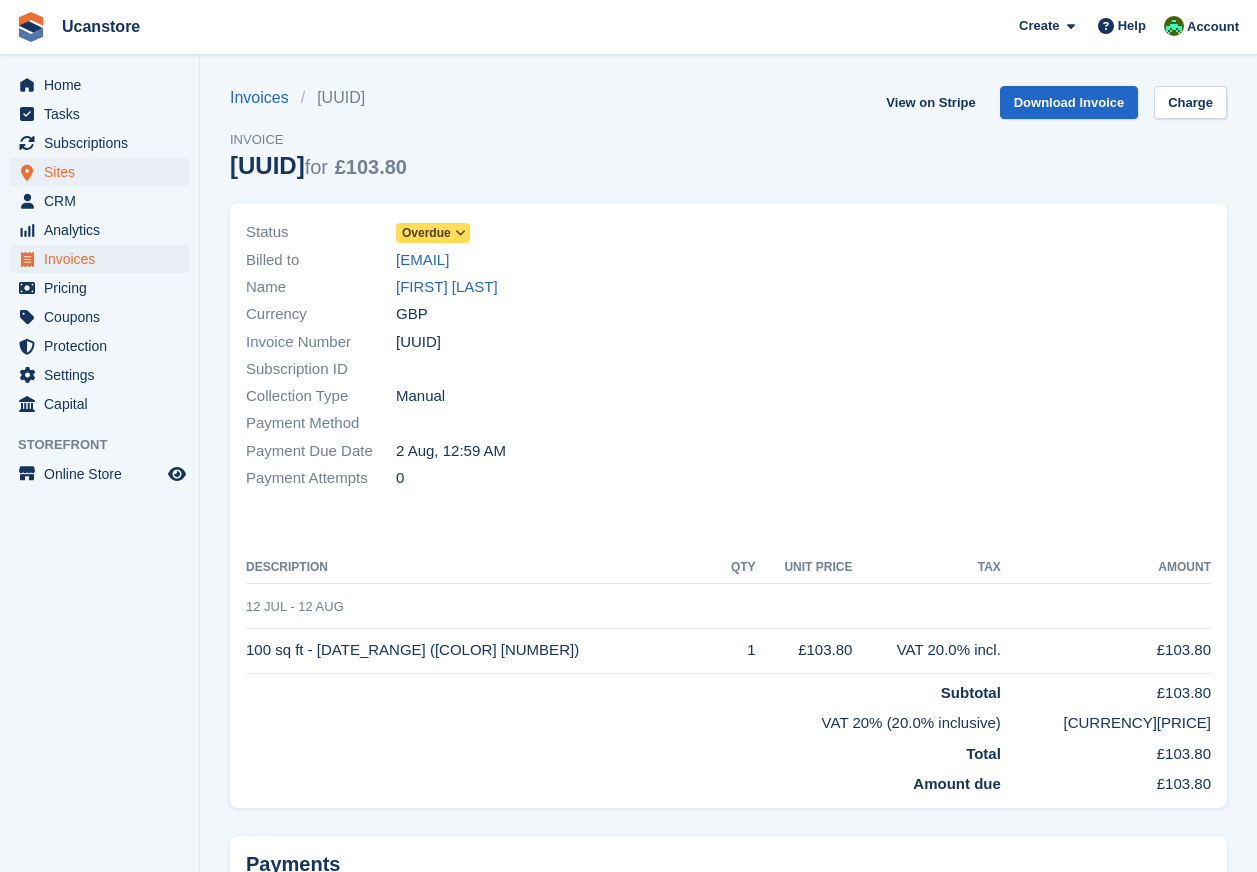 scroll, scrollTop: 0, scrollLeft: 0, axis: both 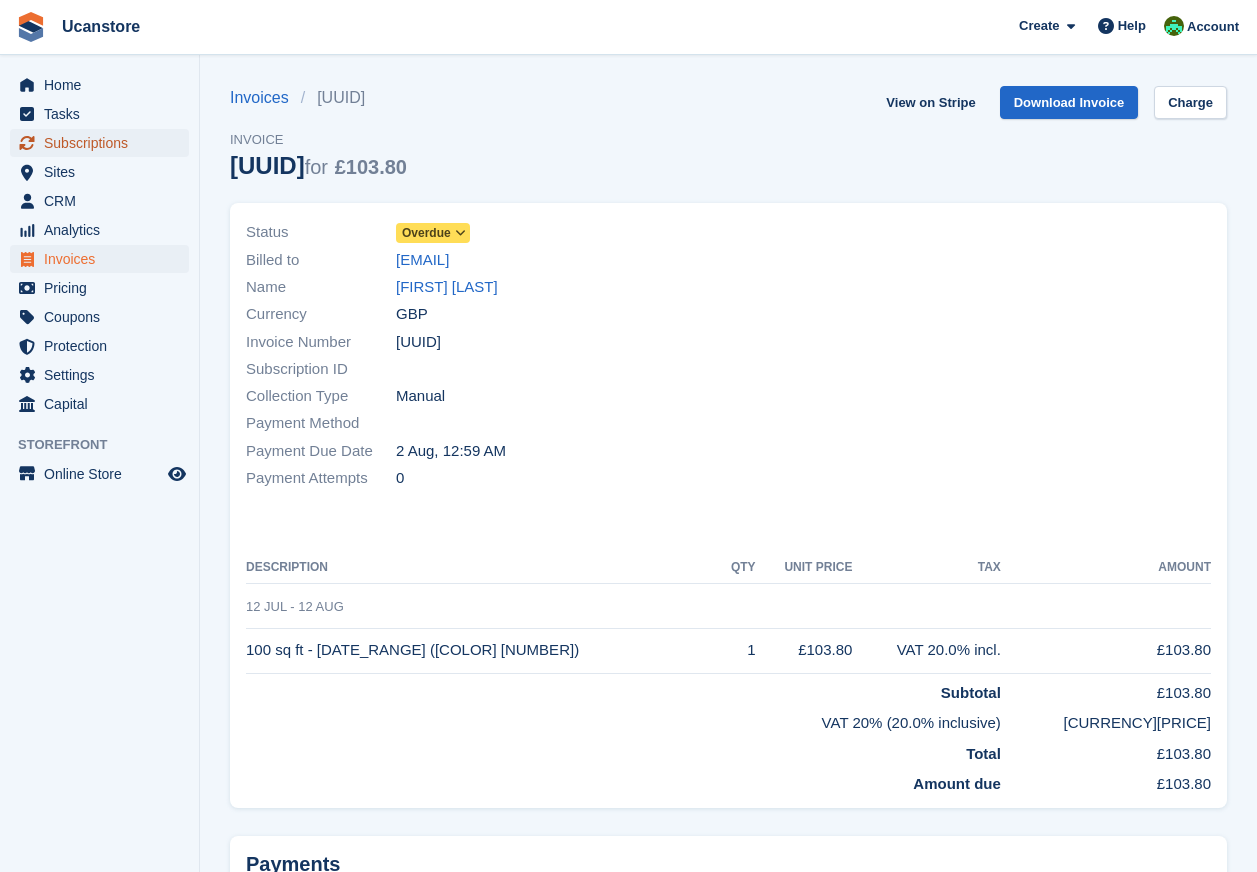 click on "Subscriptions" at bounding box center [104, 143] 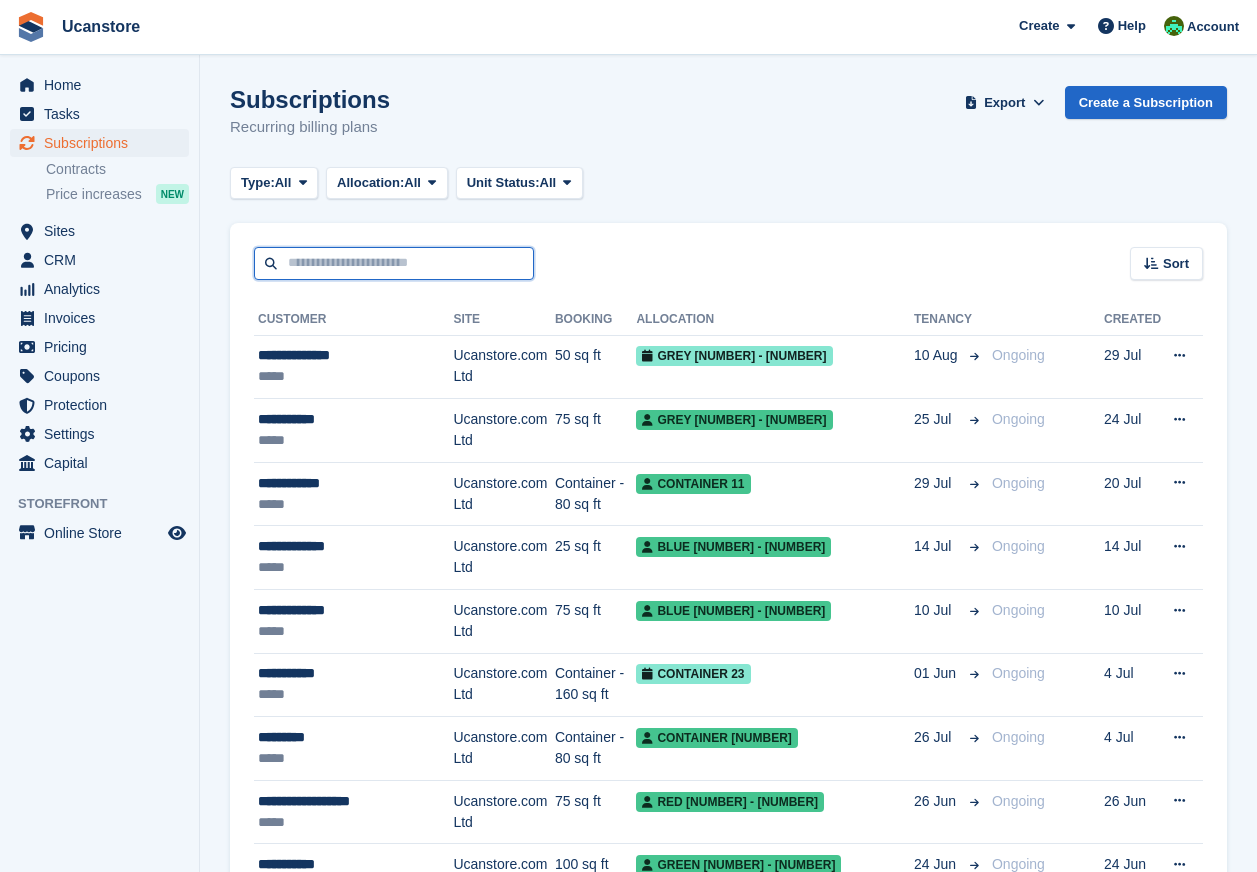 click at bounding box center [394, 263] 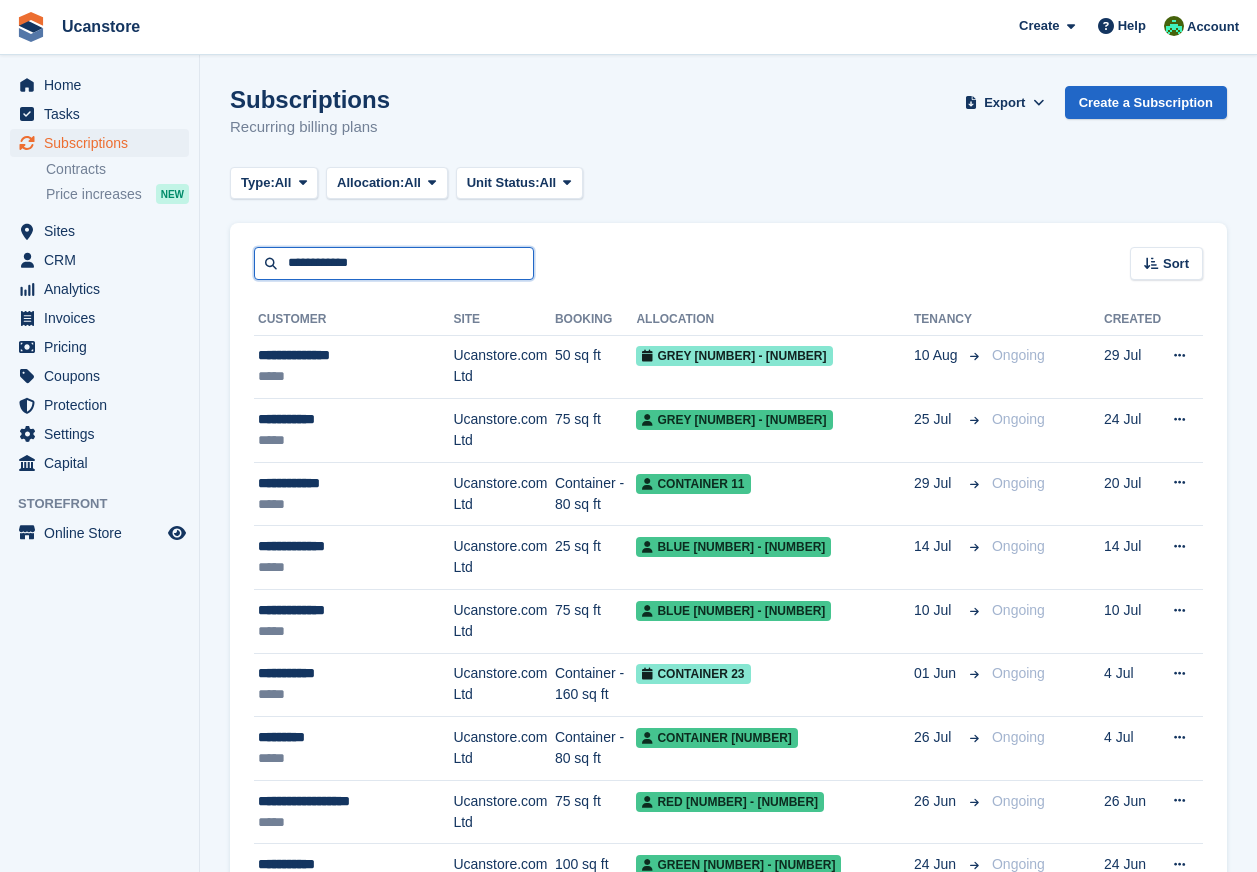 type on "**********" 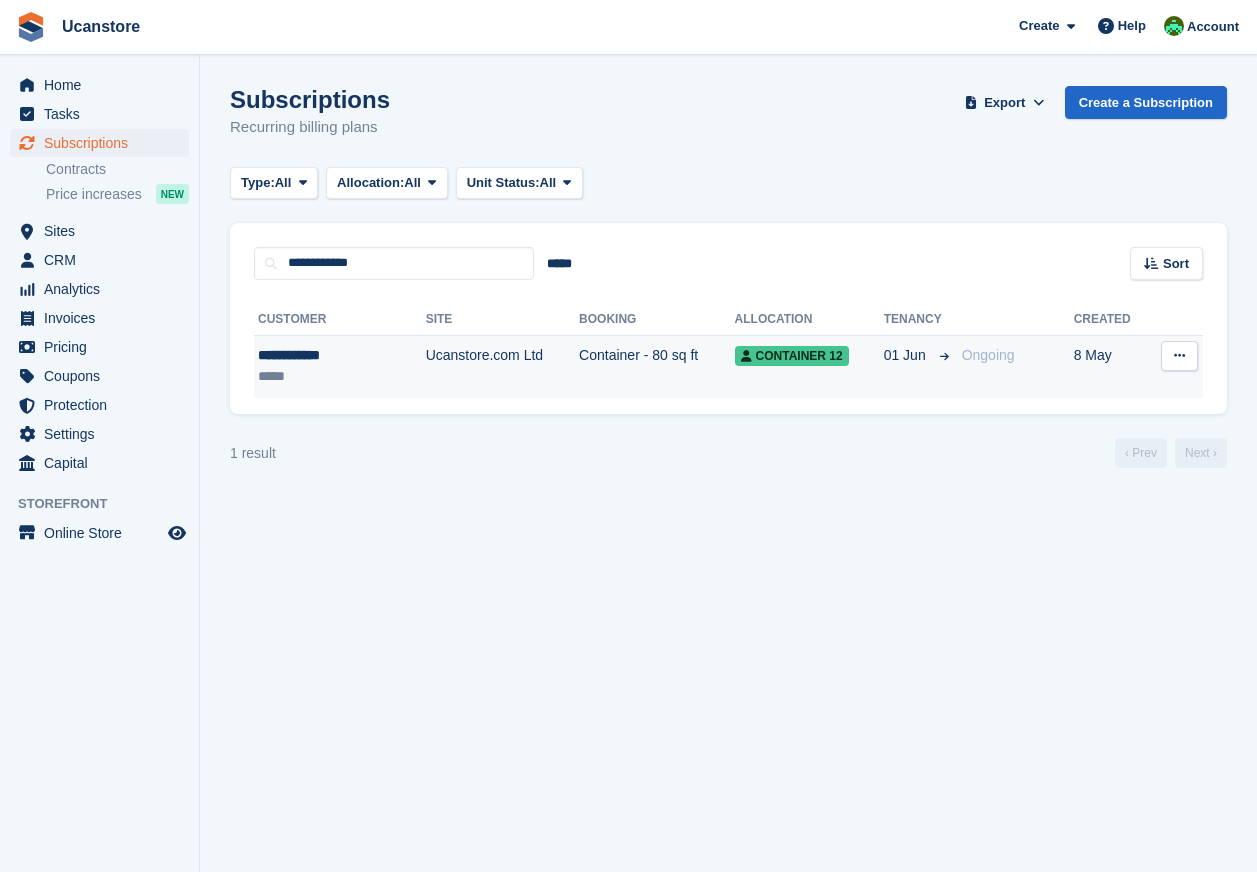 click on "Ucanstore.com Ltd" at bounding box center (502, 366) 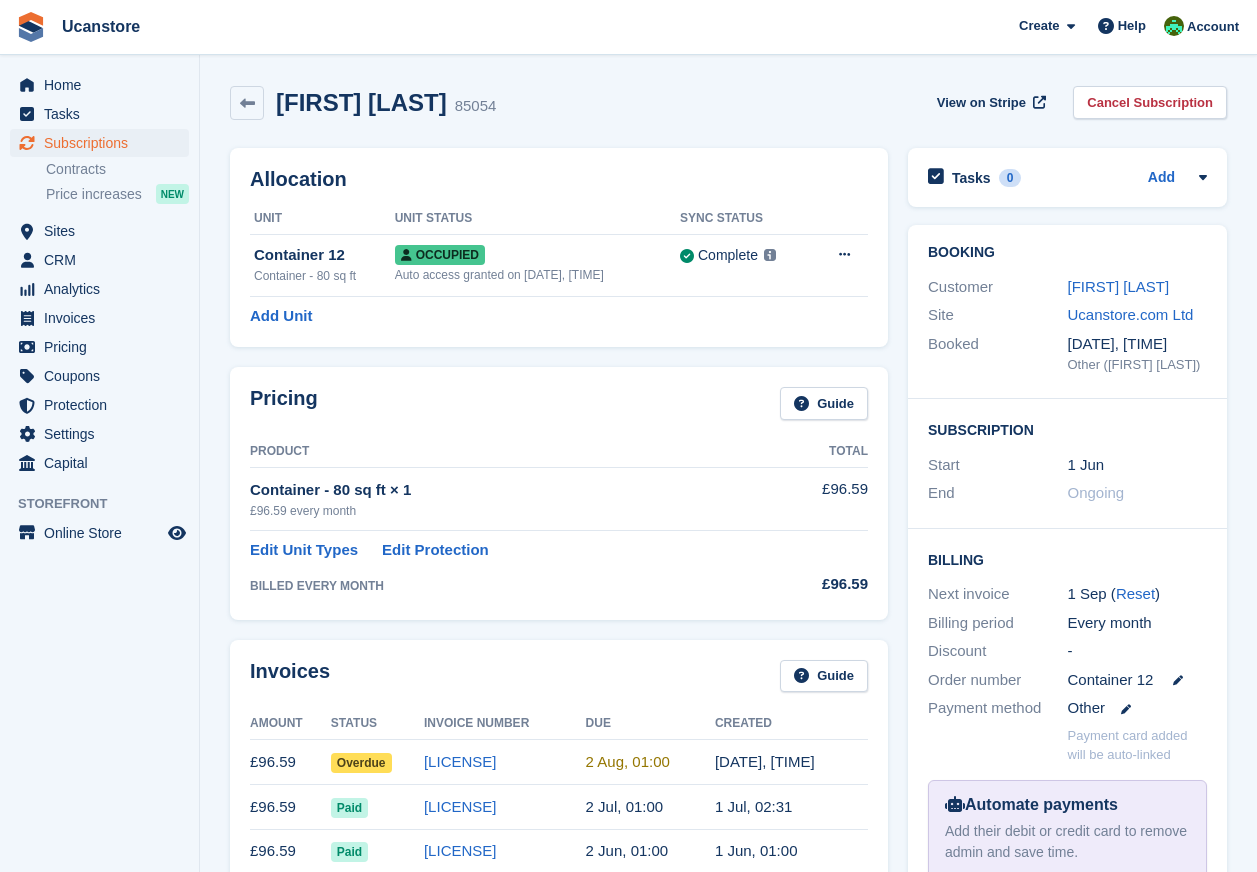 scroll, scrollTop: 0, scrollLeft: 0, axis: both 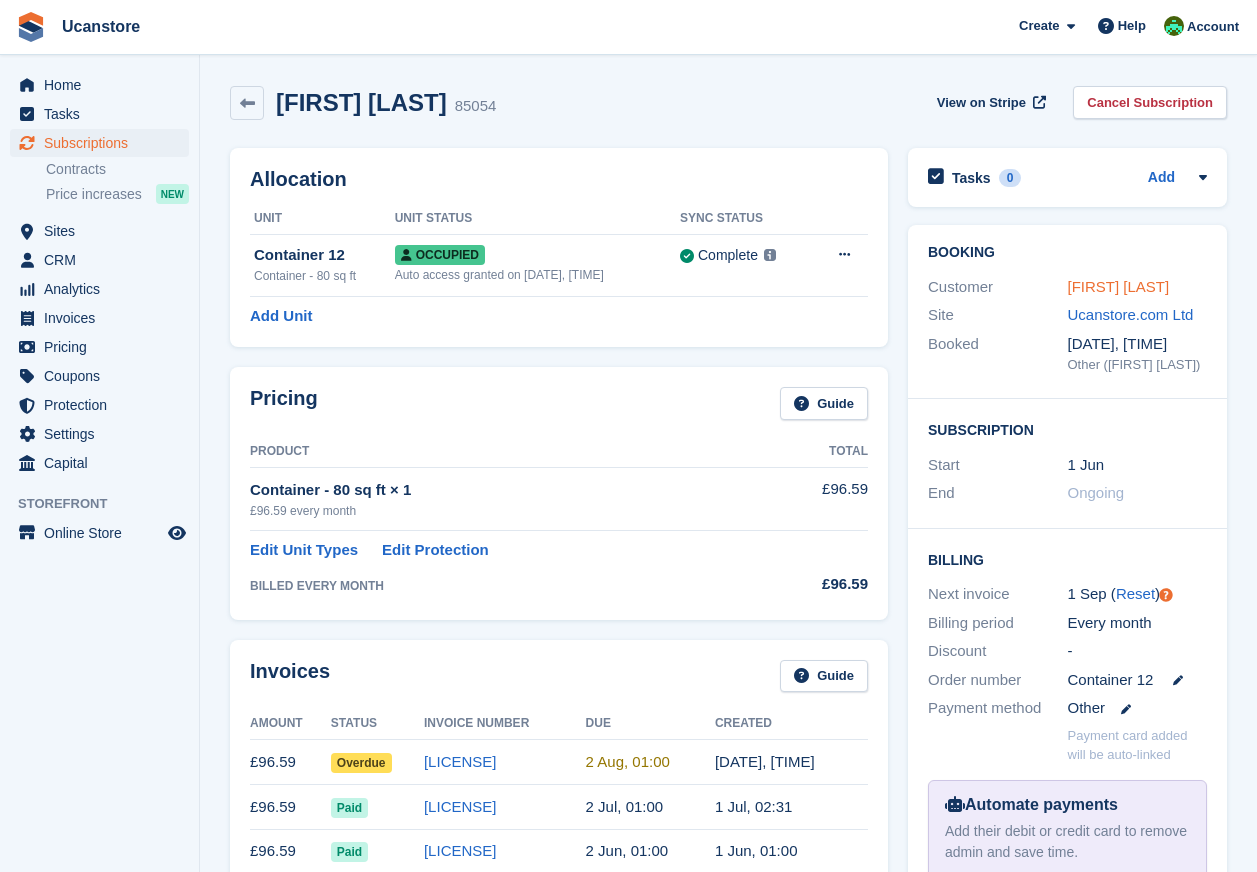 click on "[FIRST] [LAST]" at bounding box center [1119, 286] 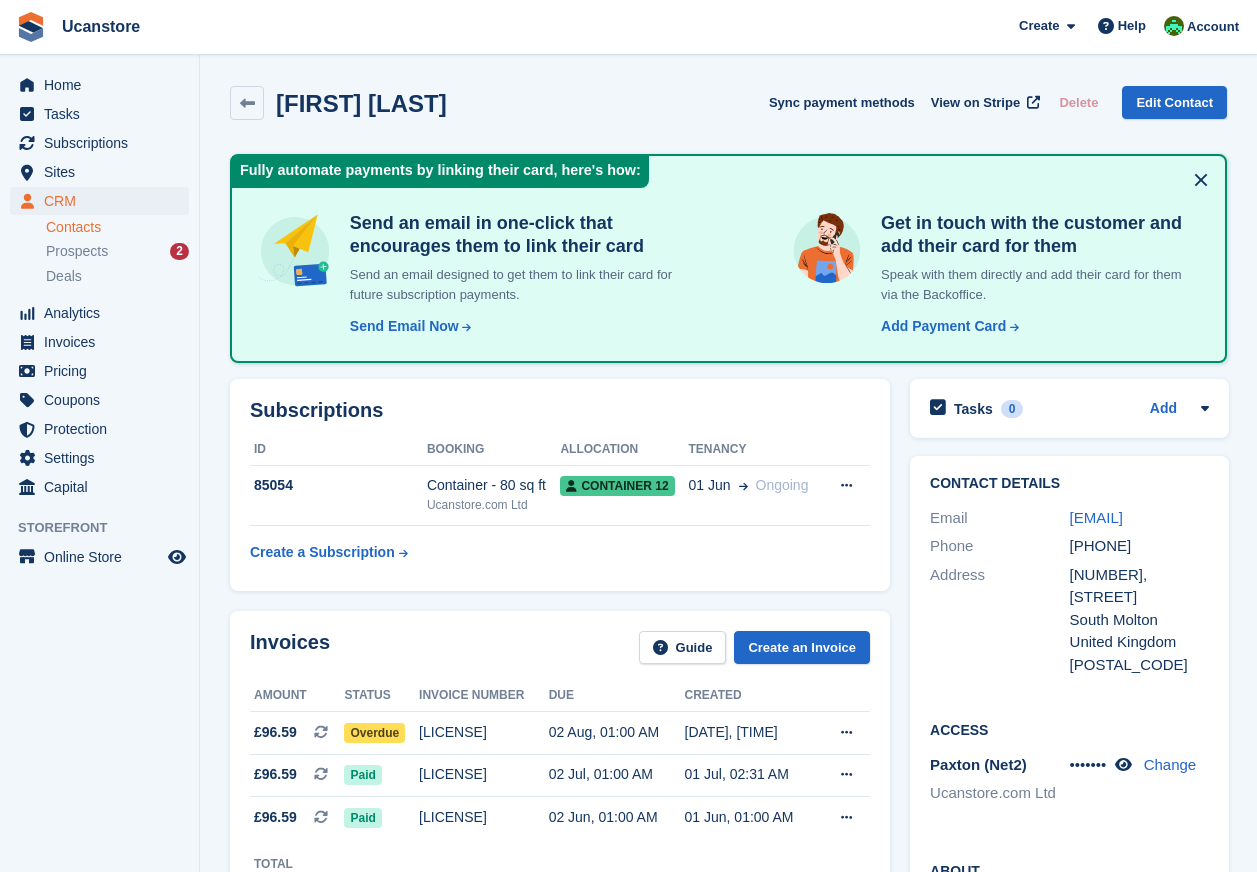 click on "Contacts" at bounding box center (117, 227) 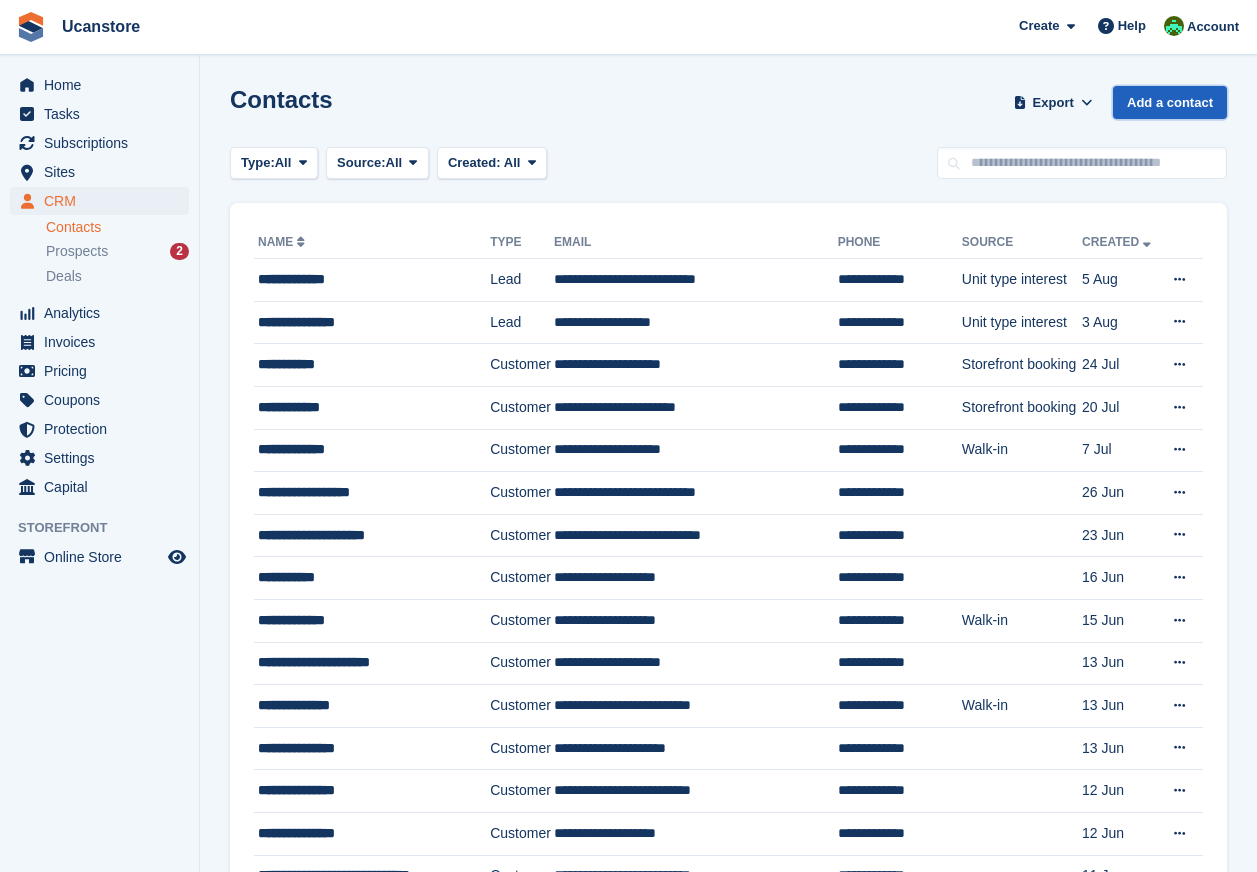 click on "Add a contact" at bounding box center [1170, 102] 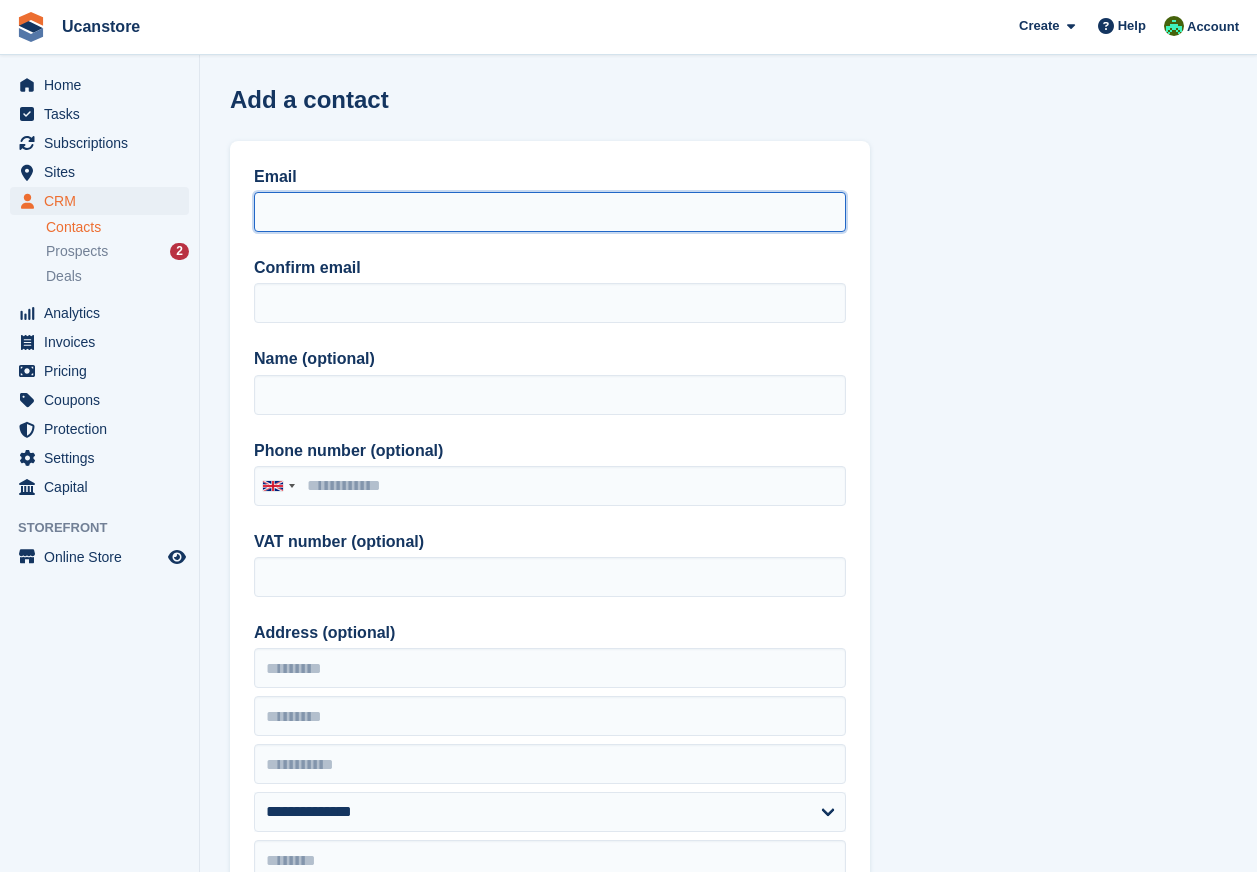 click on "Email" at bounding box center [550, 212] 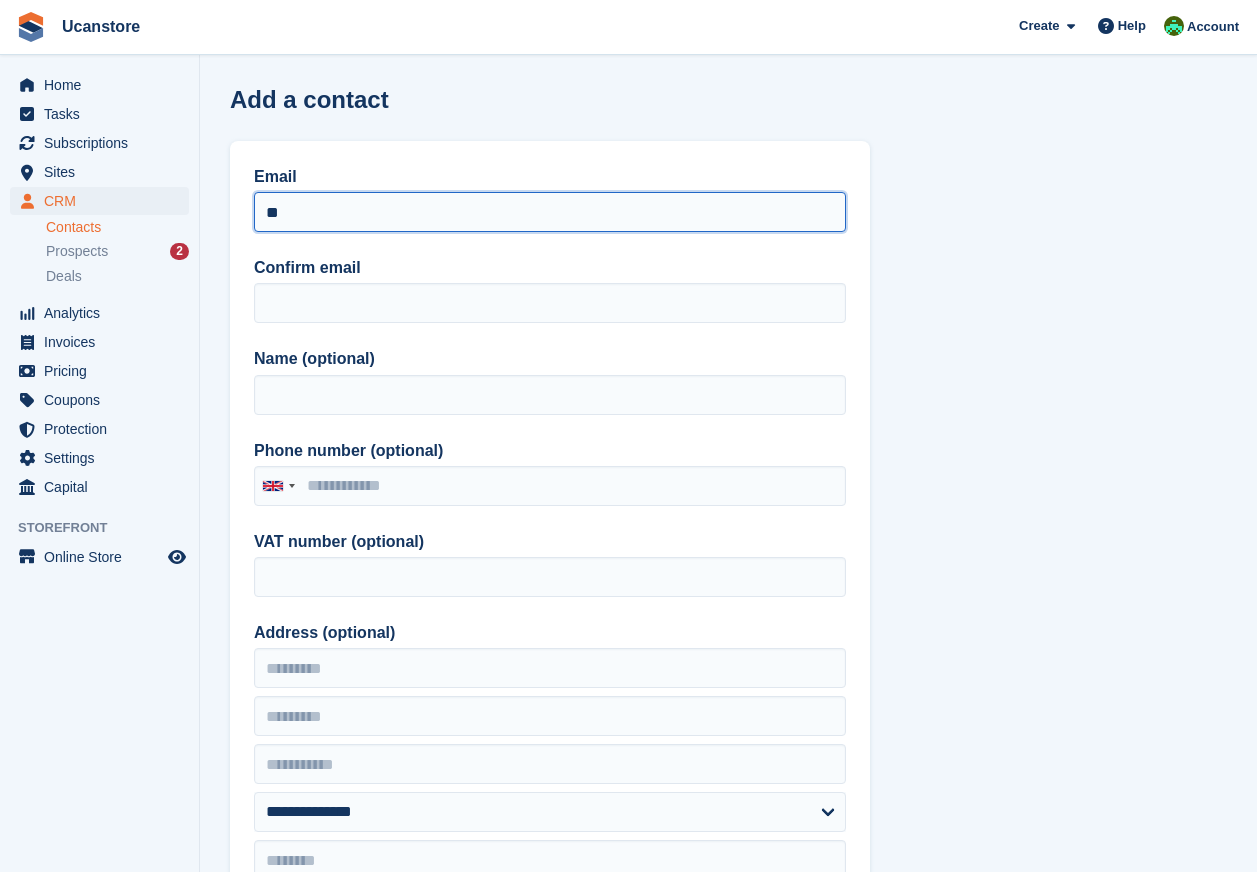 type on "*" 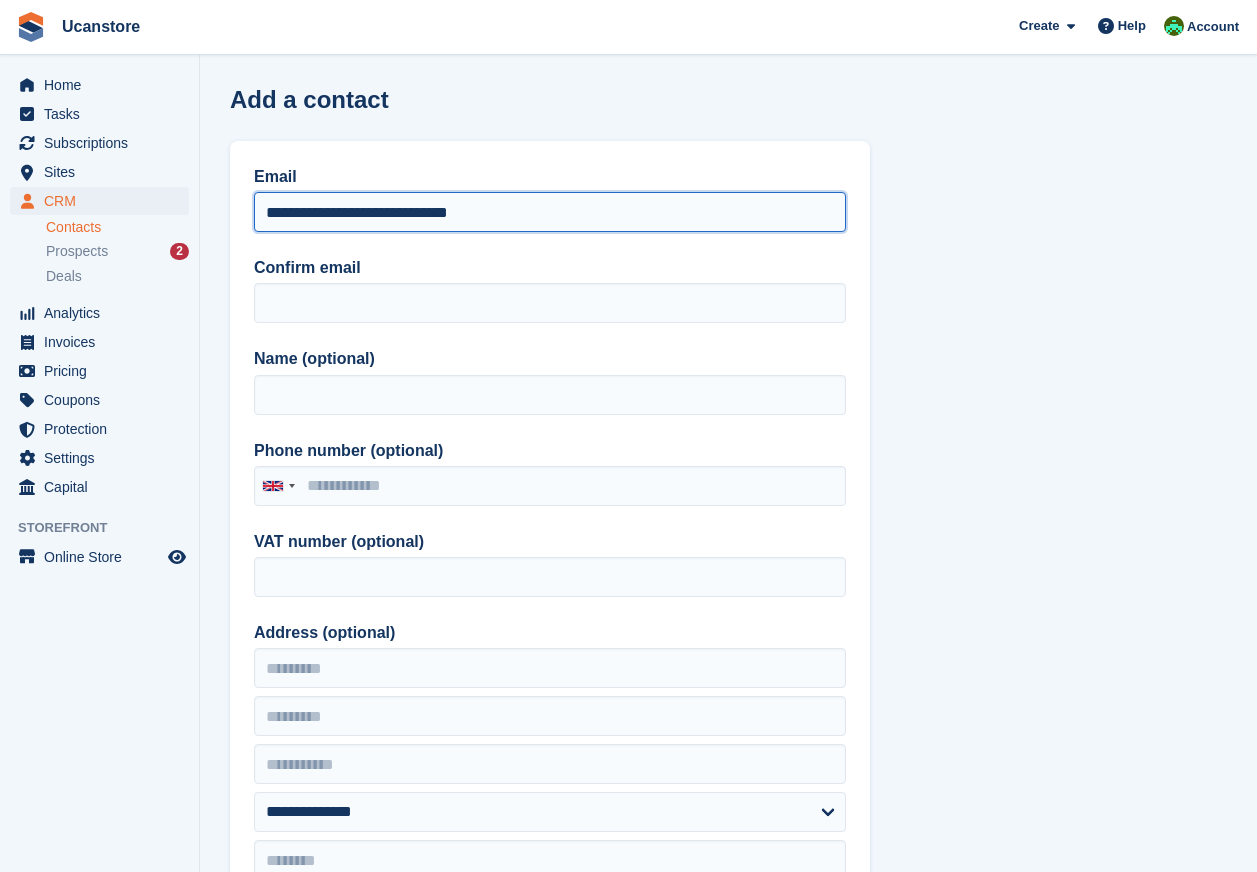 type on "**********" 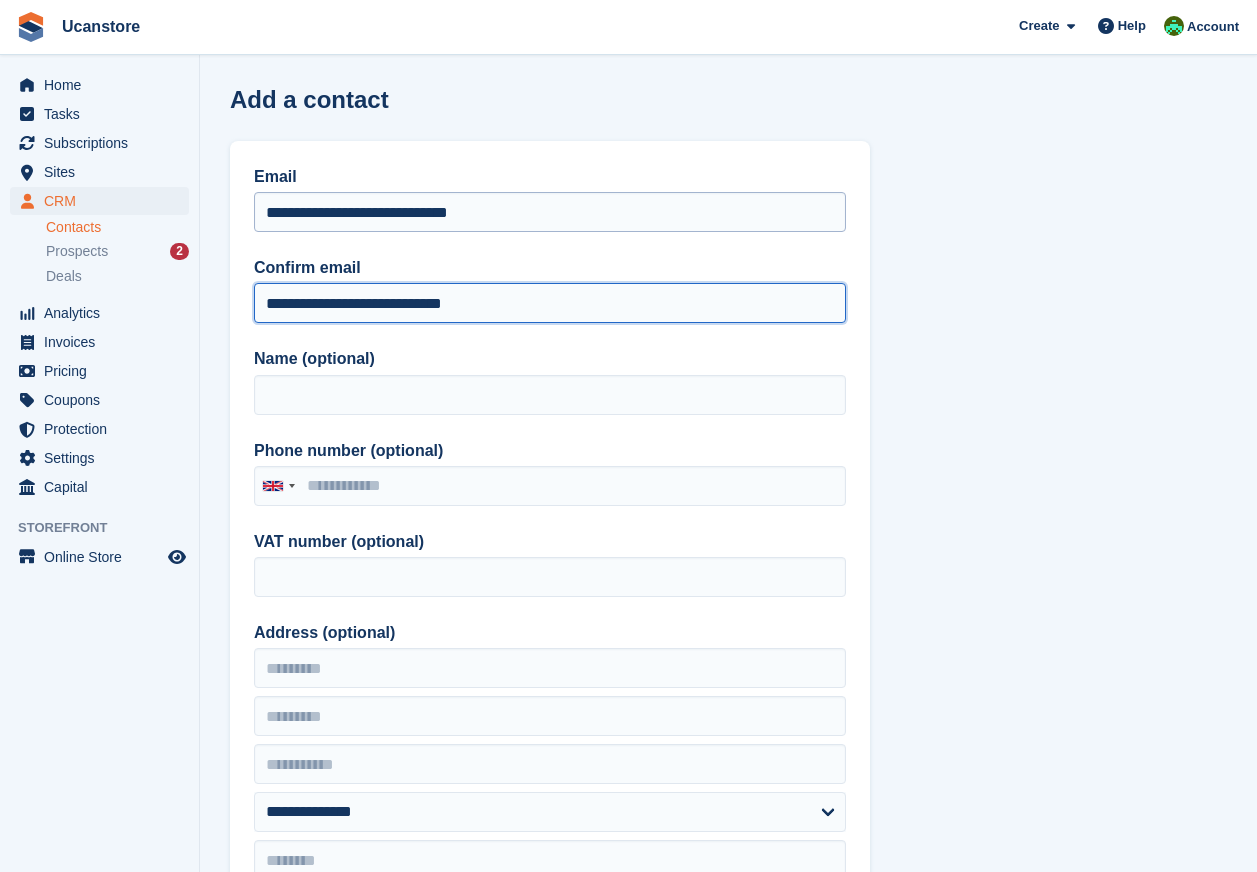 type on "**********" 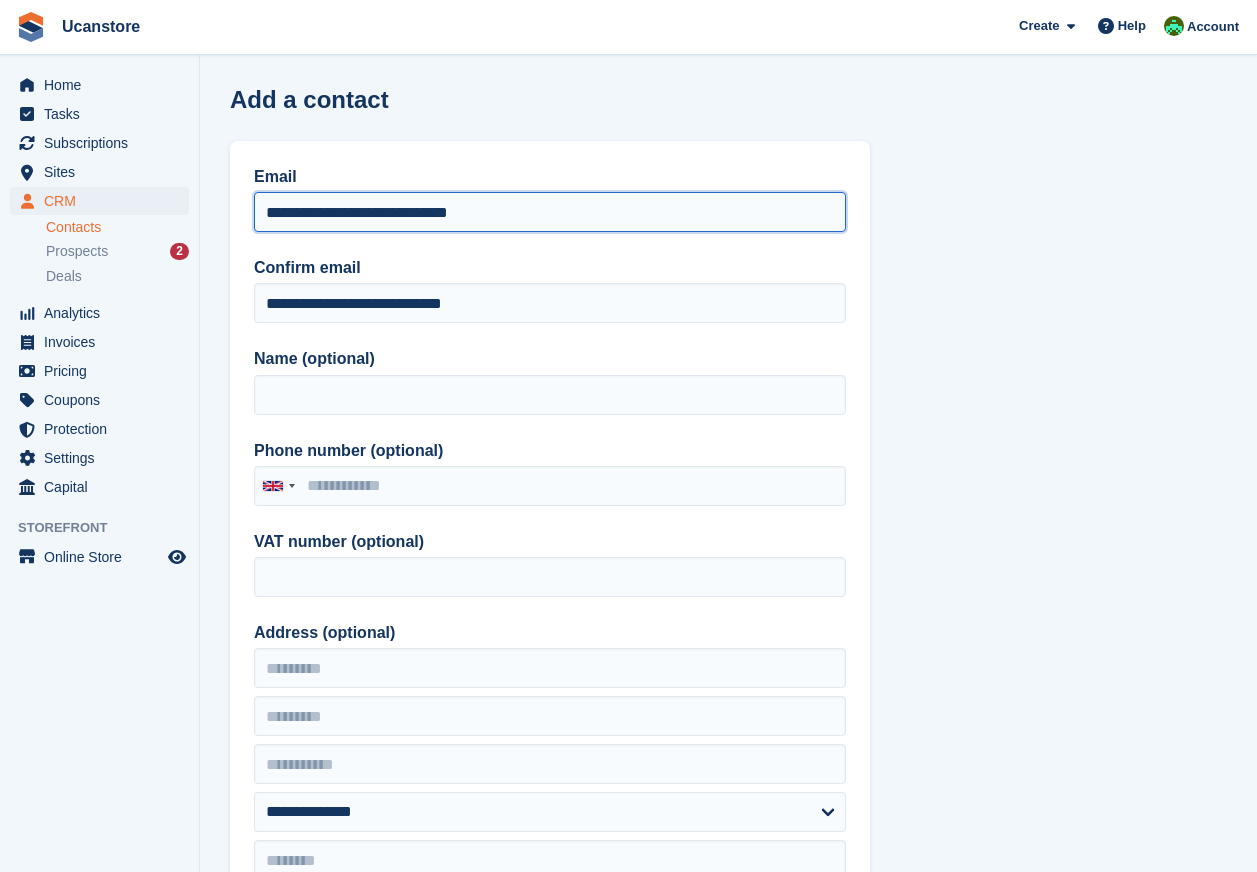 click on "**********" at bounding box center (550, 212) 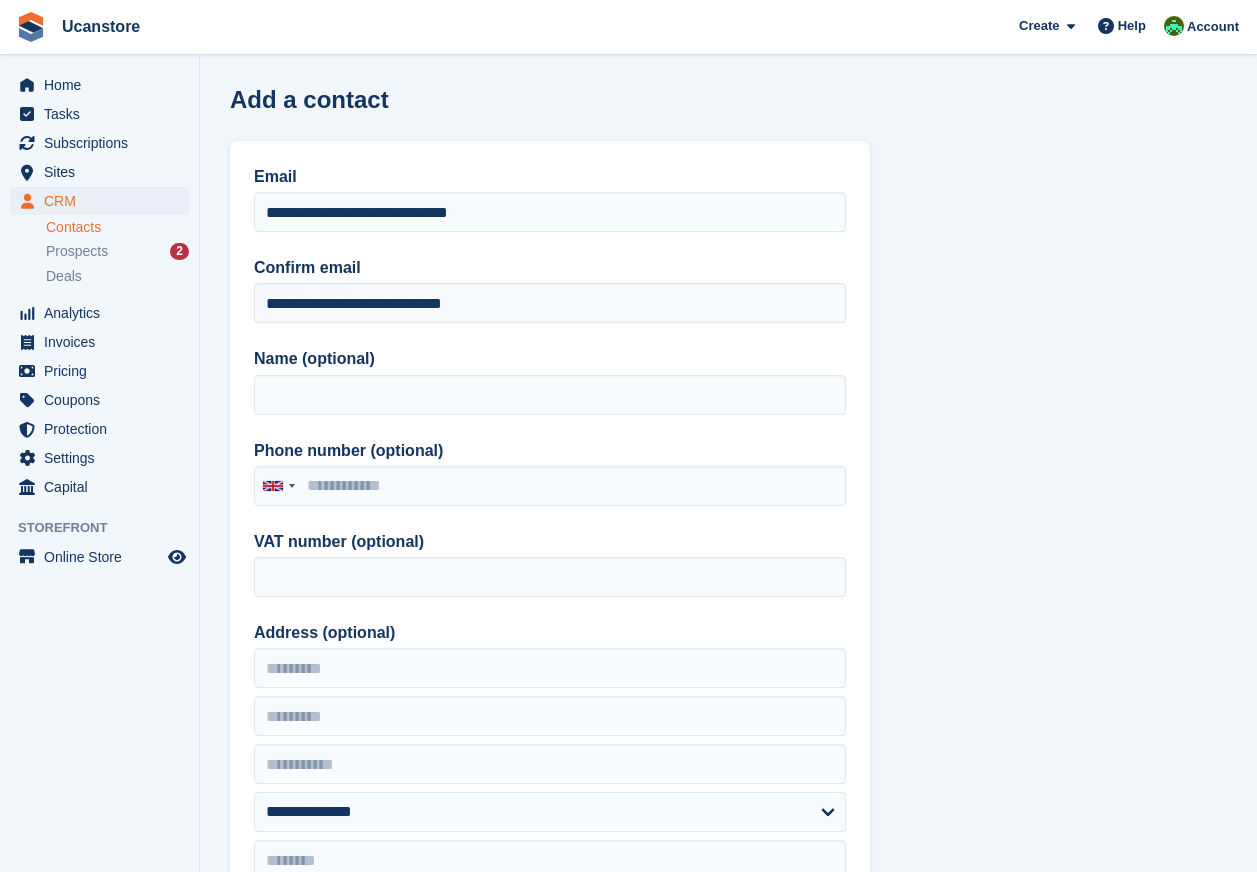 click on "**********" at bounding box center (550, 522) 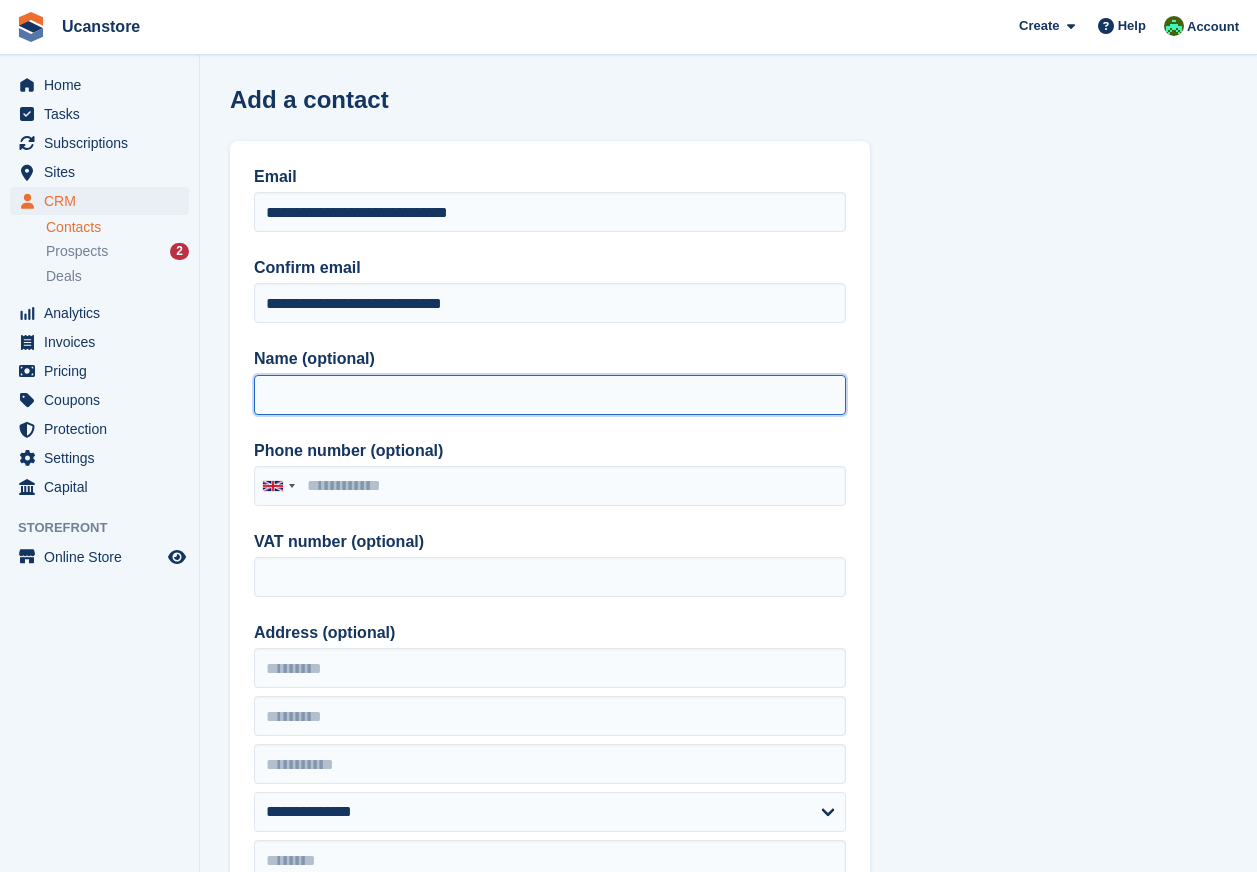 click on "Name (optional)" at bounding box center (550, 395) 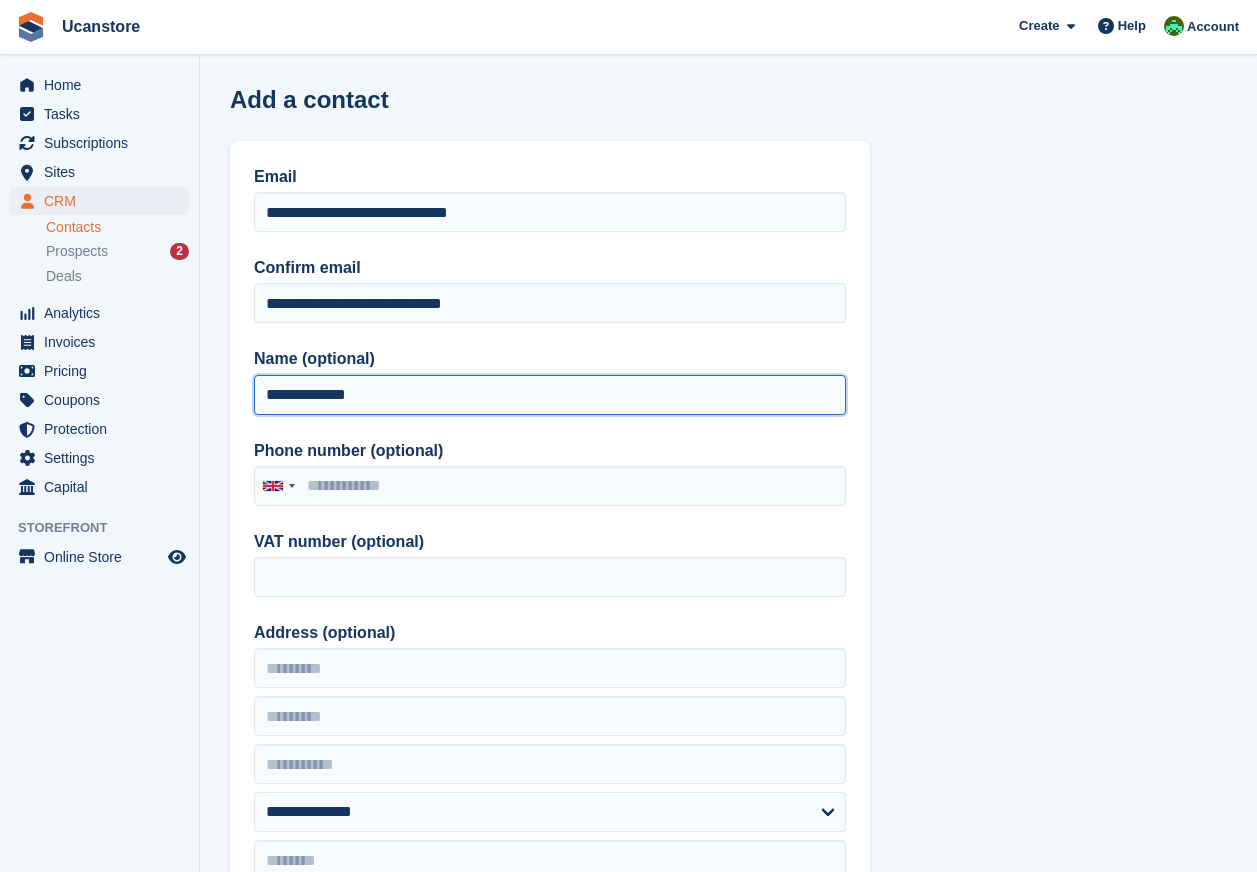 type on "**********" 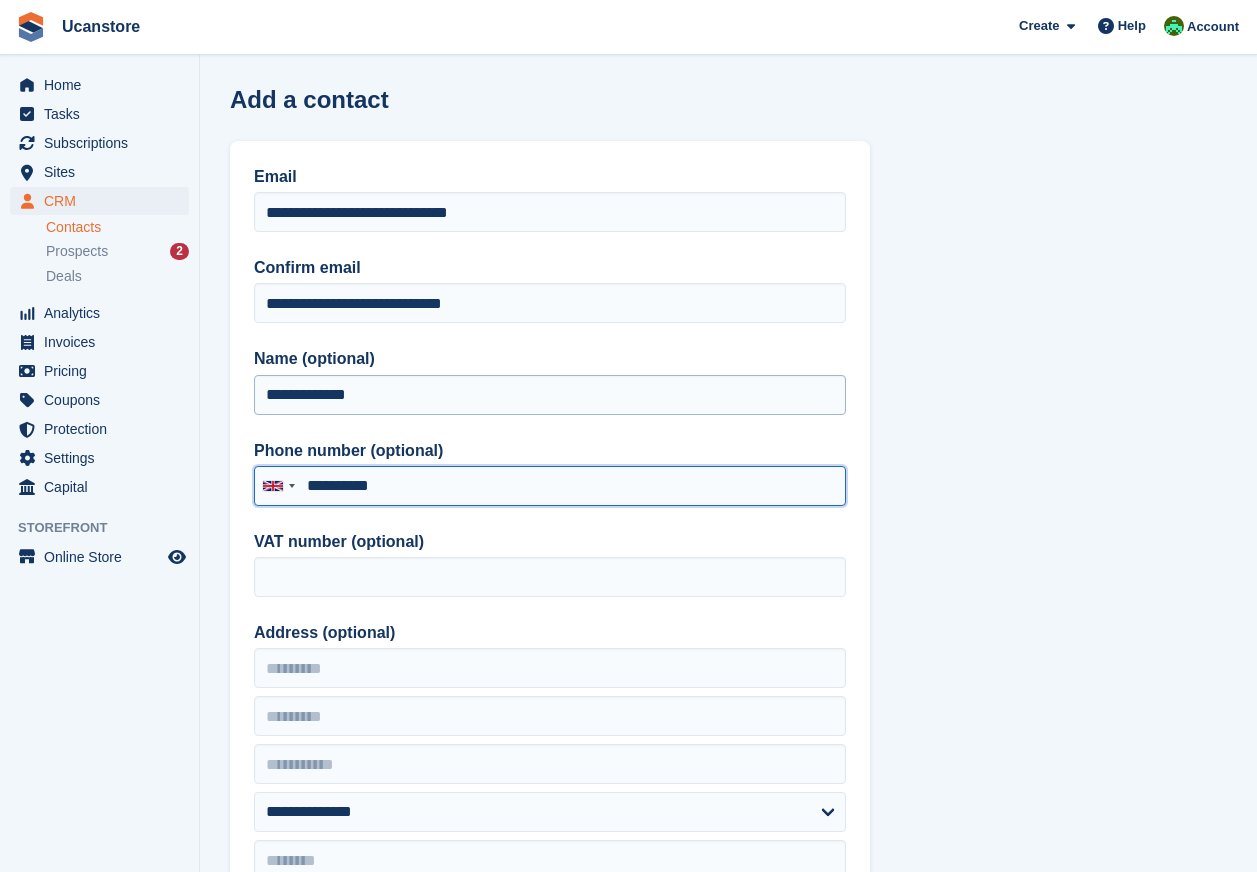 type on "**********" 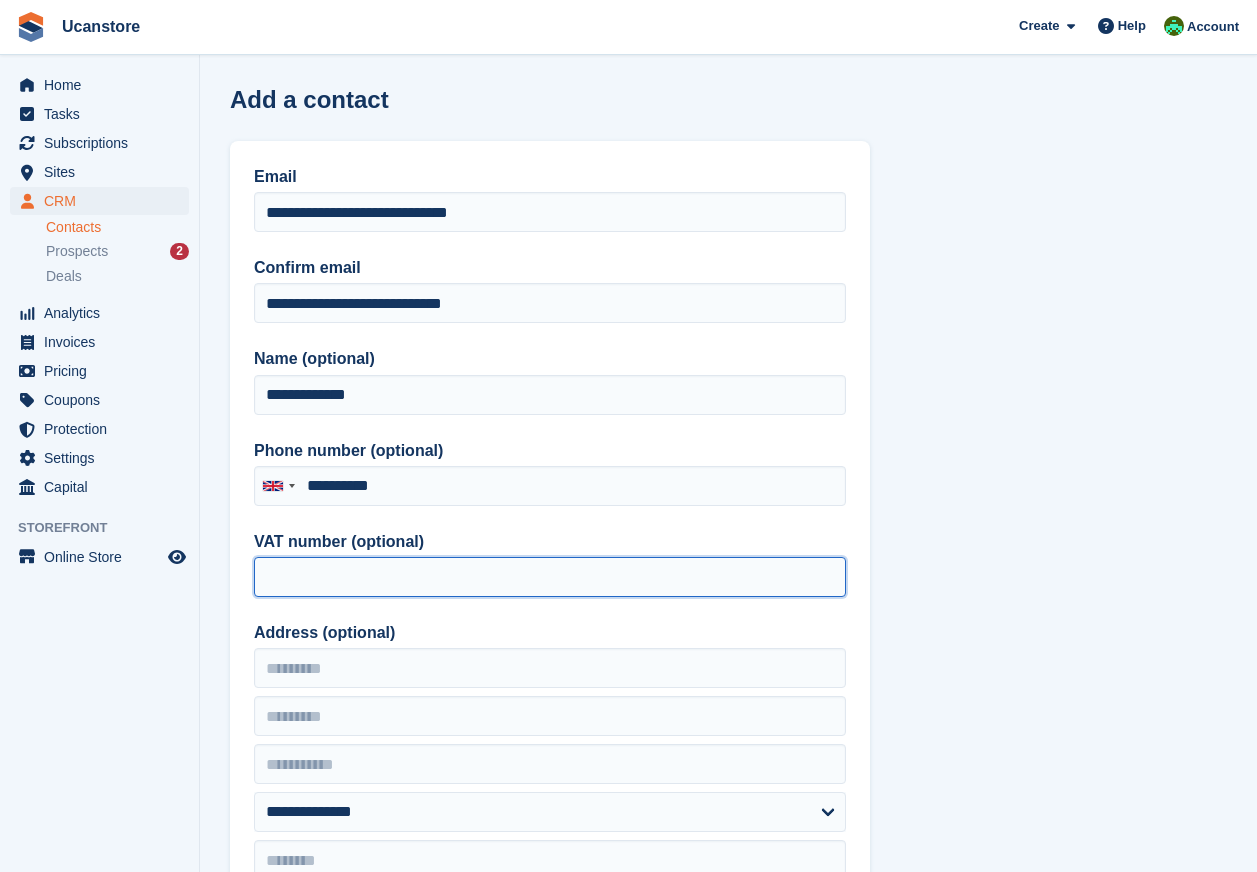 click on "VAT number (optional)" at bounding box center [550, 577] 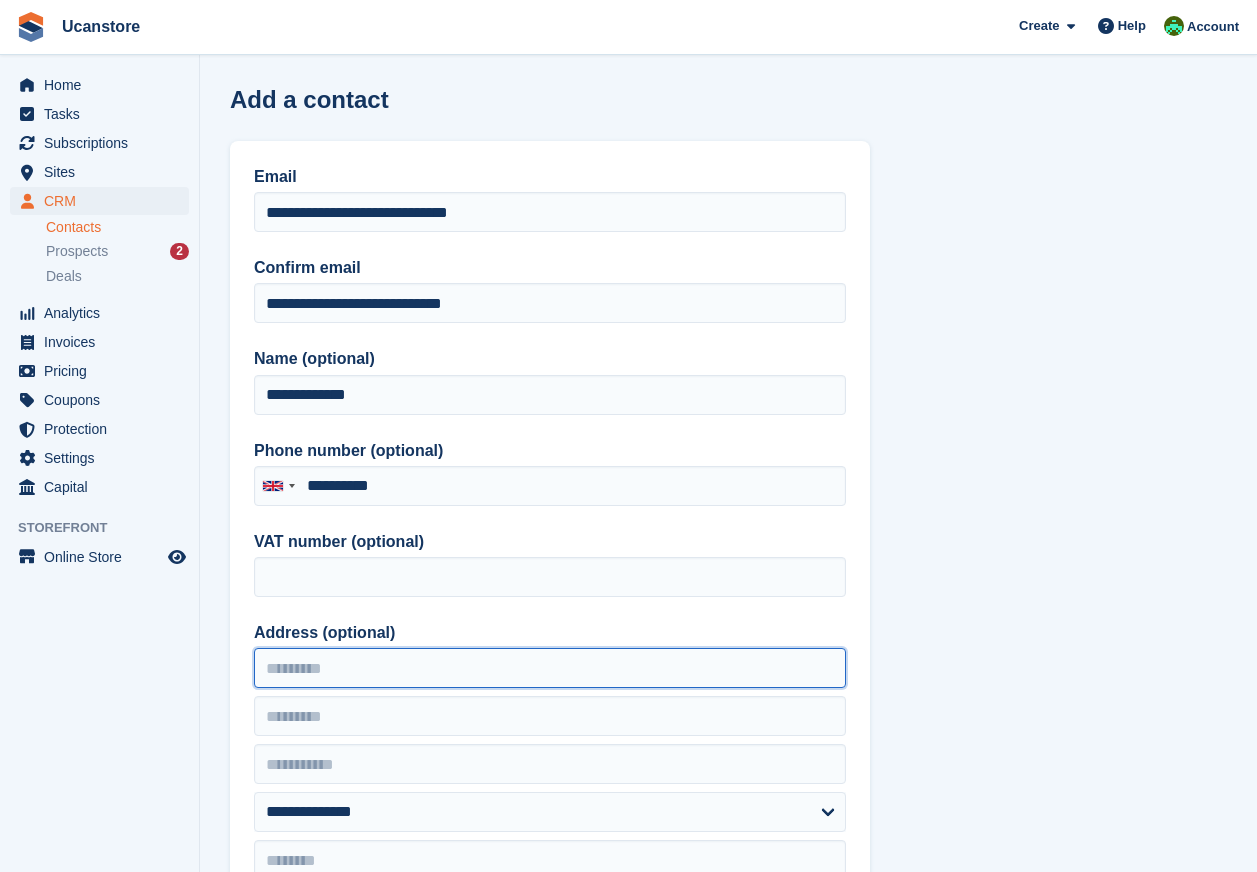 click on "Address (optional)" at bounding box center [550, 668] 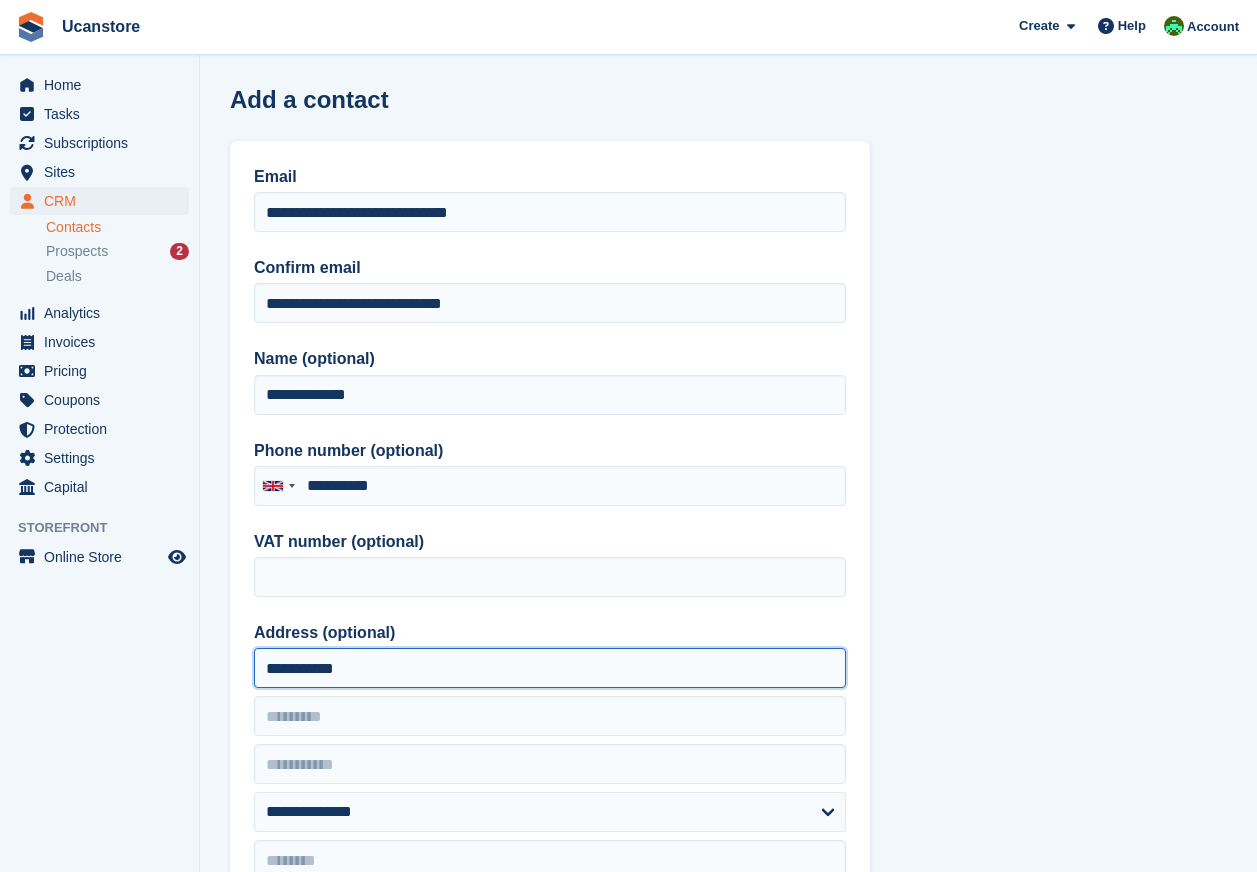 type on "**********" 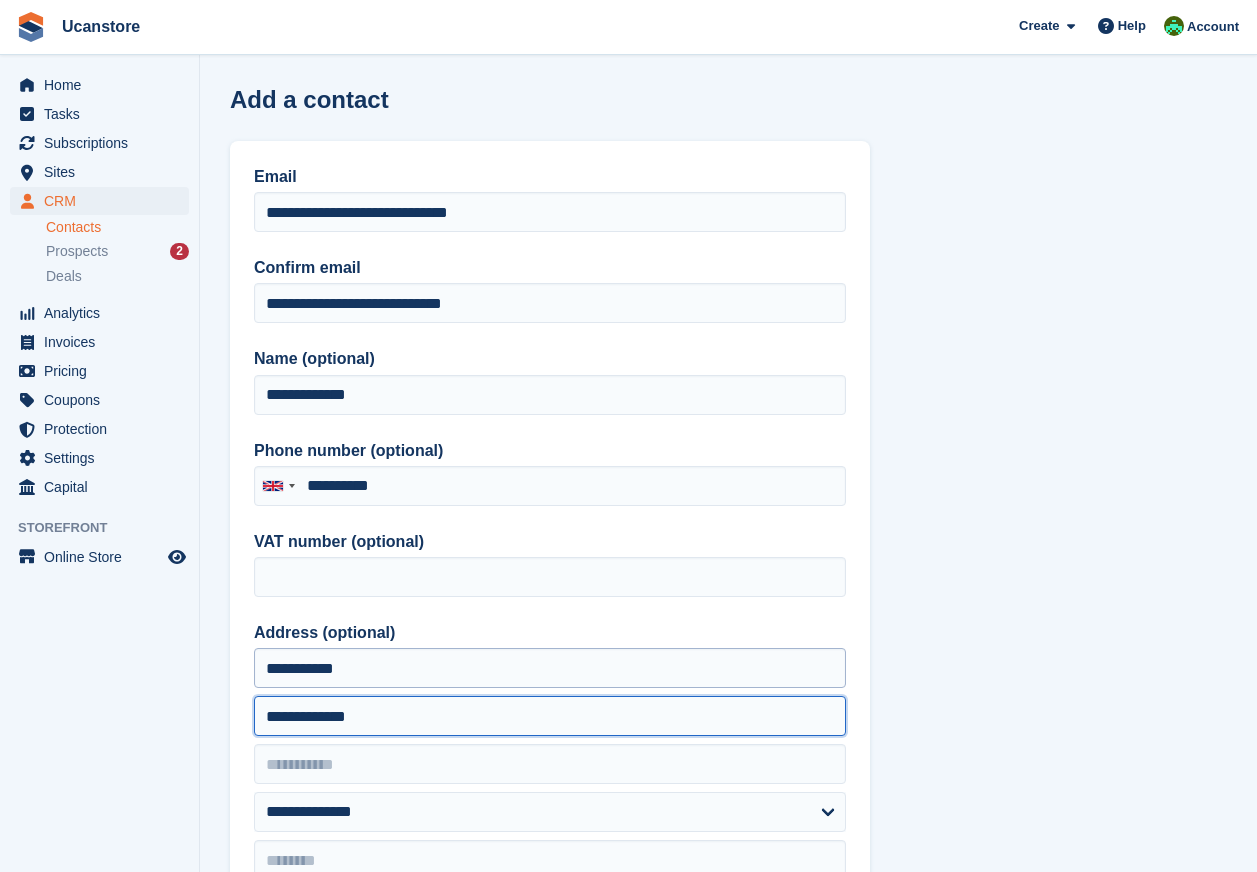 type on "**********" 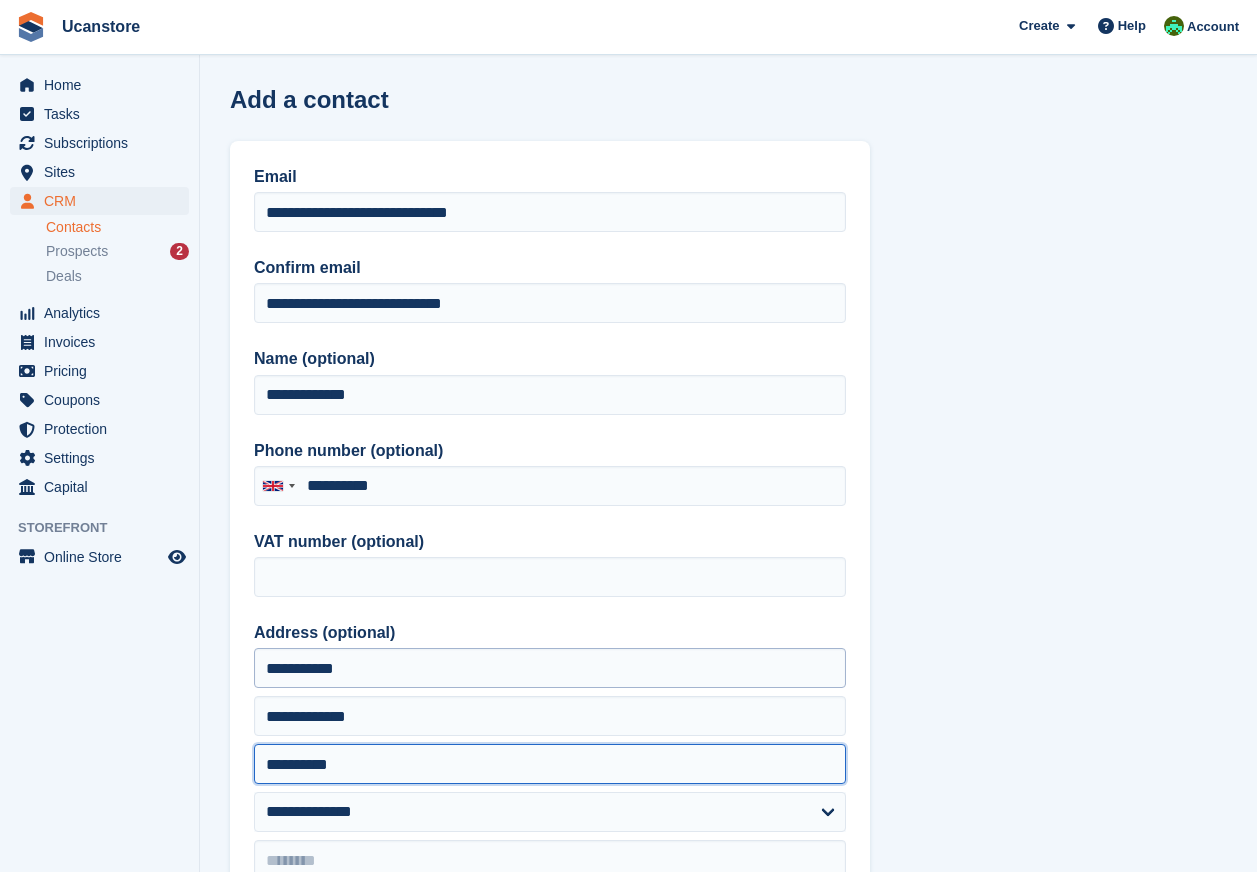 type on "**********" 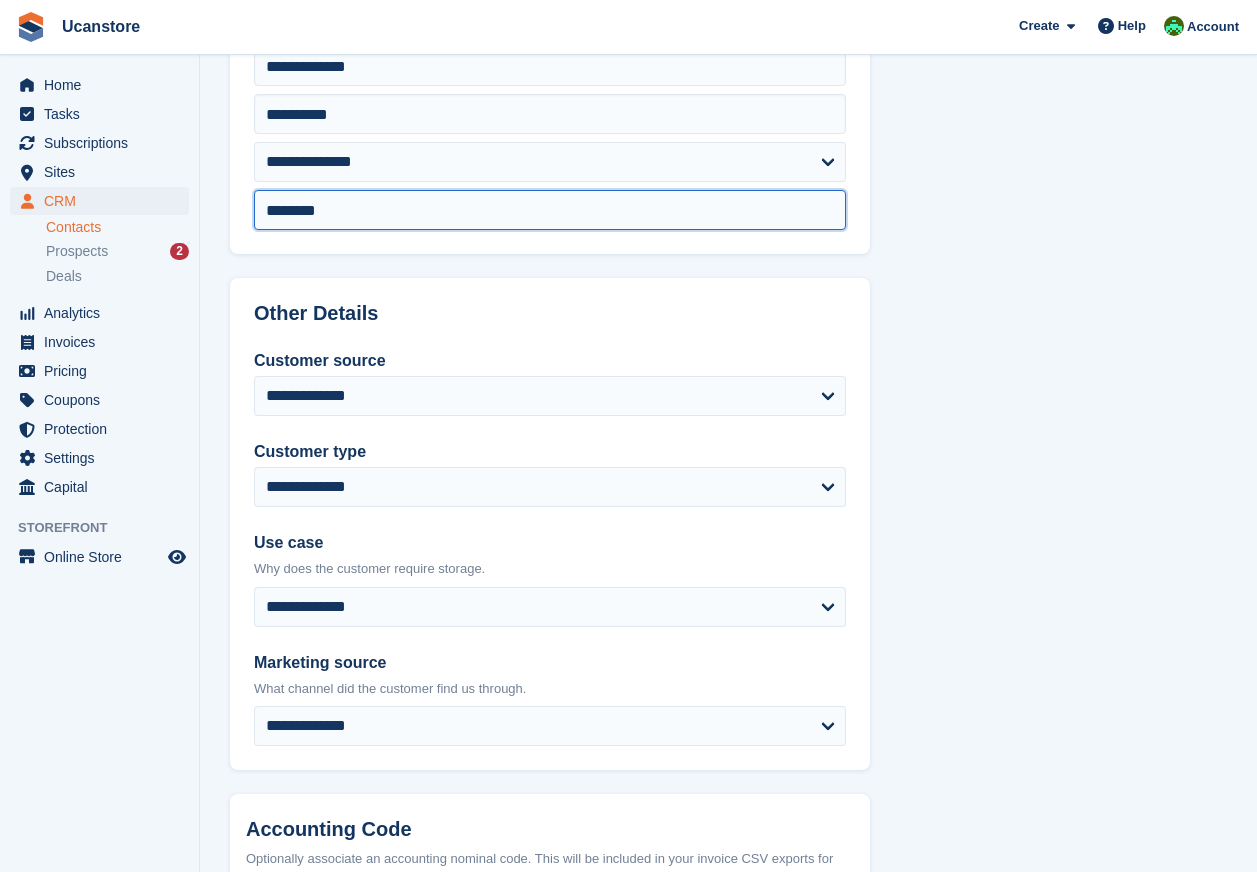 scroll, scrollTop: 708, scrollLeft: 0, axis: vertical 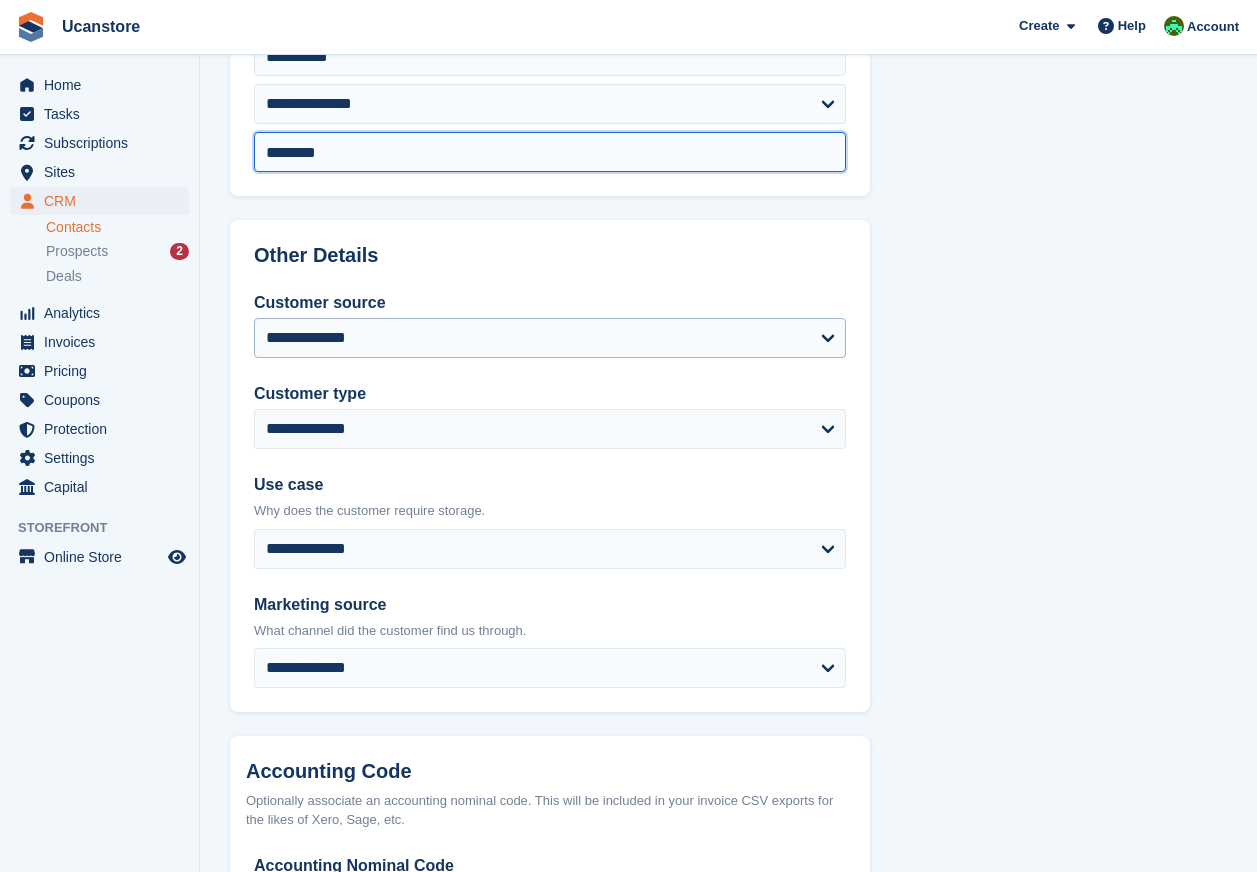 type on "********" 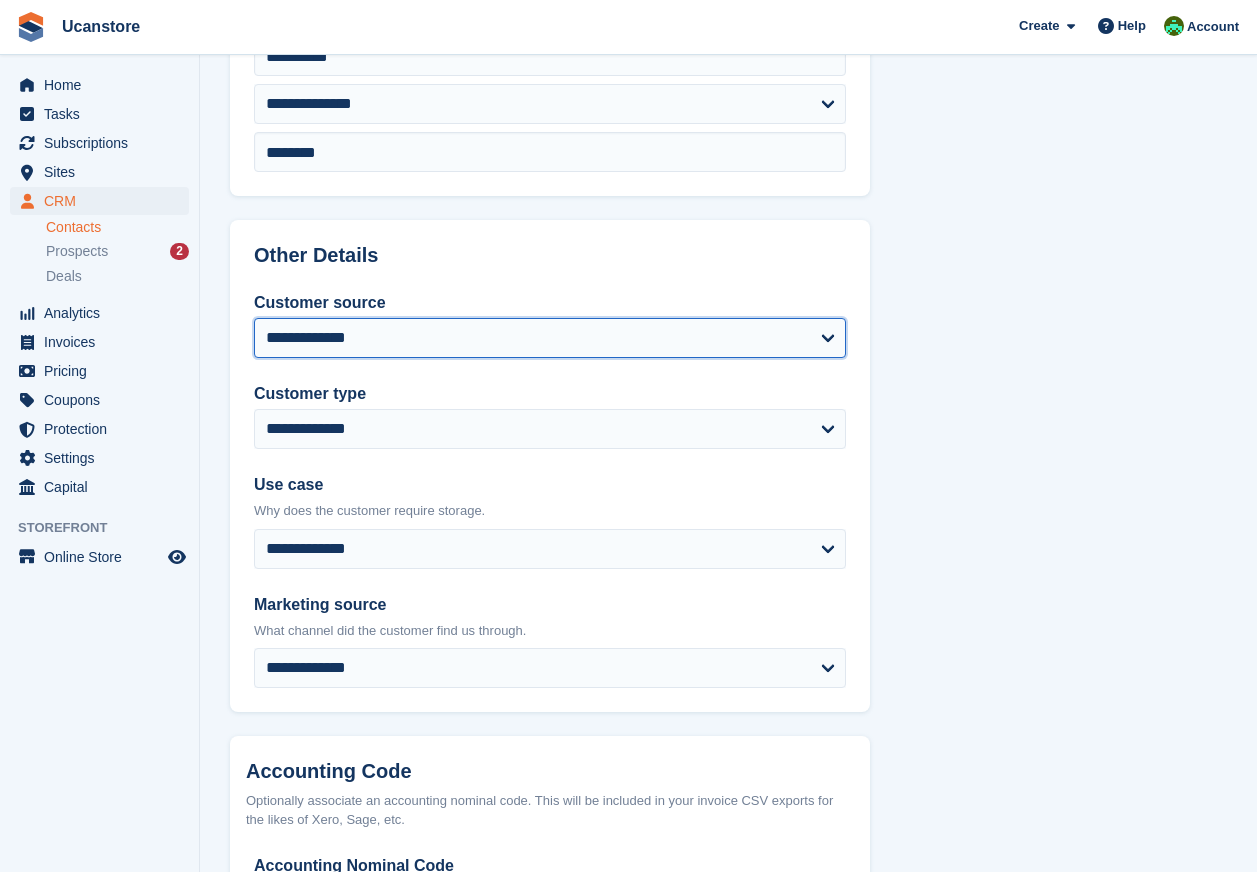 click on "**********" at bounding box center (550, 338) 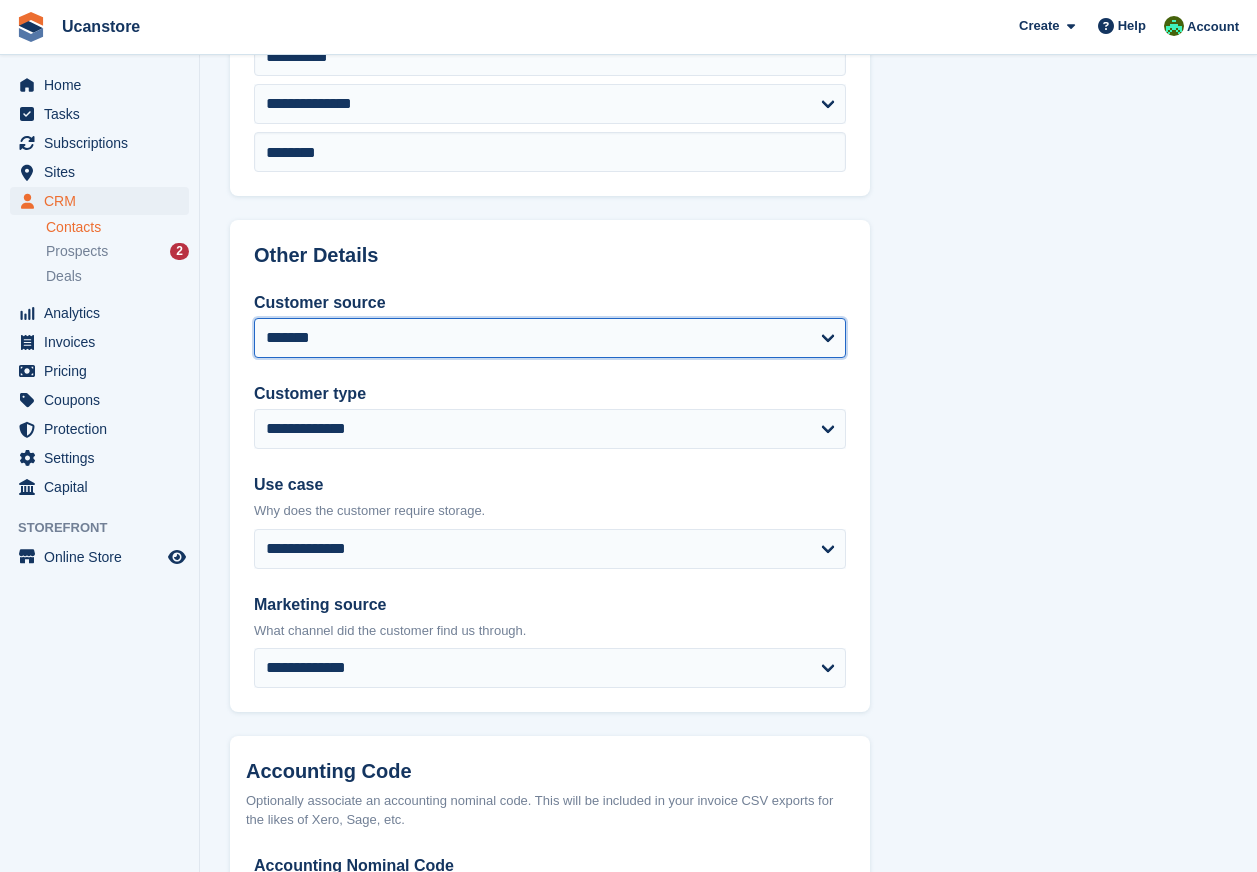 click on "**********" at bounding box center [550, 338] 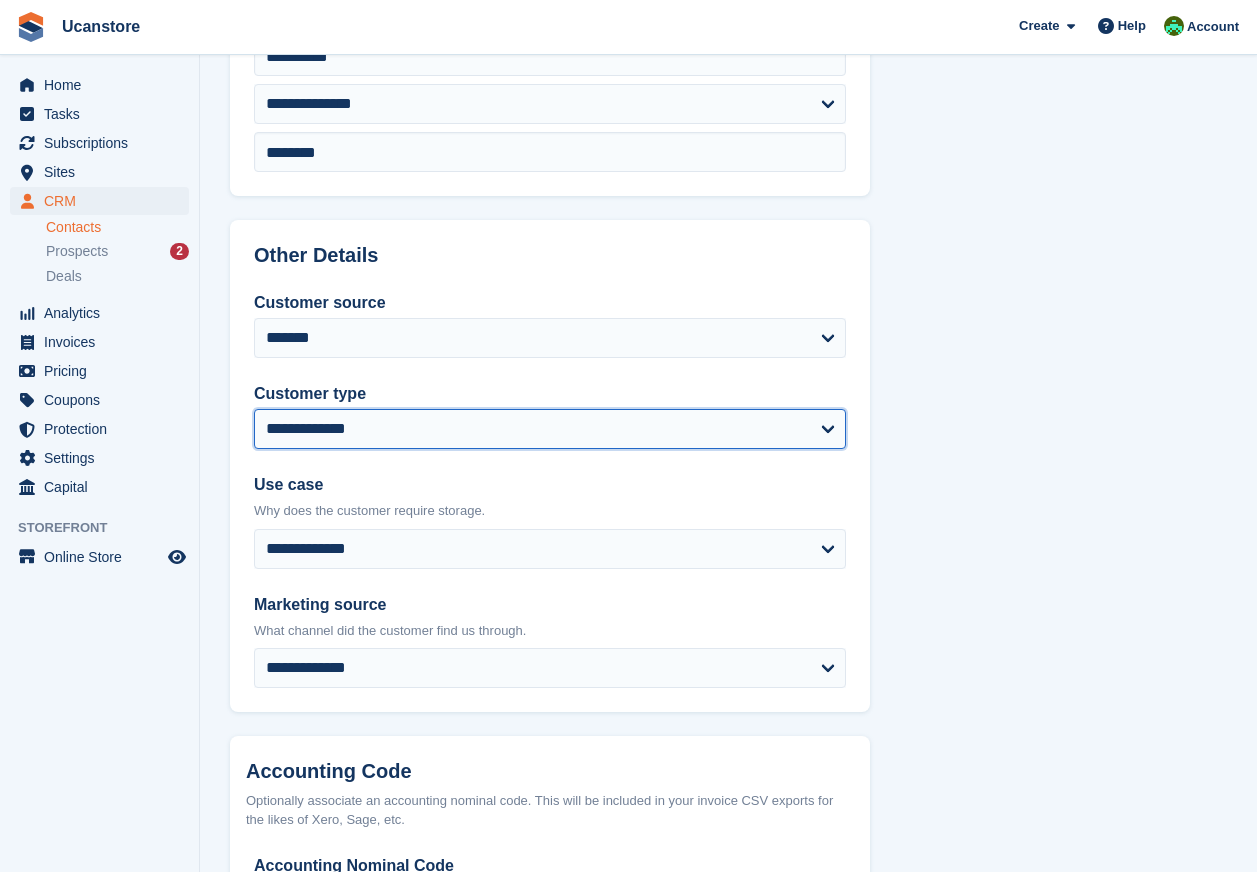 click on "**********" at bounding box center [550, 429] 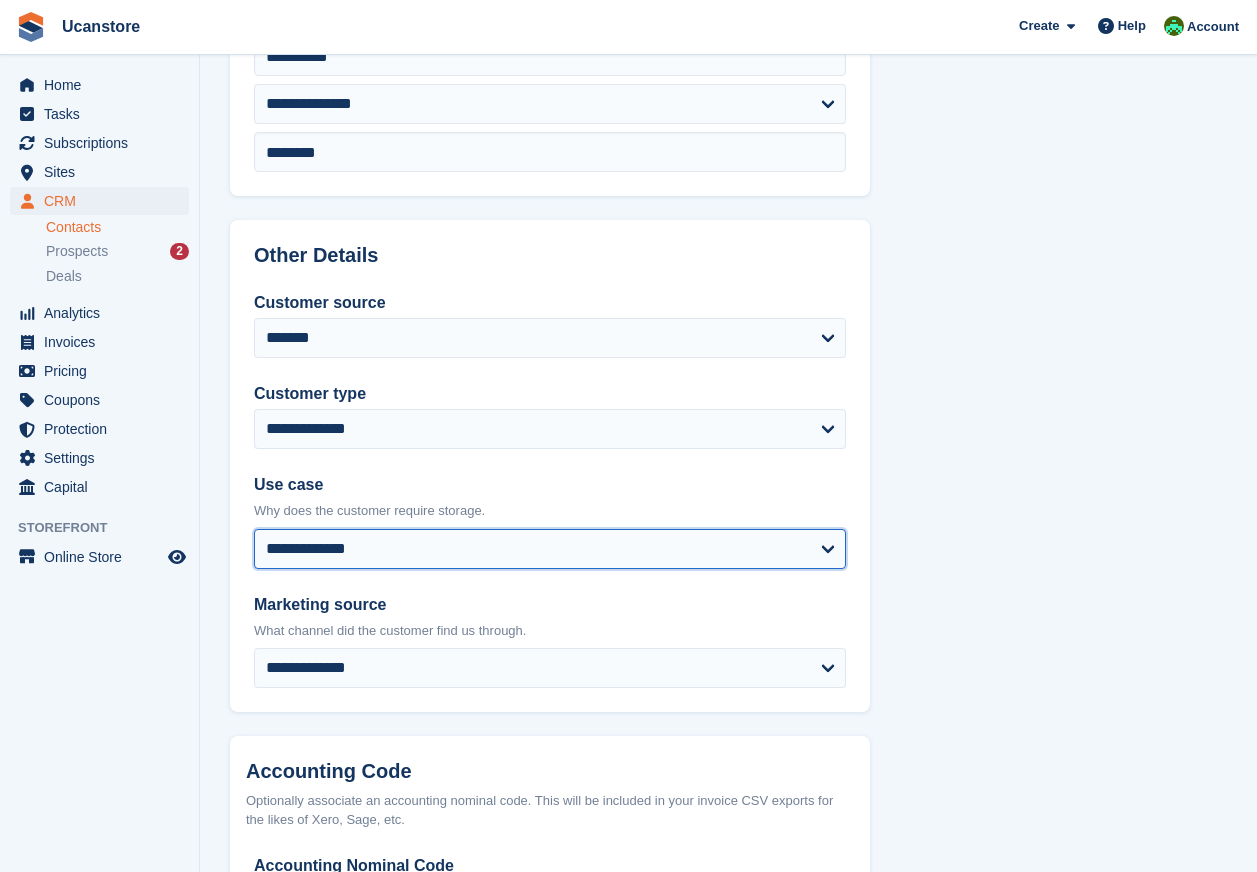 click on "**********" at bounding box center (550, 549) 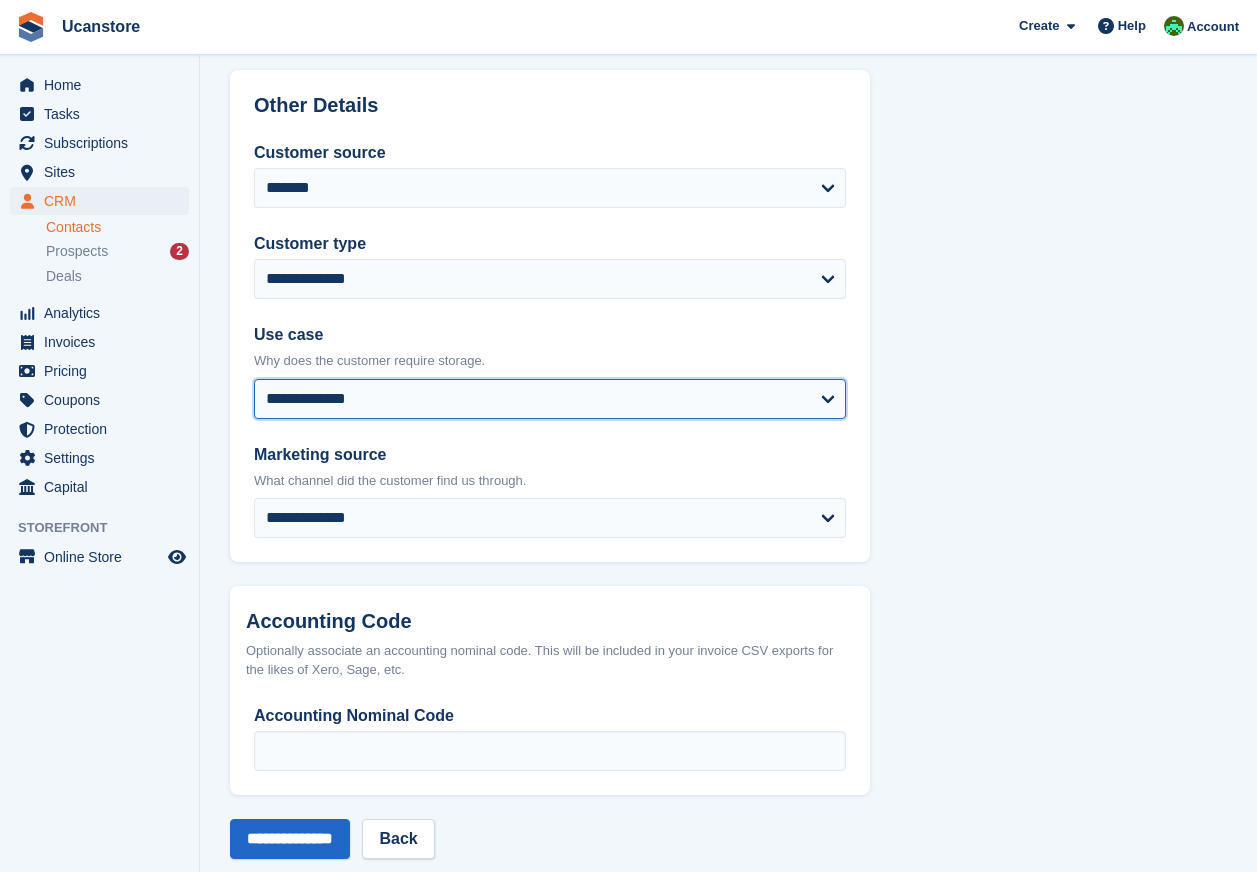 scroll, scrollTop: 891, scrollLeft: 0, axis: vertical 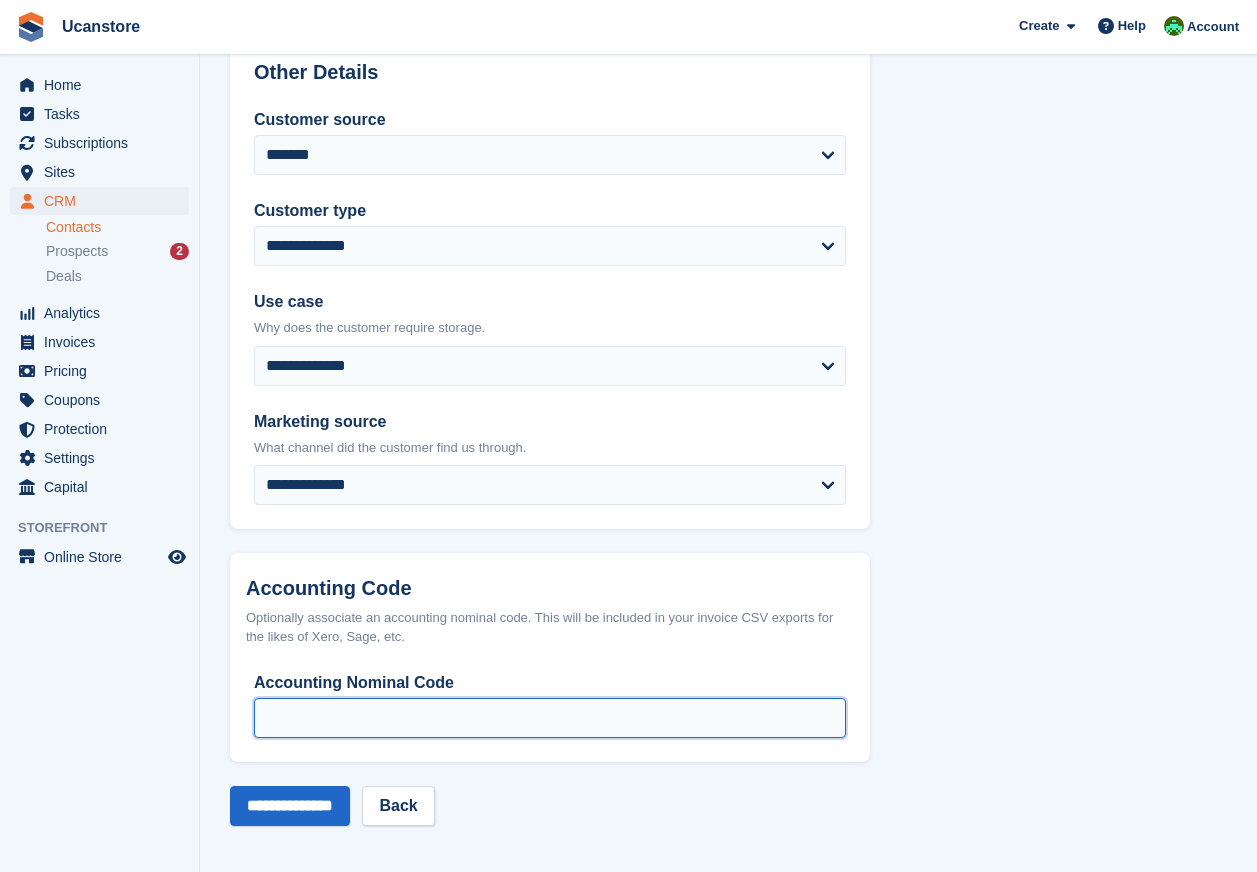 click on "Accounting Nominal Code" at bounding box center (550, 718) 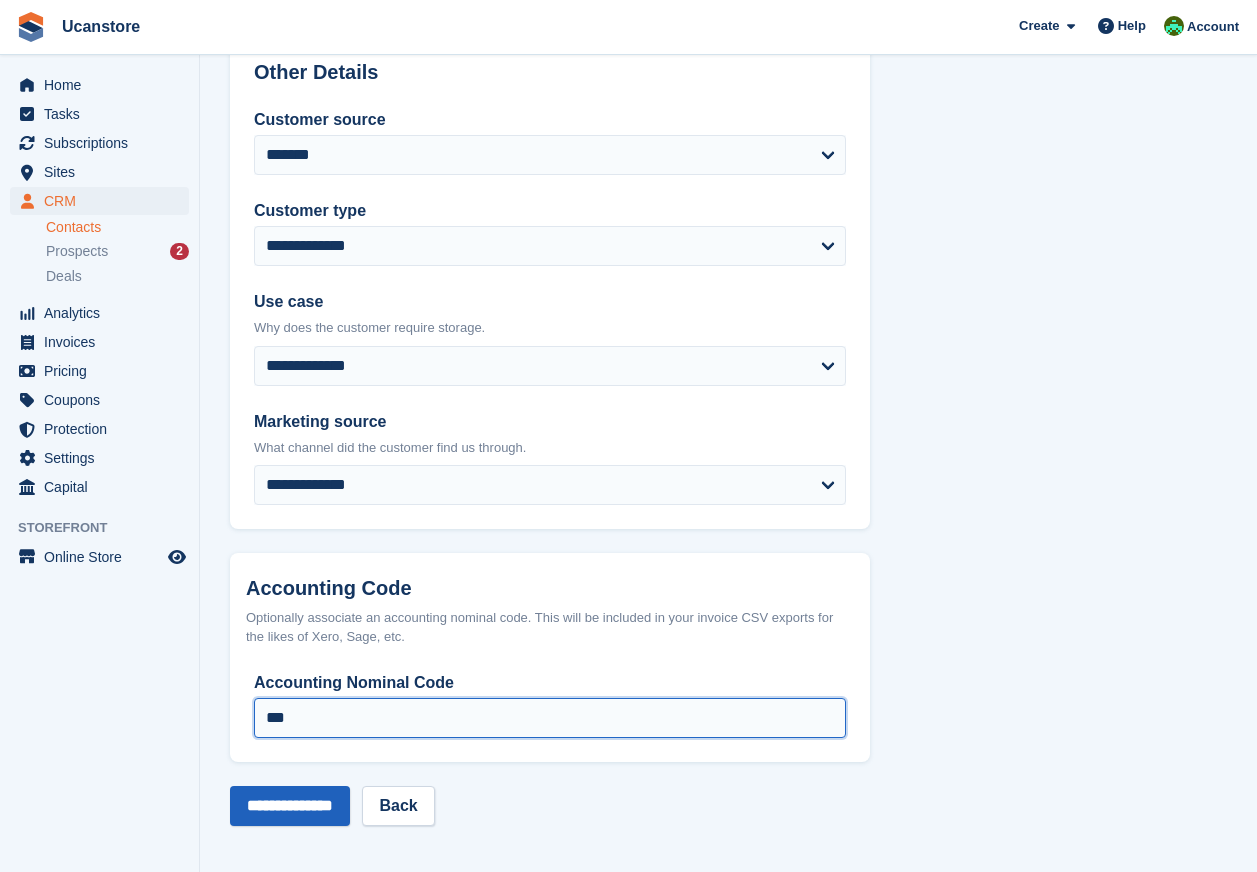 type on "***" 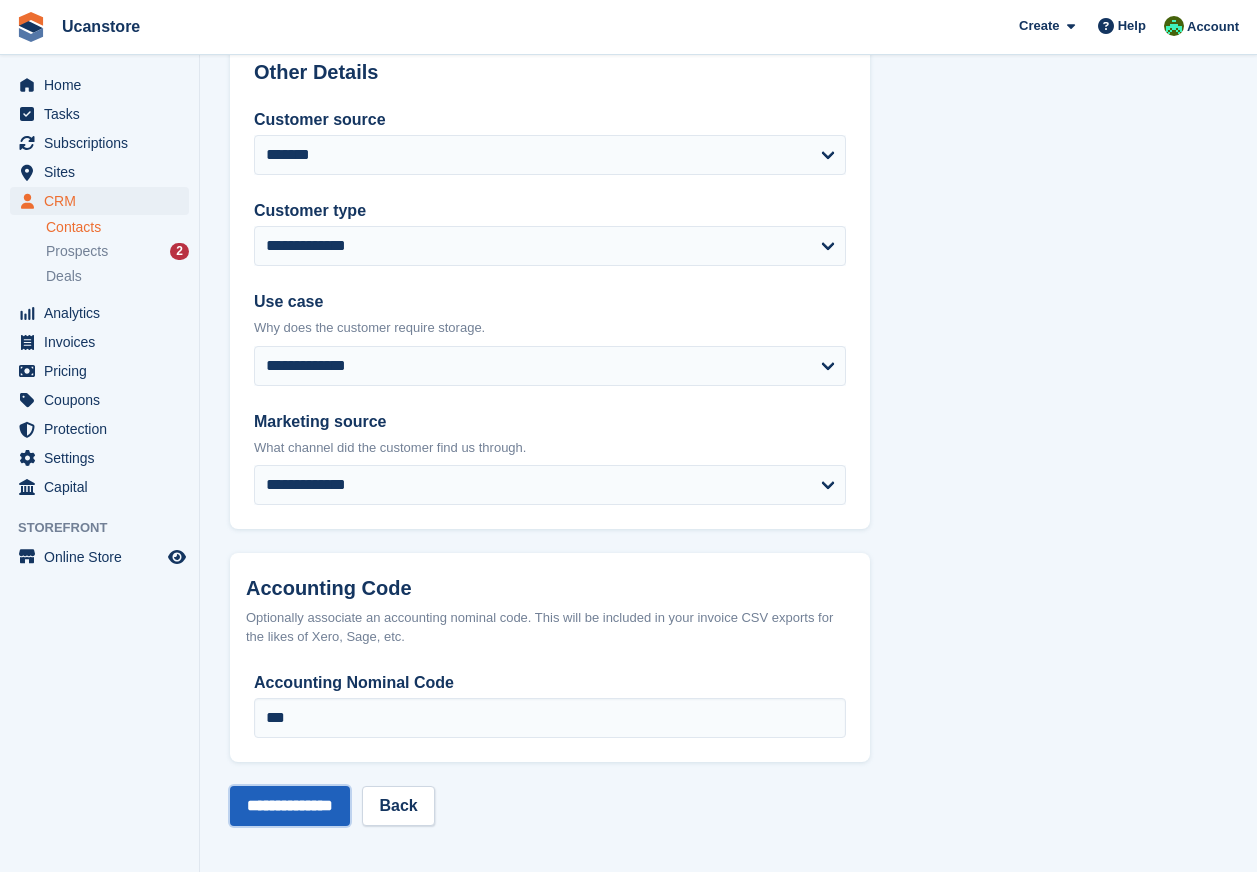 click on "**********" at bounding box center [290, 806] 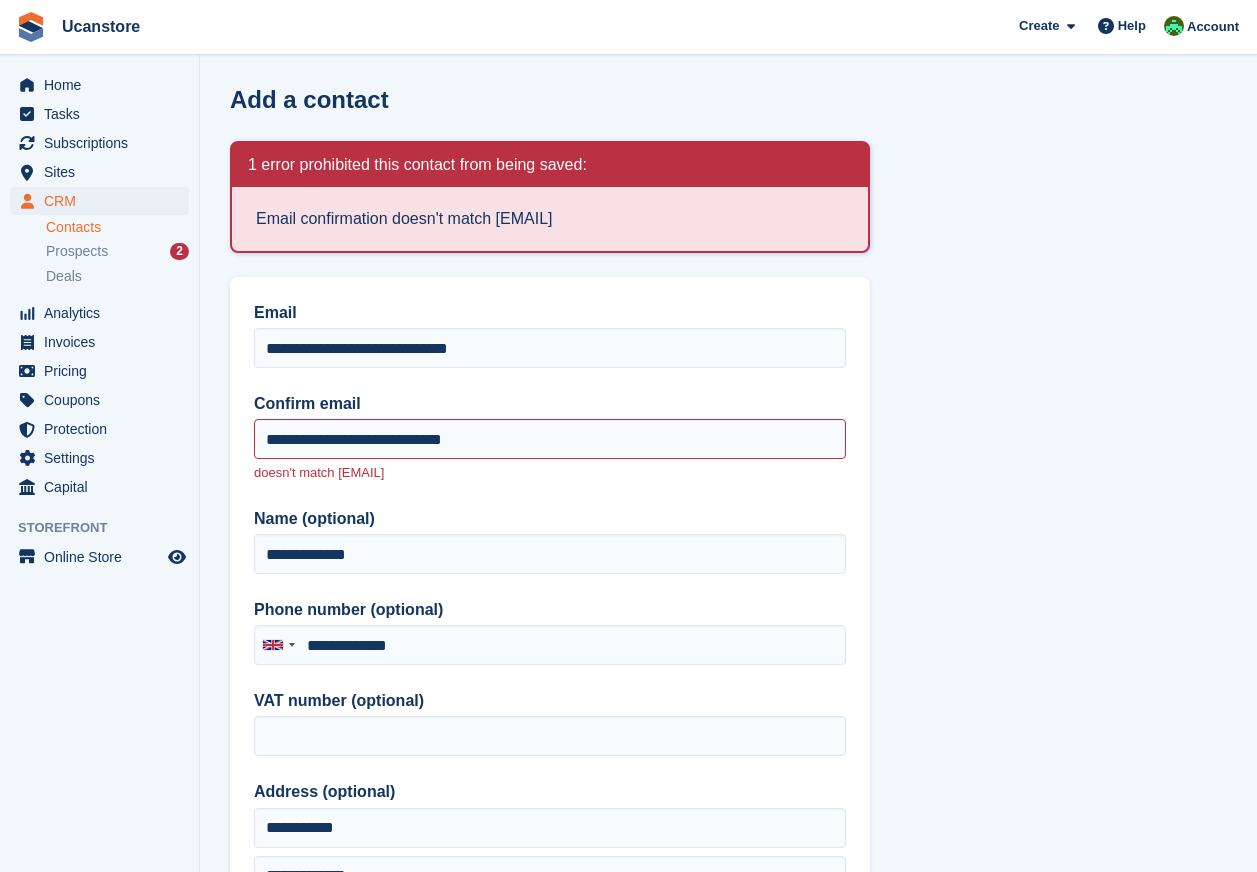 scroll, scrollTop: 0, scrollLeft: 0, axis: both 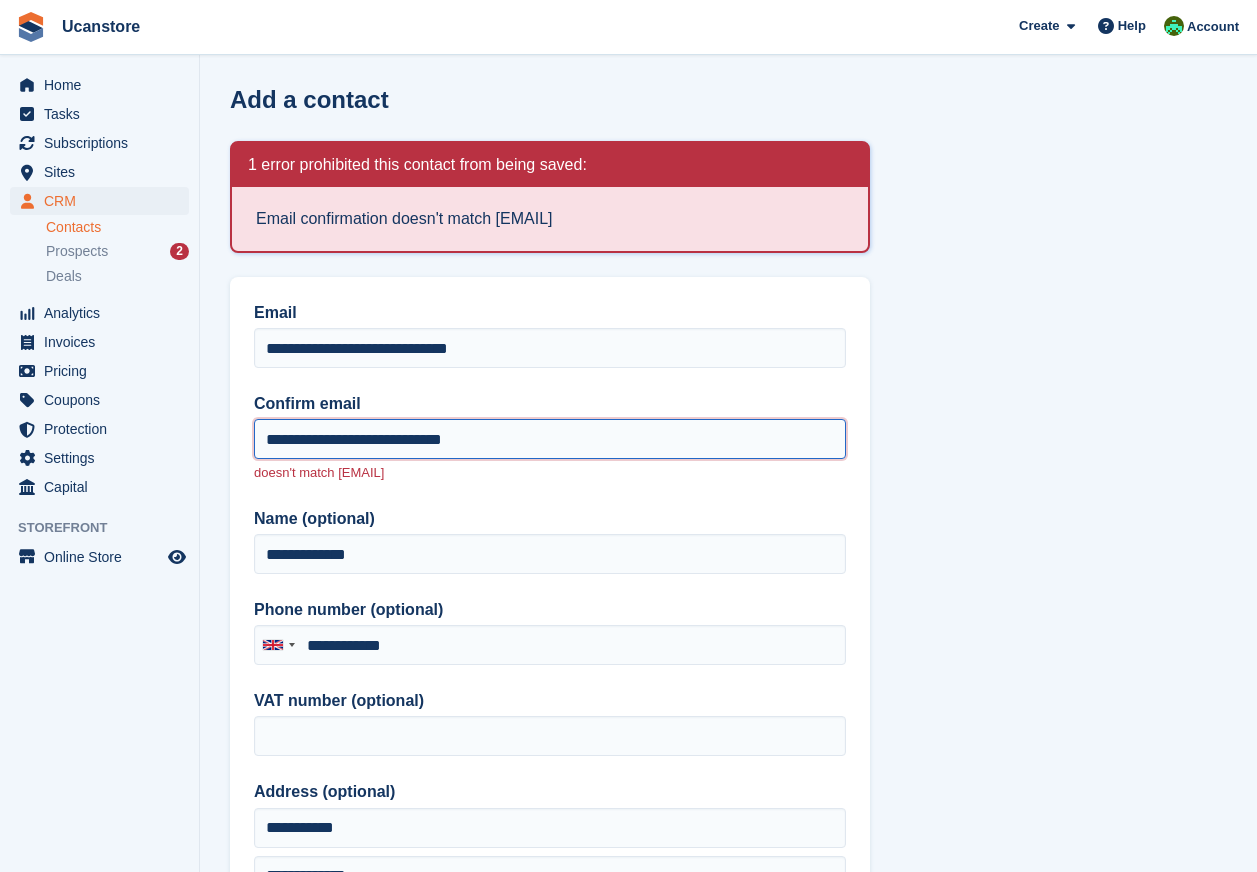 click on "**********" at bounding box center (550, 439) 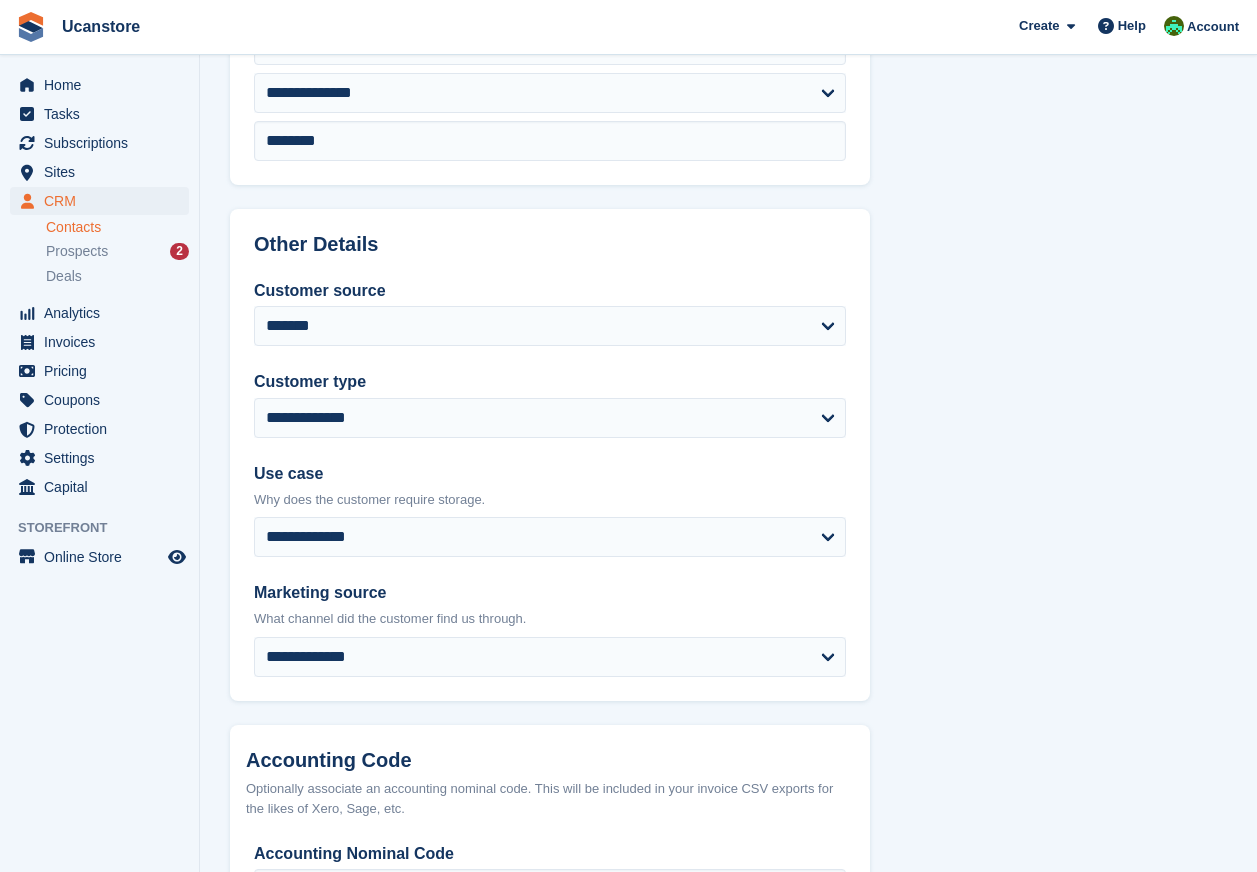 scroll, scrollTop: 1050, scrollLeft: 0, axis: vertical 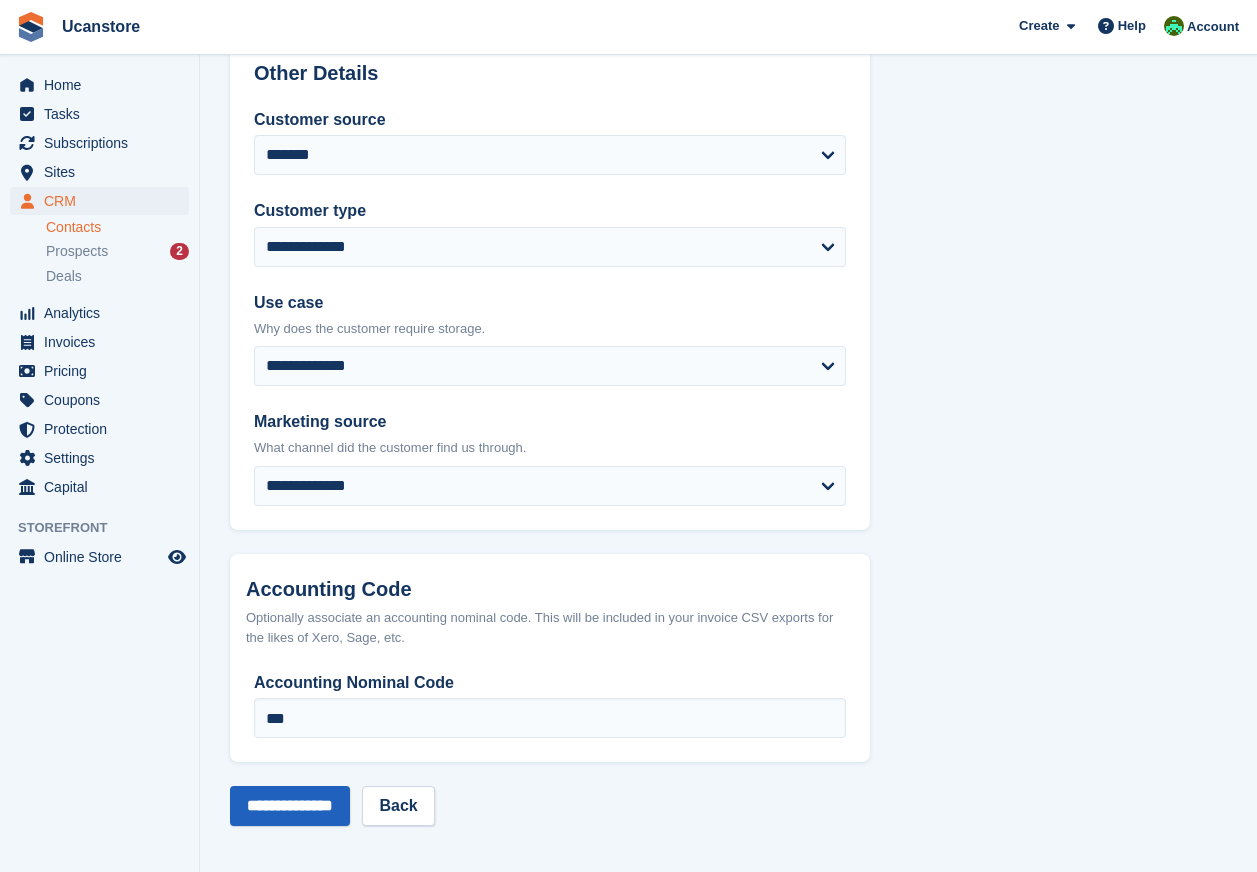 type on "**********" 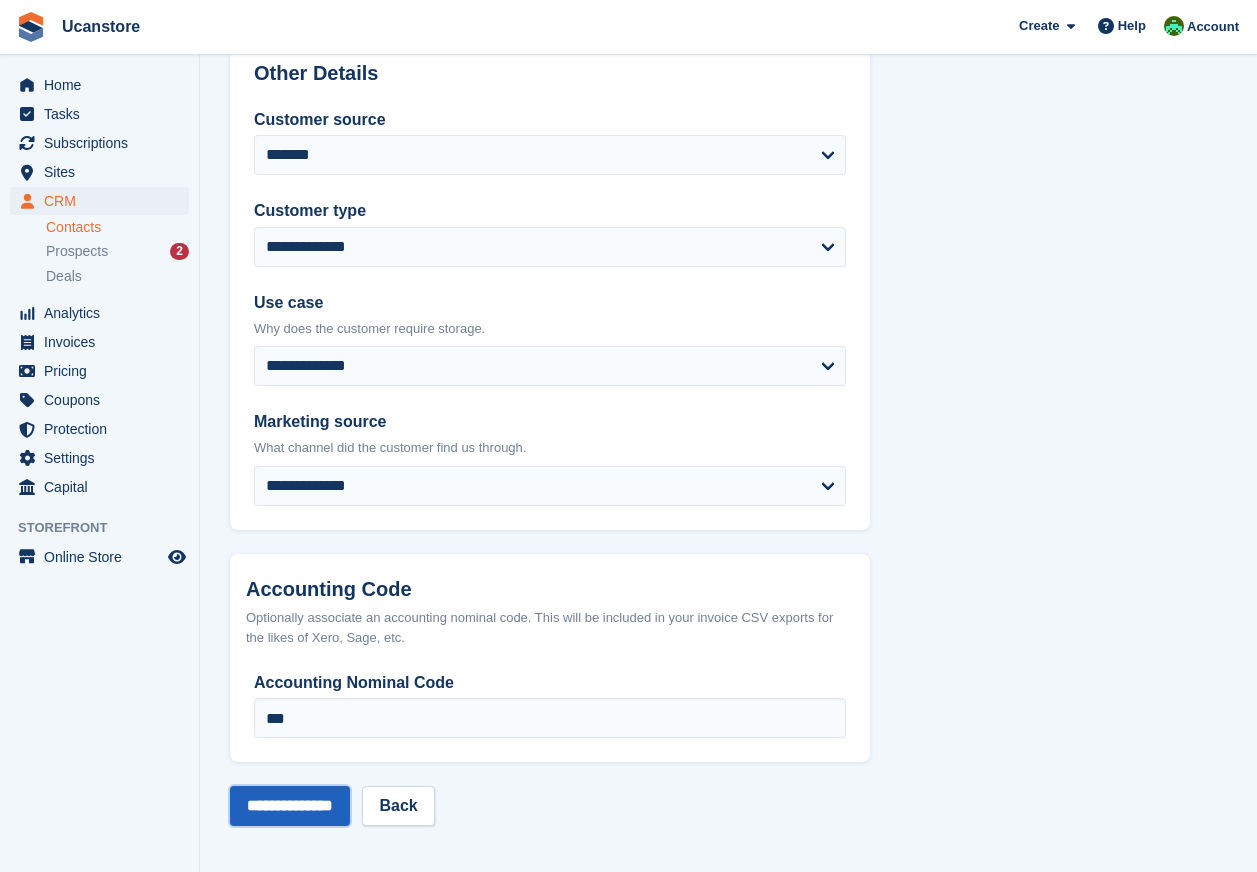 click on "**********" at bounding box center (290, 806) 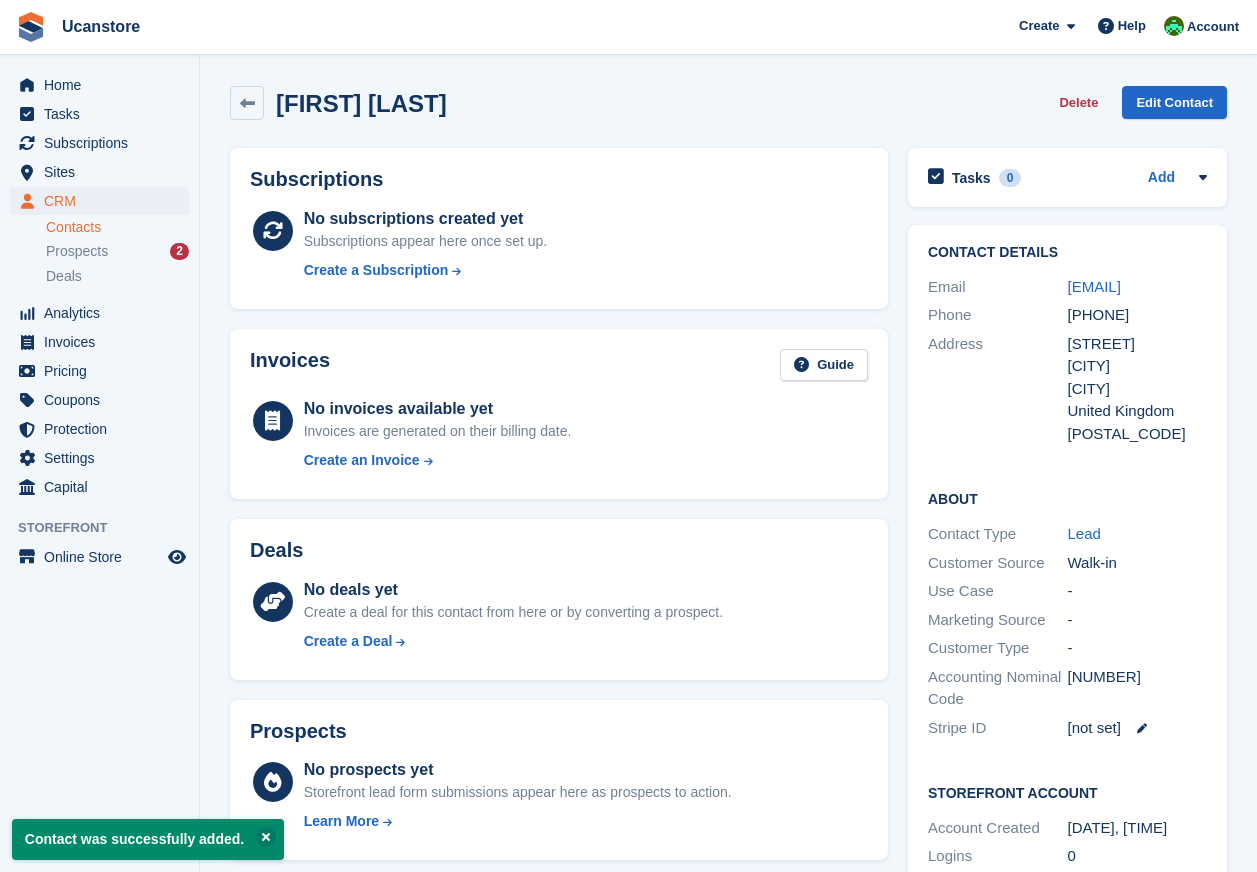 scroll, scrollTop: 0, scrollLeft: 0, axis: both 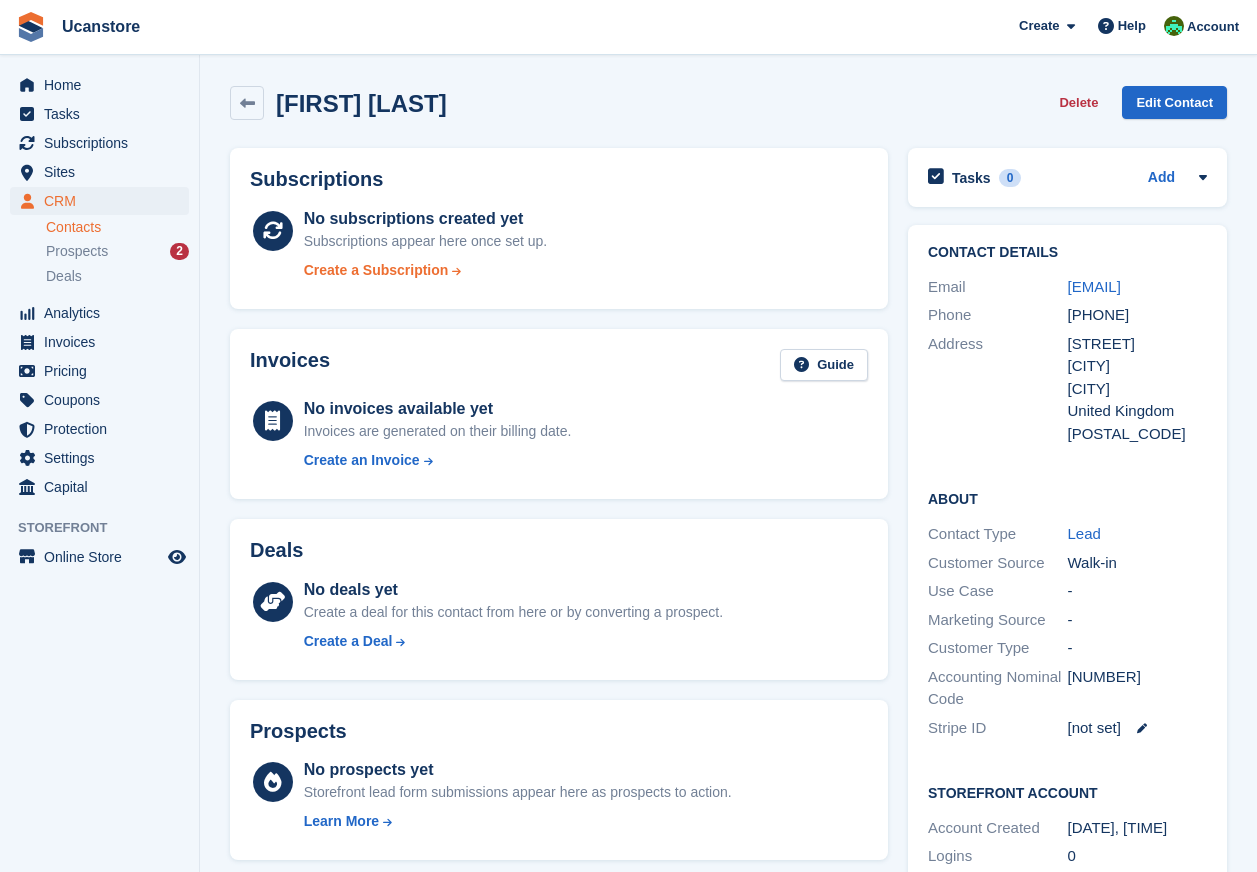 click on "Create a Subscription" at bounding box center [376, 270] 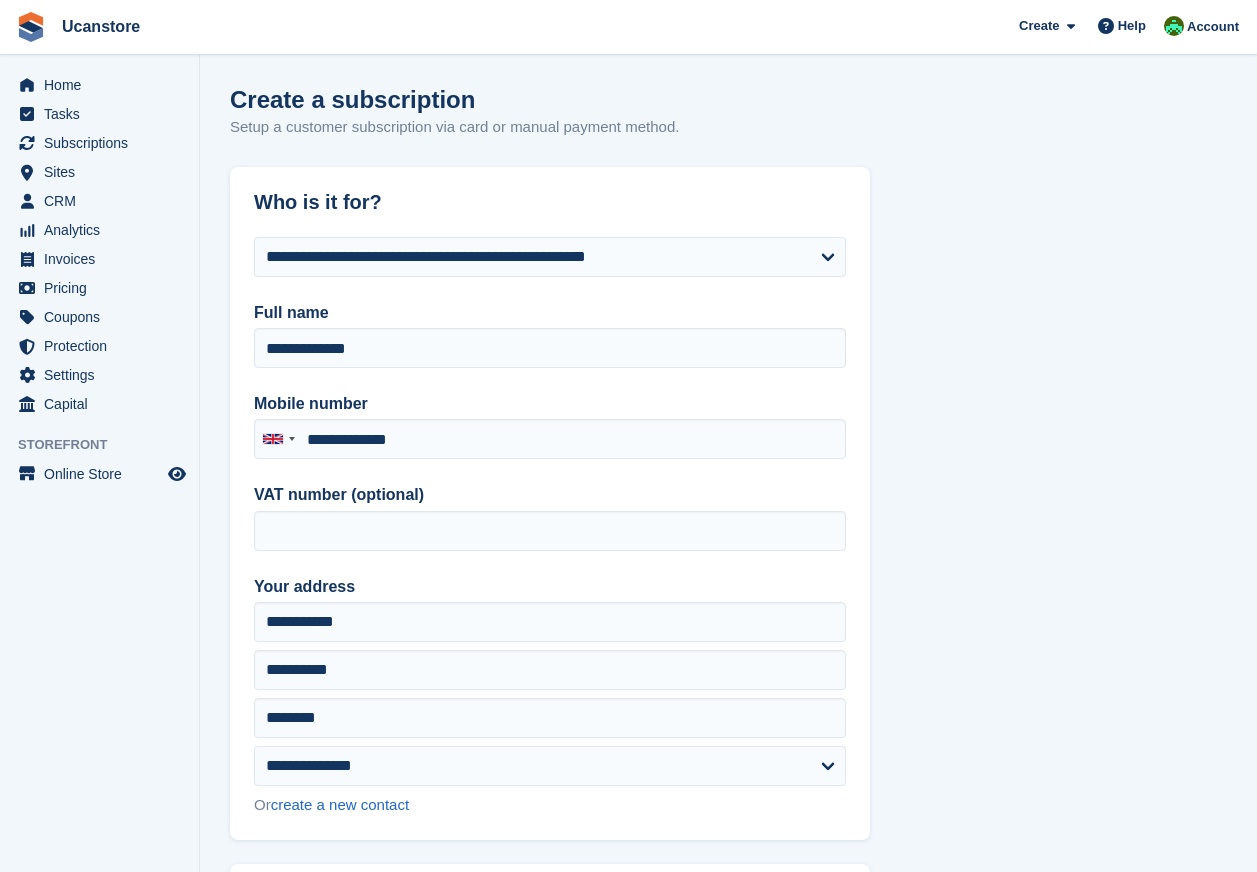 type on "**********" 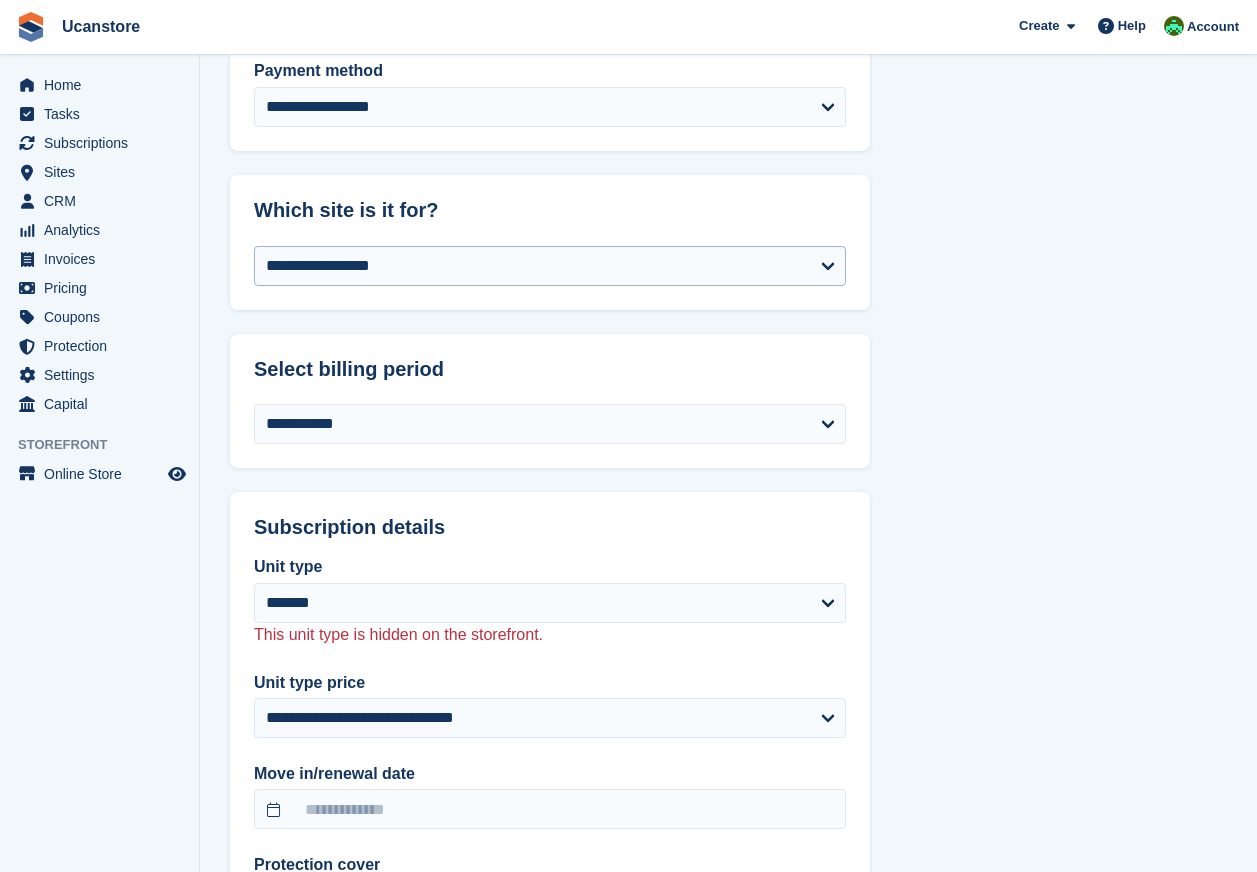 scroll, scrollTop: 1100, scrollLeft: 0, axis: vertical 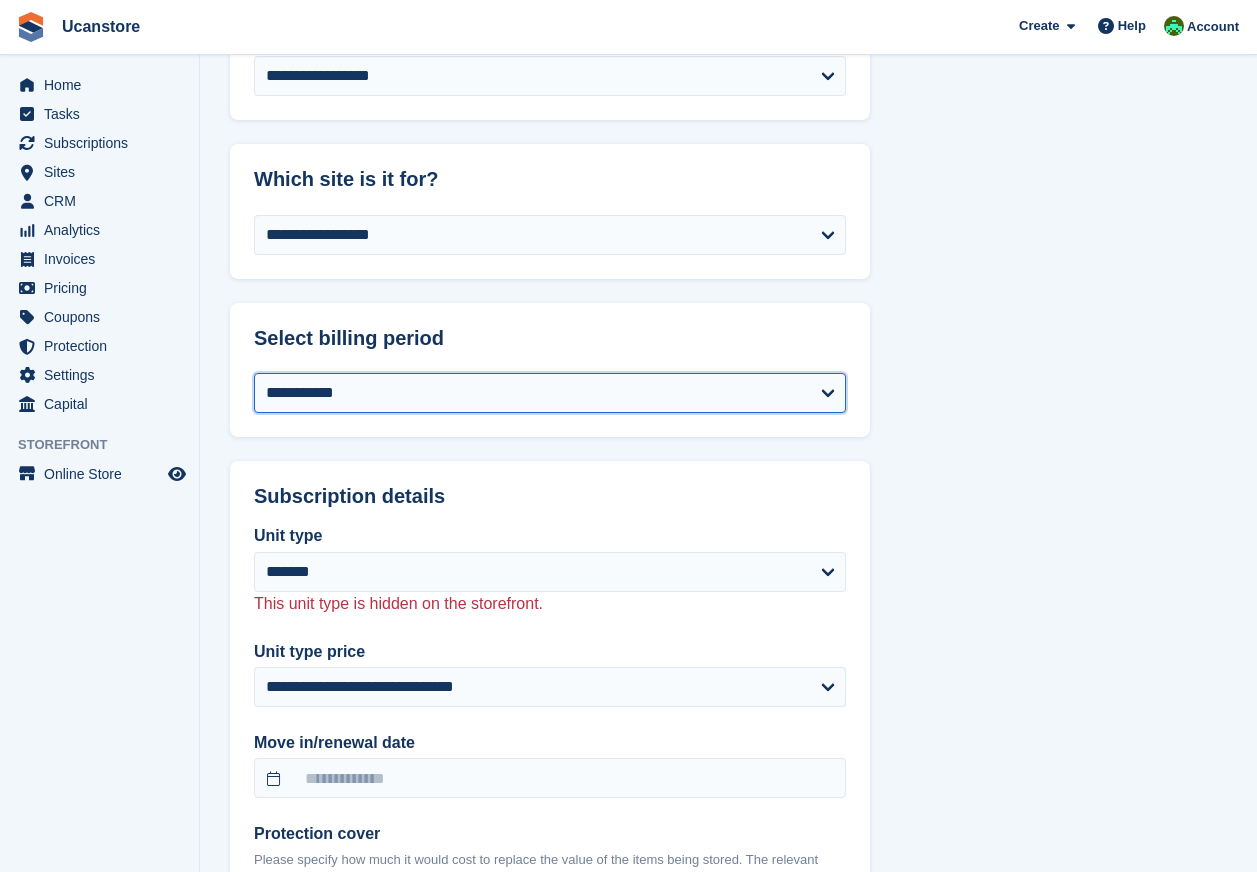 click on "**********" at bounding box center (550, 393) 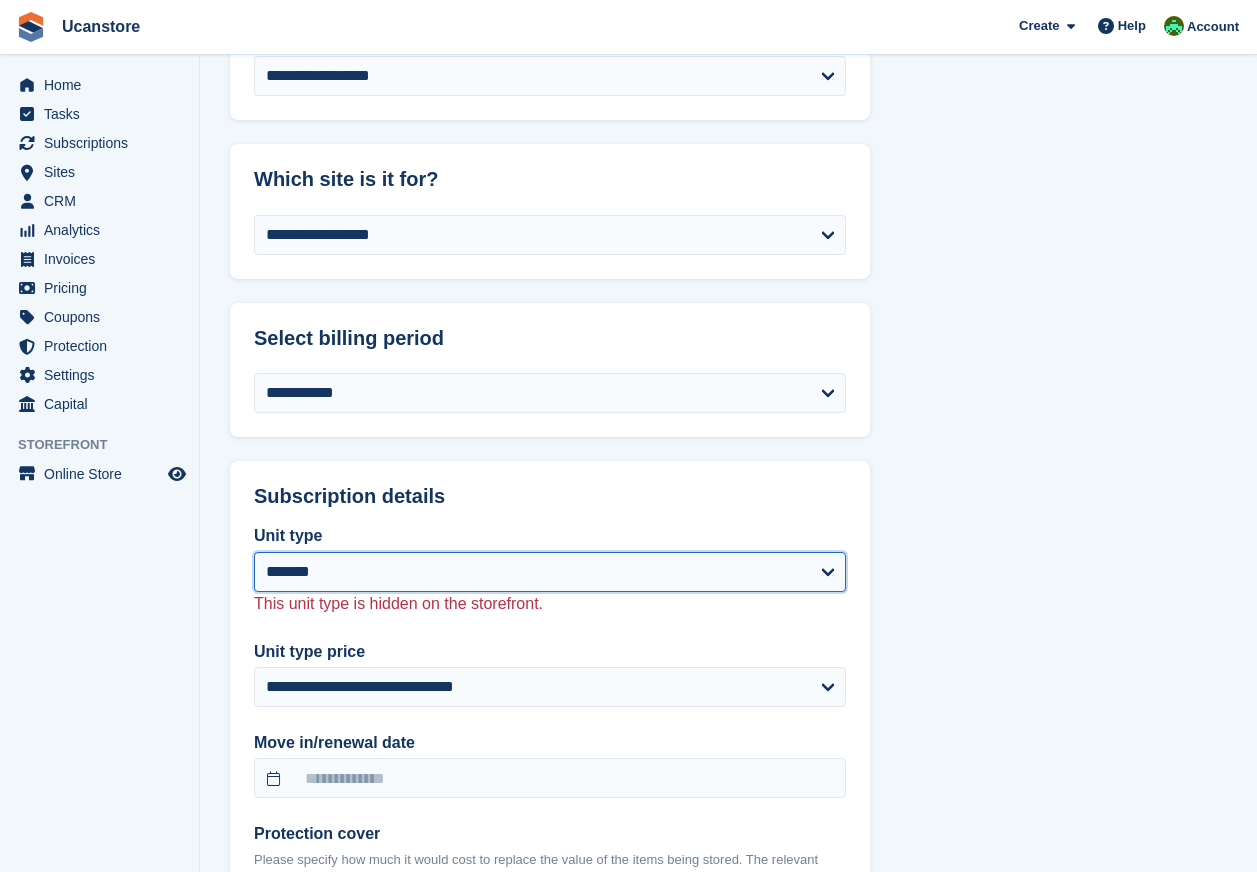 click on "**********" at bounding box center [550, 572] 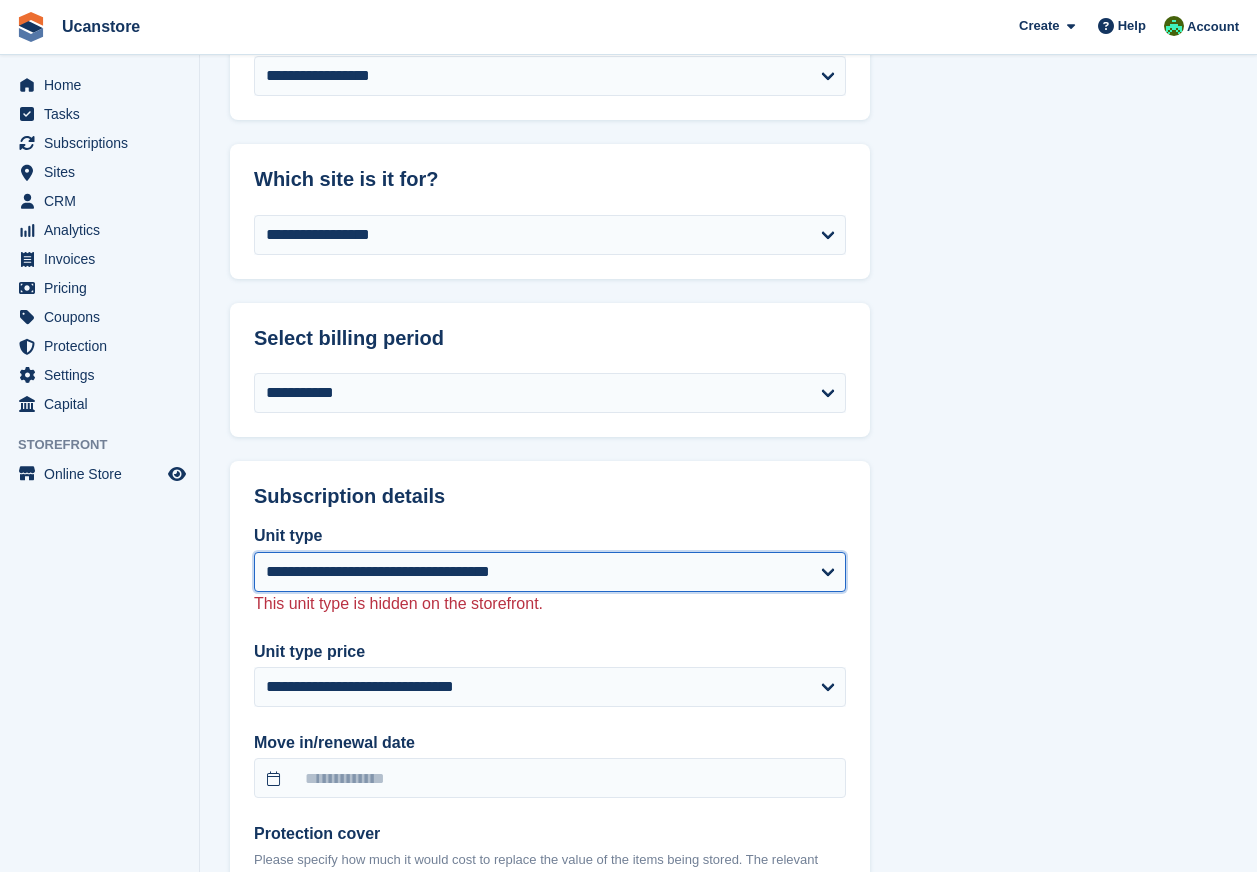 click on "**********" at bounding box center (550, 572) 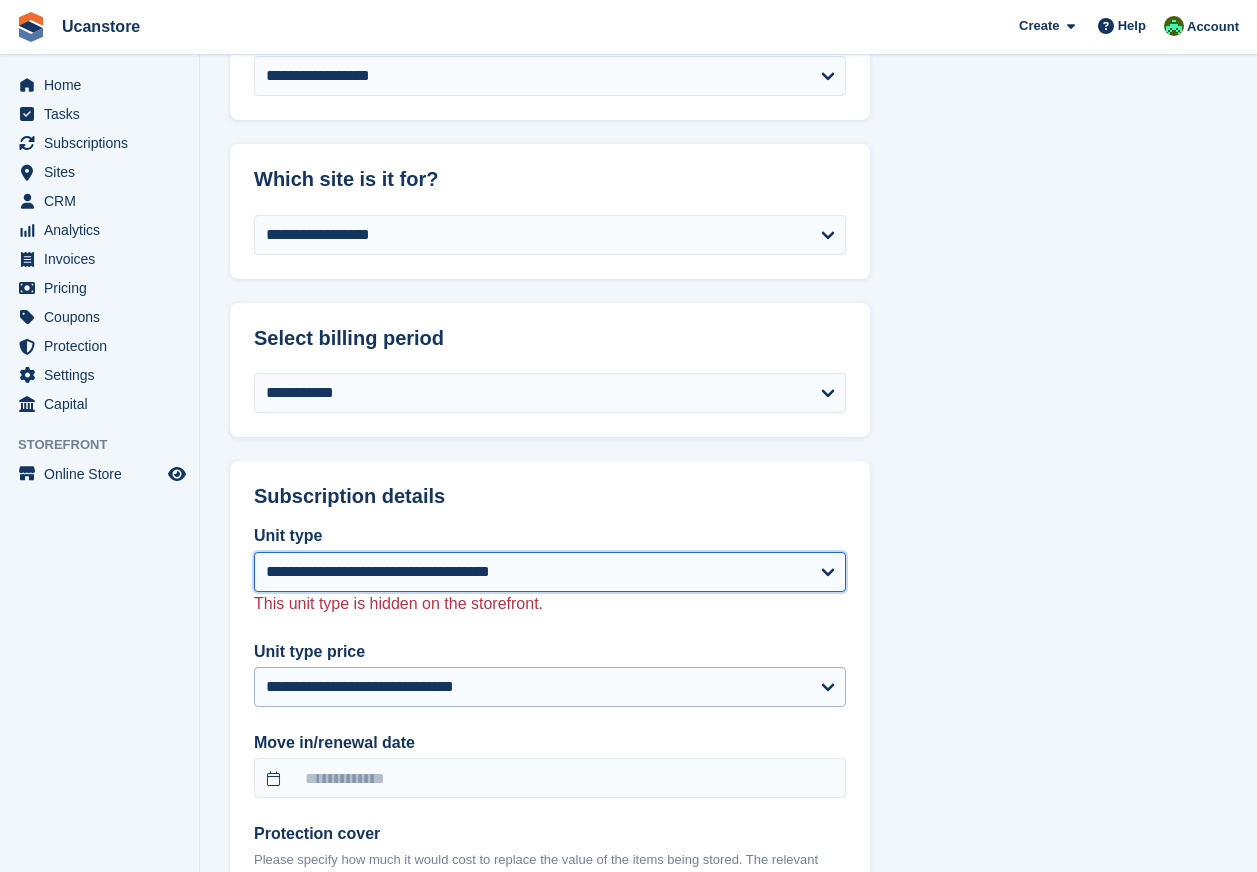 select on "******" 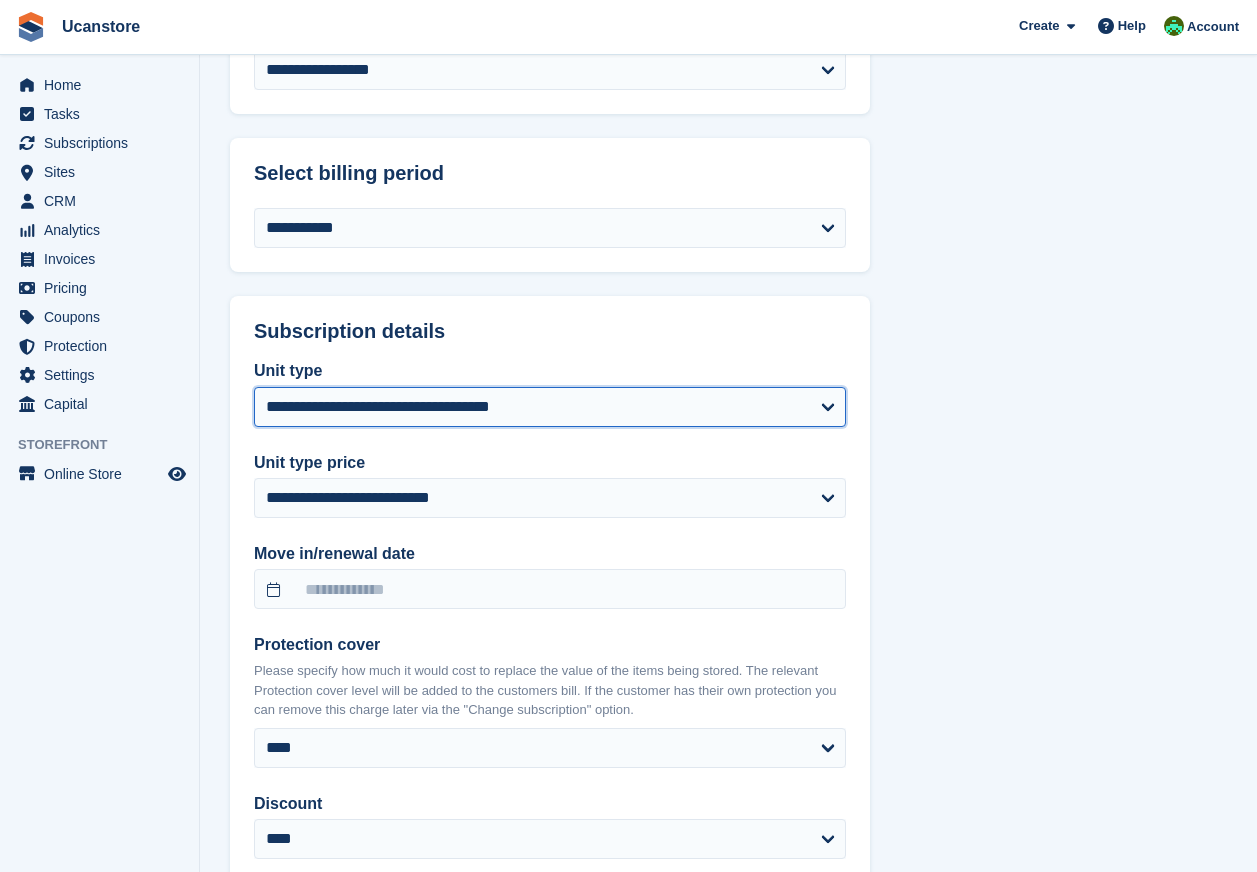 scroll, scrollTop: 1300, scrollLeft: 0, axis: vertical 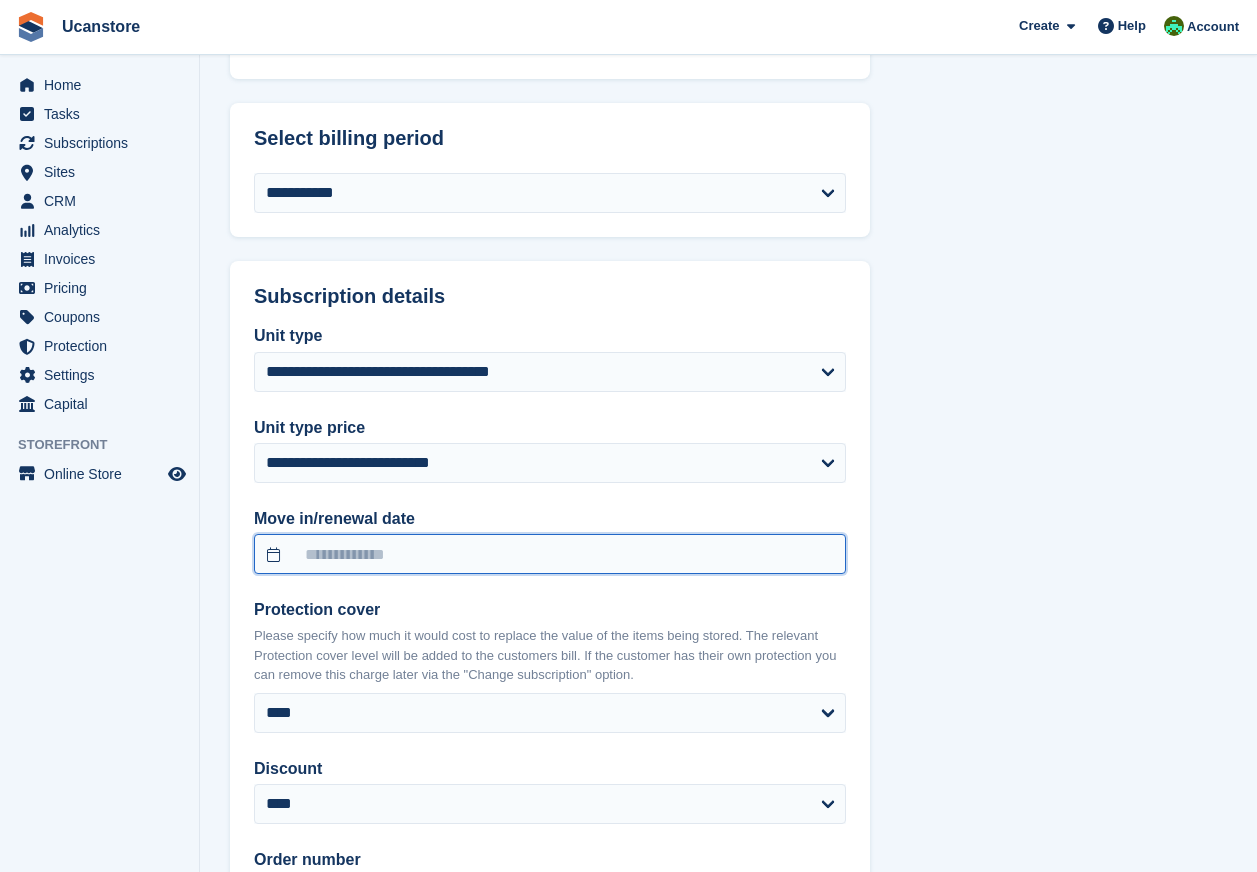 click at bounding box center (550, 554) 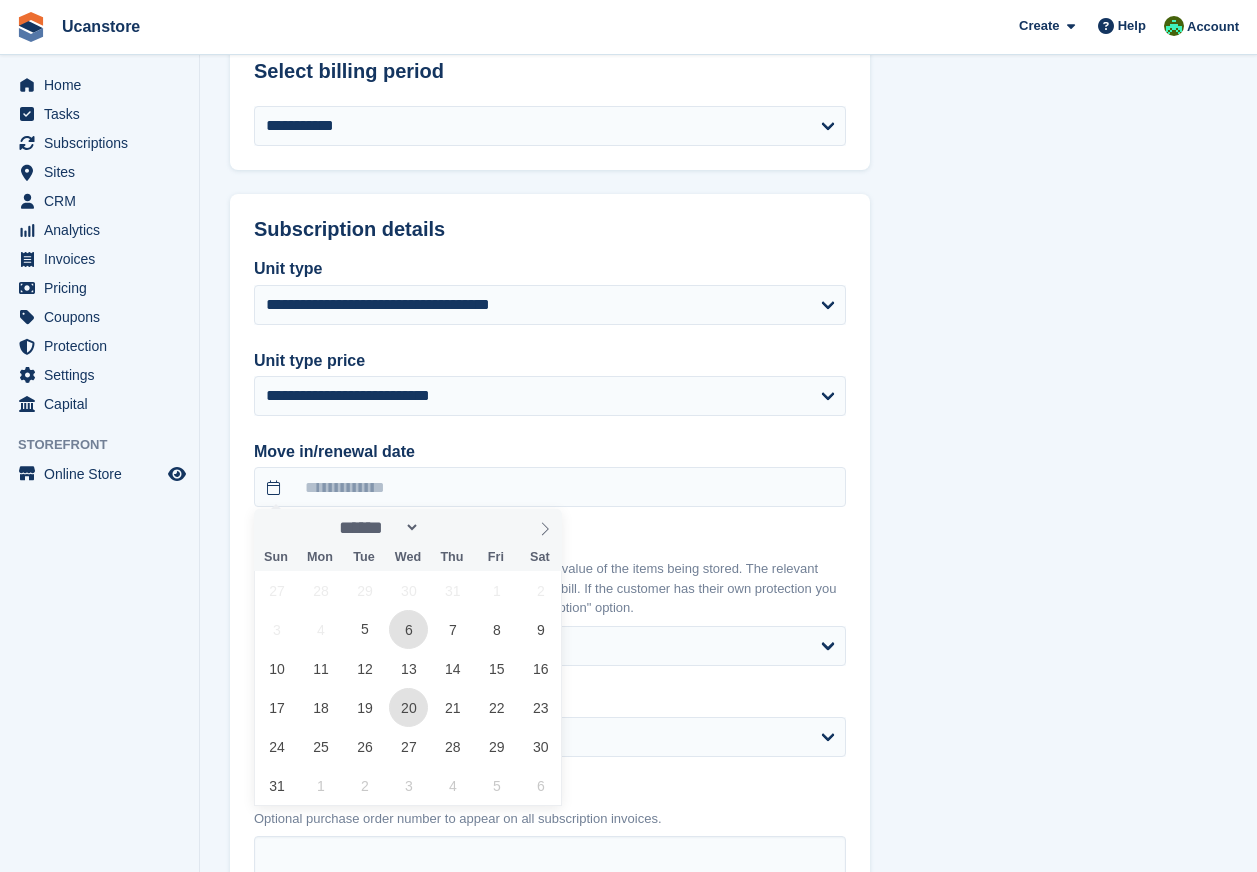 click on "27 28 29 30 31 1 2 3 4 5 6 7 8 9 10 11 12 13 14 15 16 17 18 19 20 21 22 23 24 25 26 27 28 29 30 31 1 2 3 4 5 6" at bounding box center [409, 688] 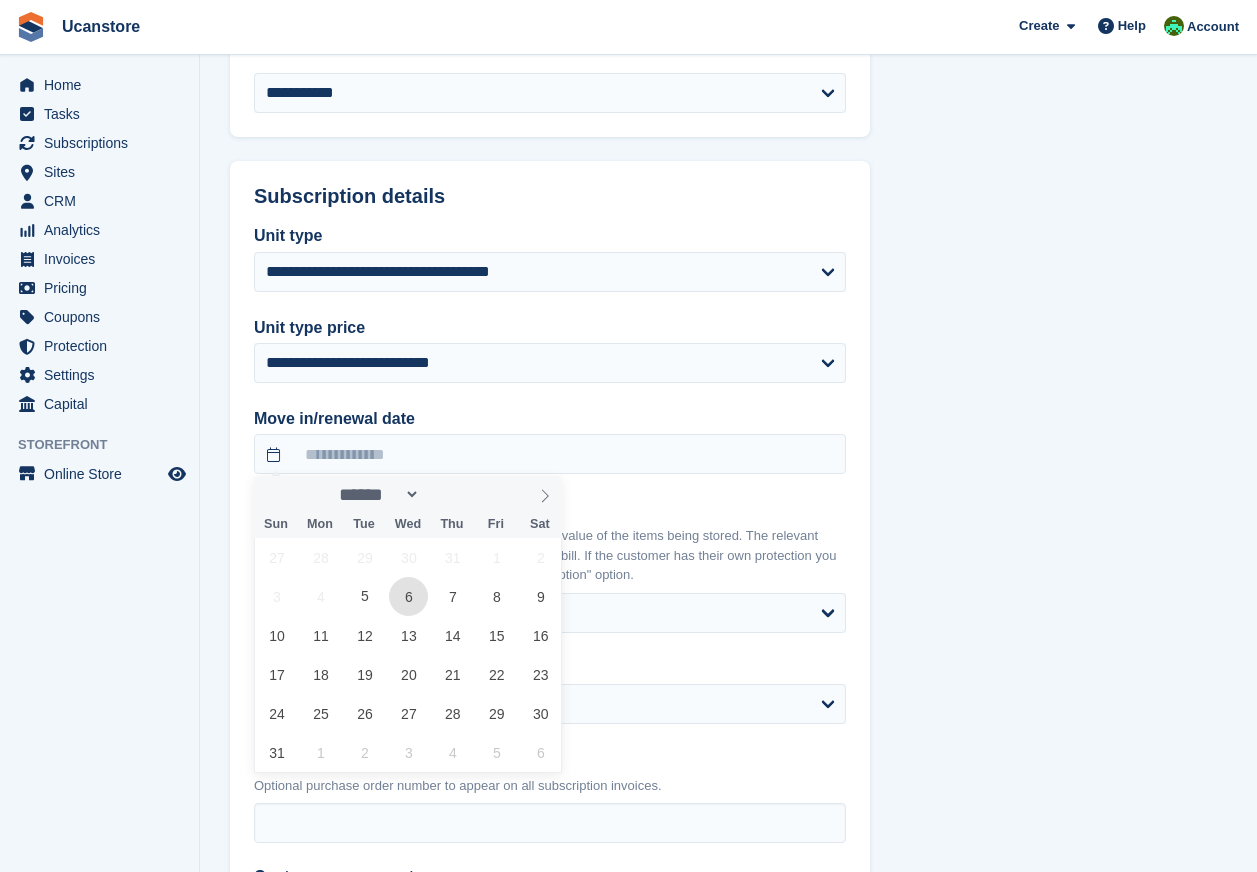 click on "6" at bounding box center (408, 596) 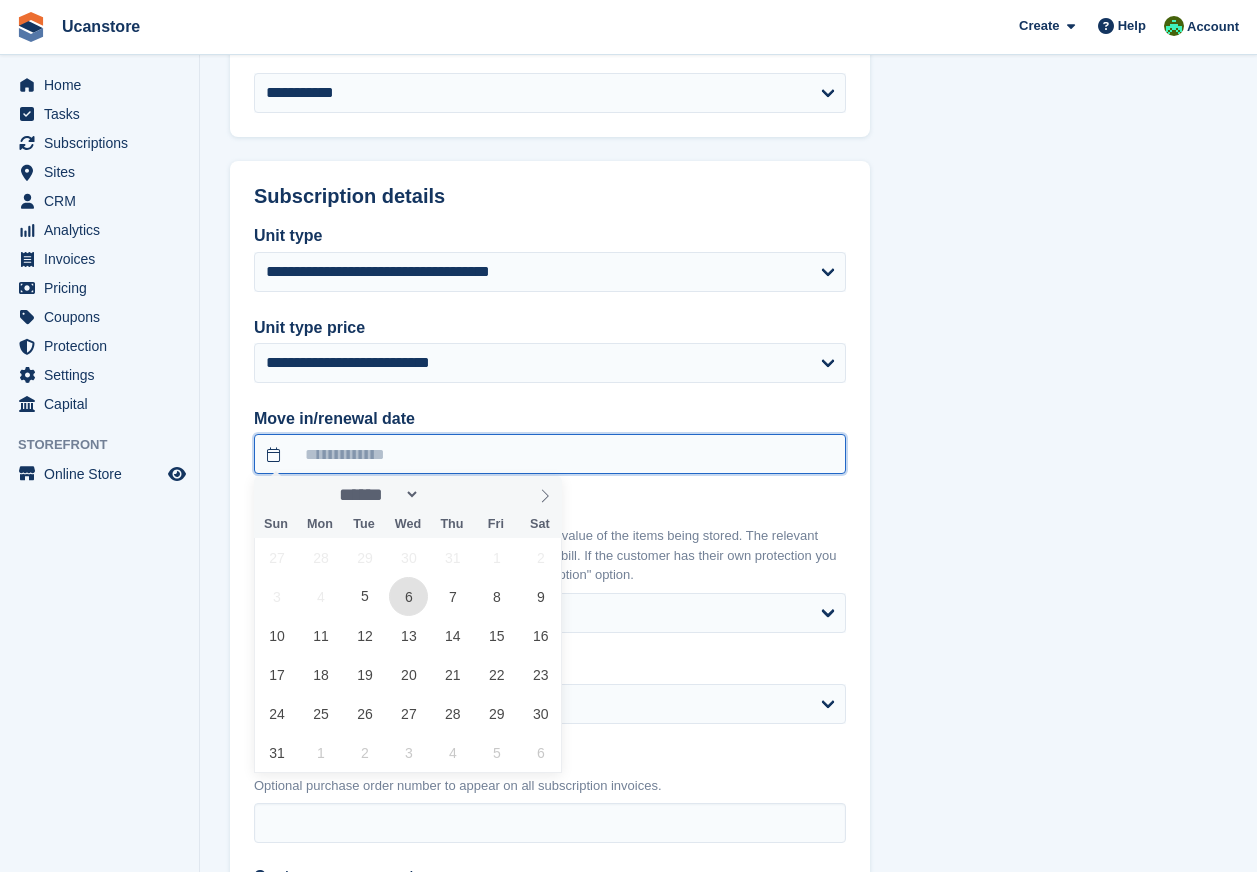 type on "**********" 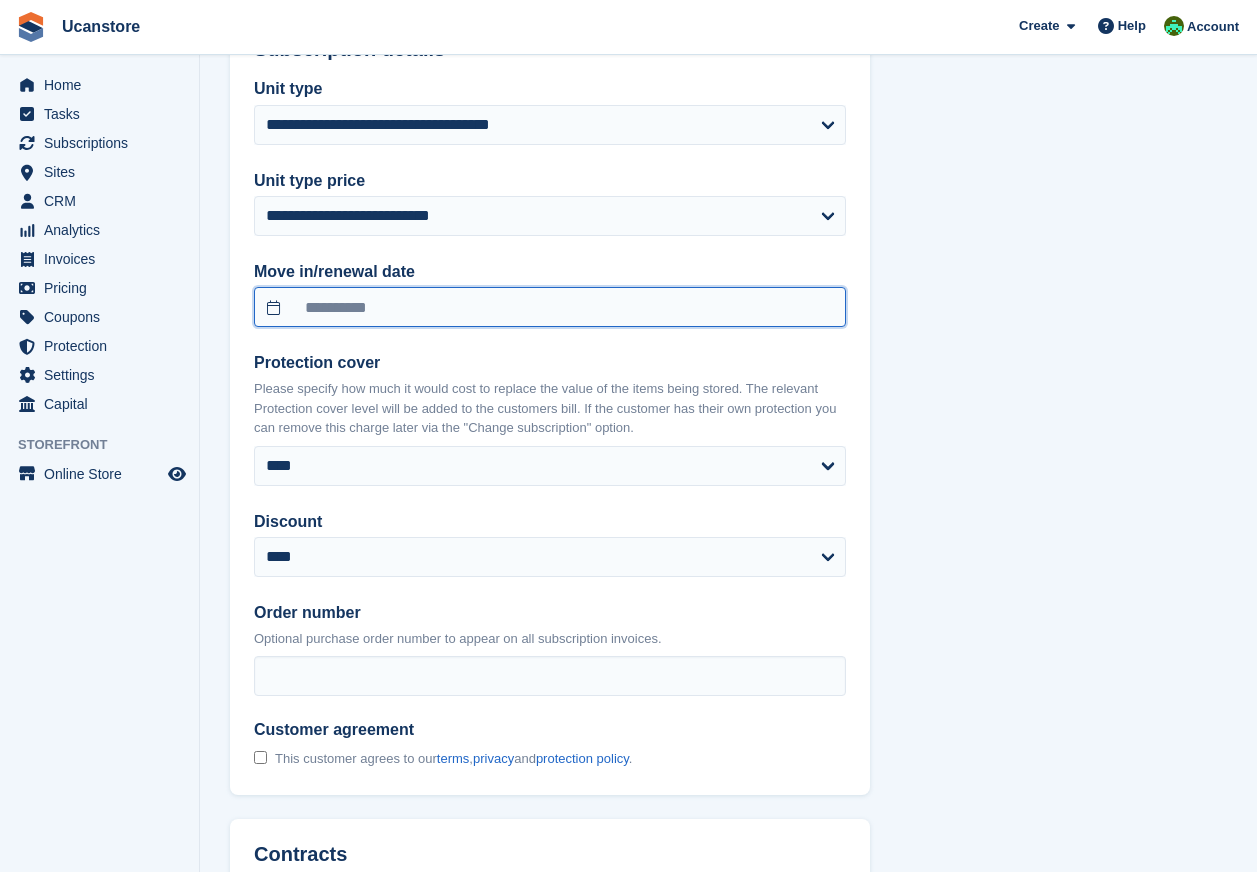 scroll, scrollTop: 1600, scrollLeft: 0, axis: vertical 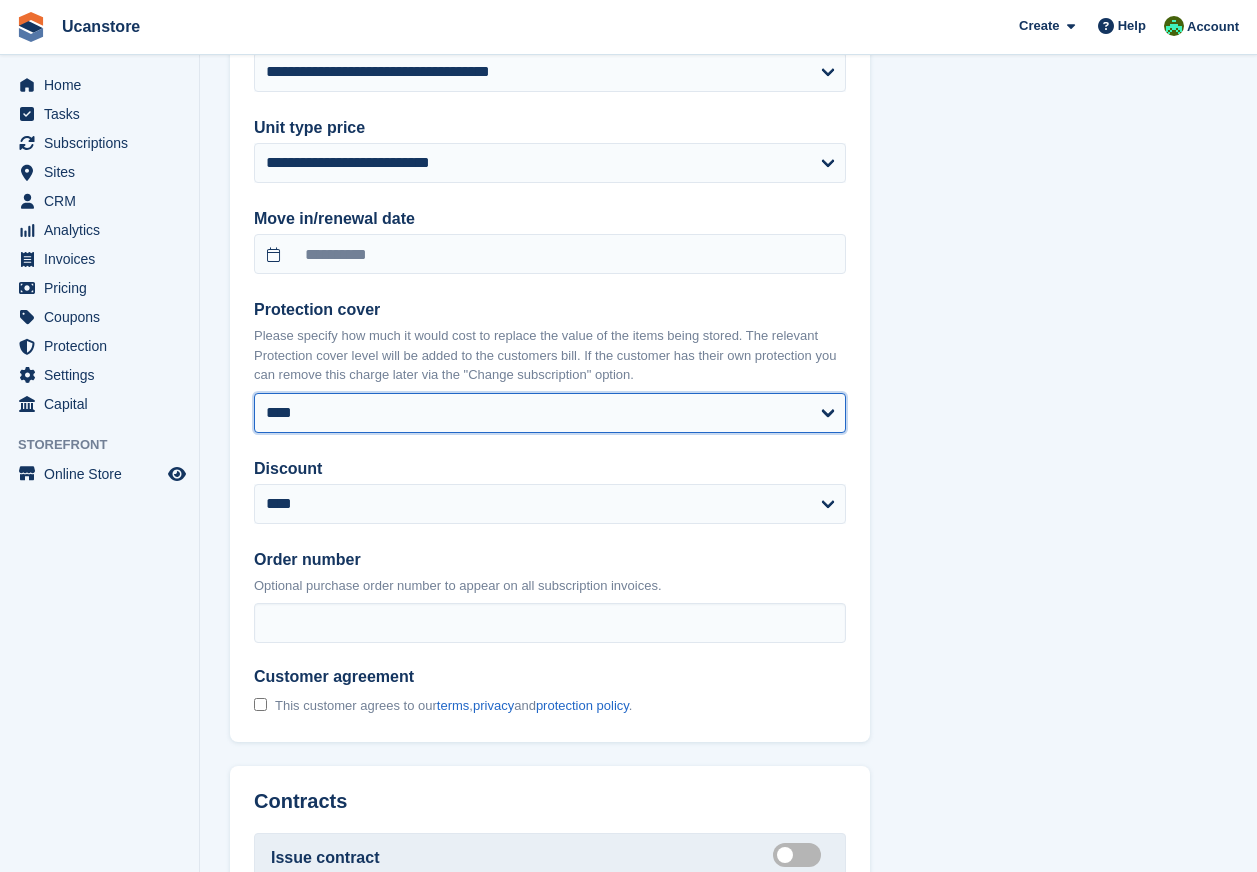 click on "****
******
******
******
******
******
*******" at bounding box center (550, 413) 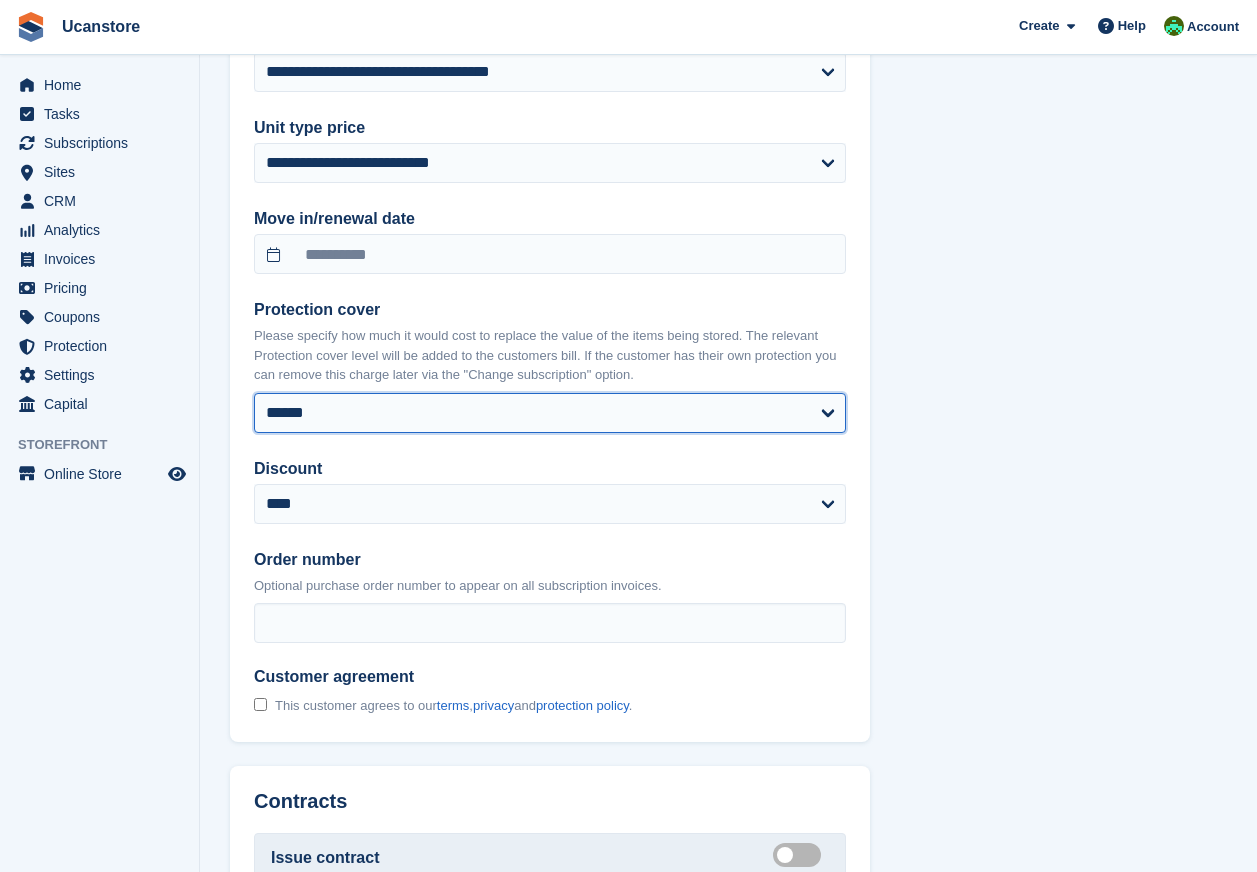click on "****
******
******
******
******
******
*******" at bounding box center (550, 413) 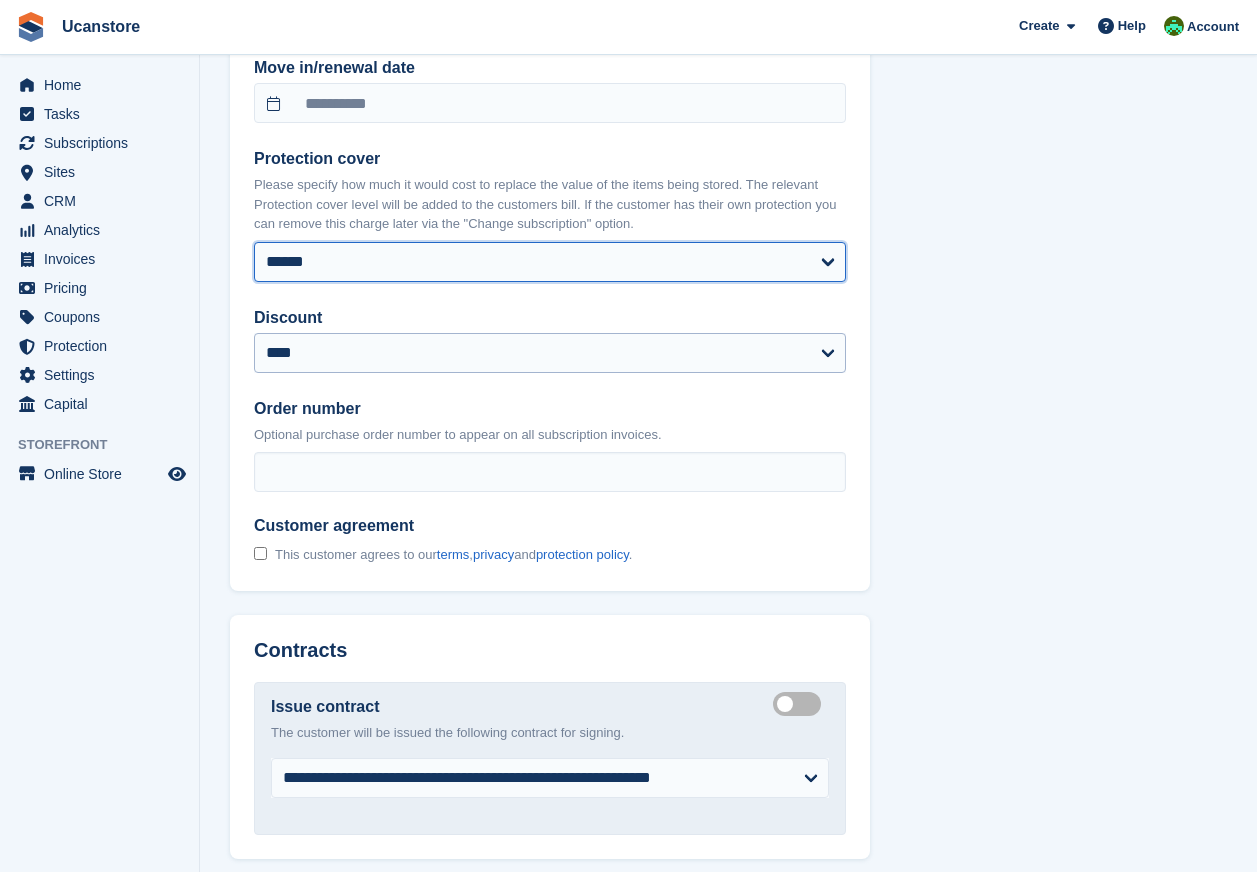 scroll, scrollTop: 1800, scrollLeft: 0, axis: vertical 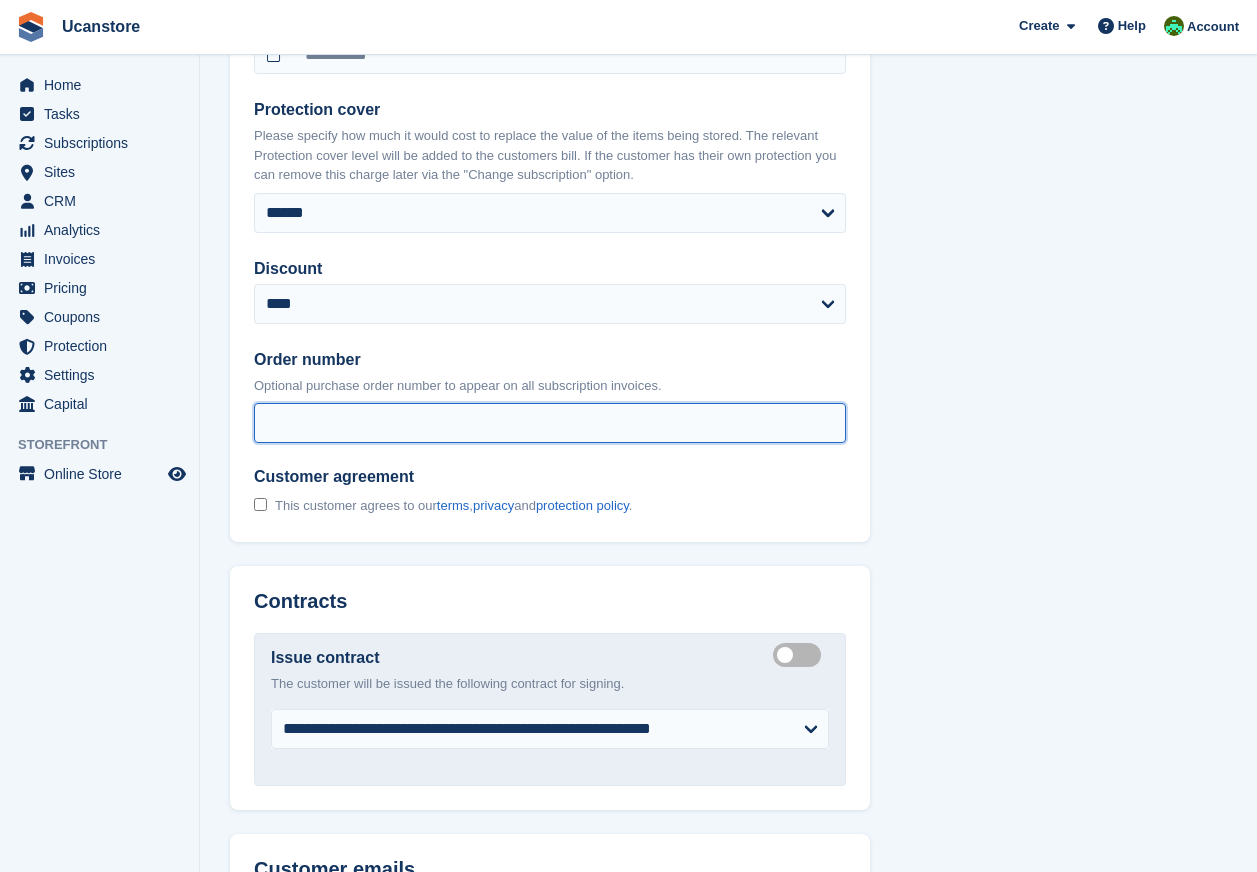 click on "Order number" at bounding box center [550, 423] 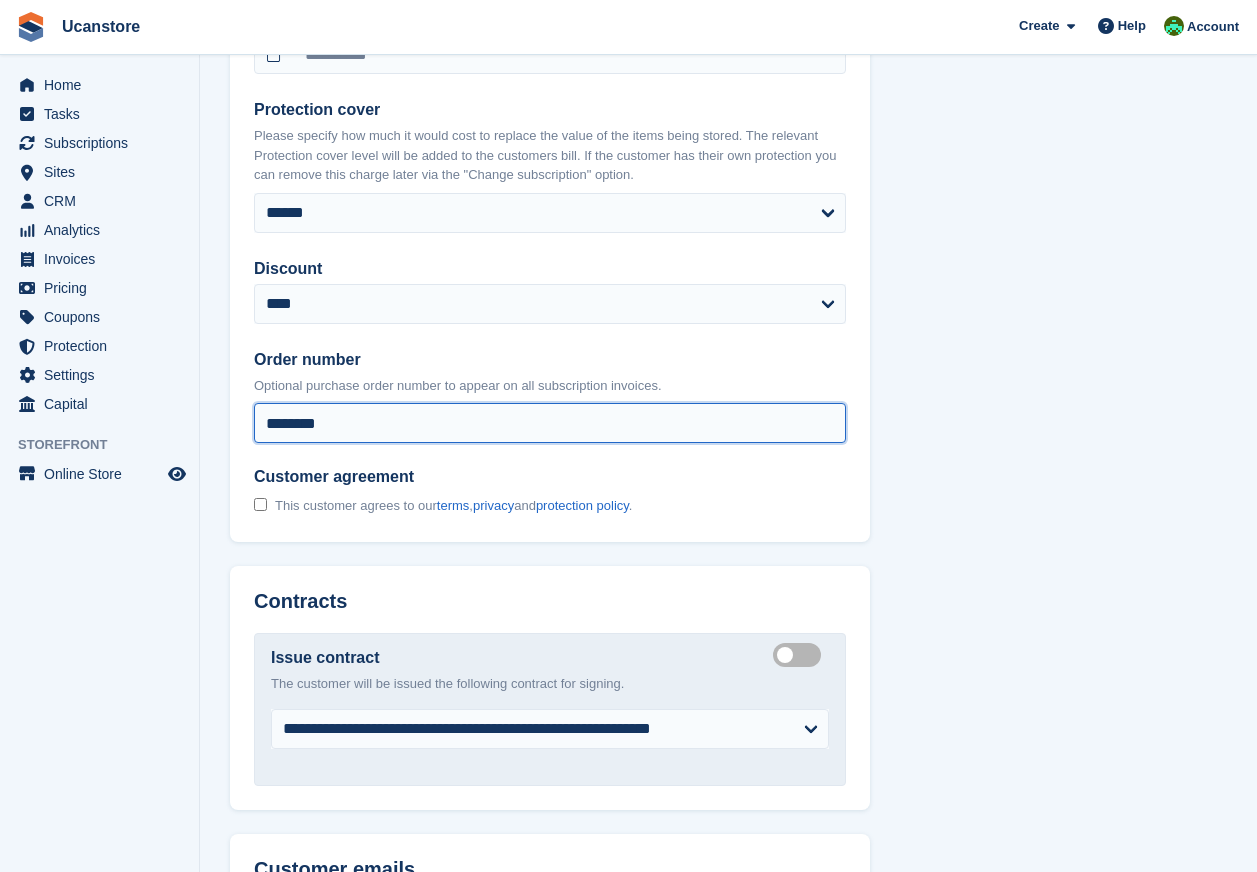 type on "********" 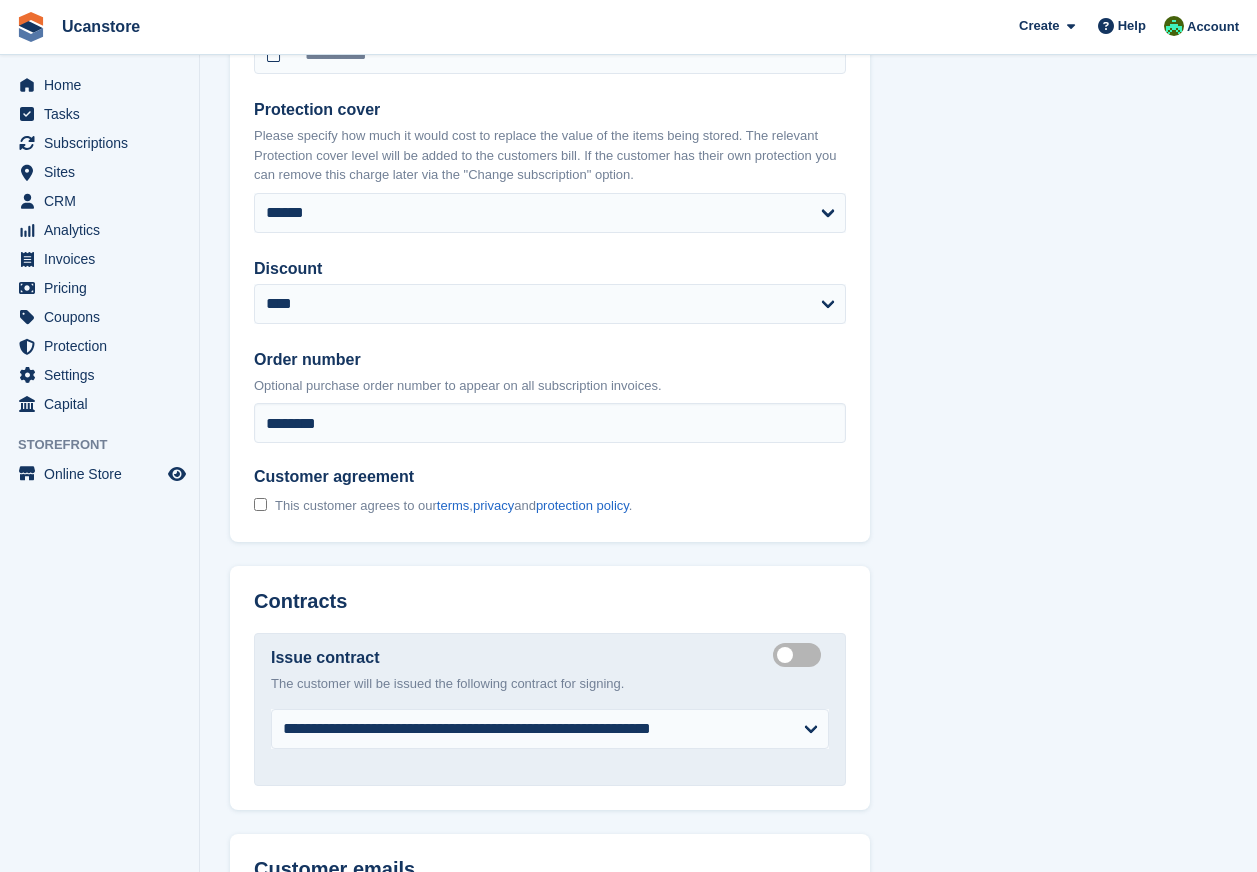 click on "This customer agrees to our  terms ,  privacy  and  protection policy ." at bounding box center (453, 506) 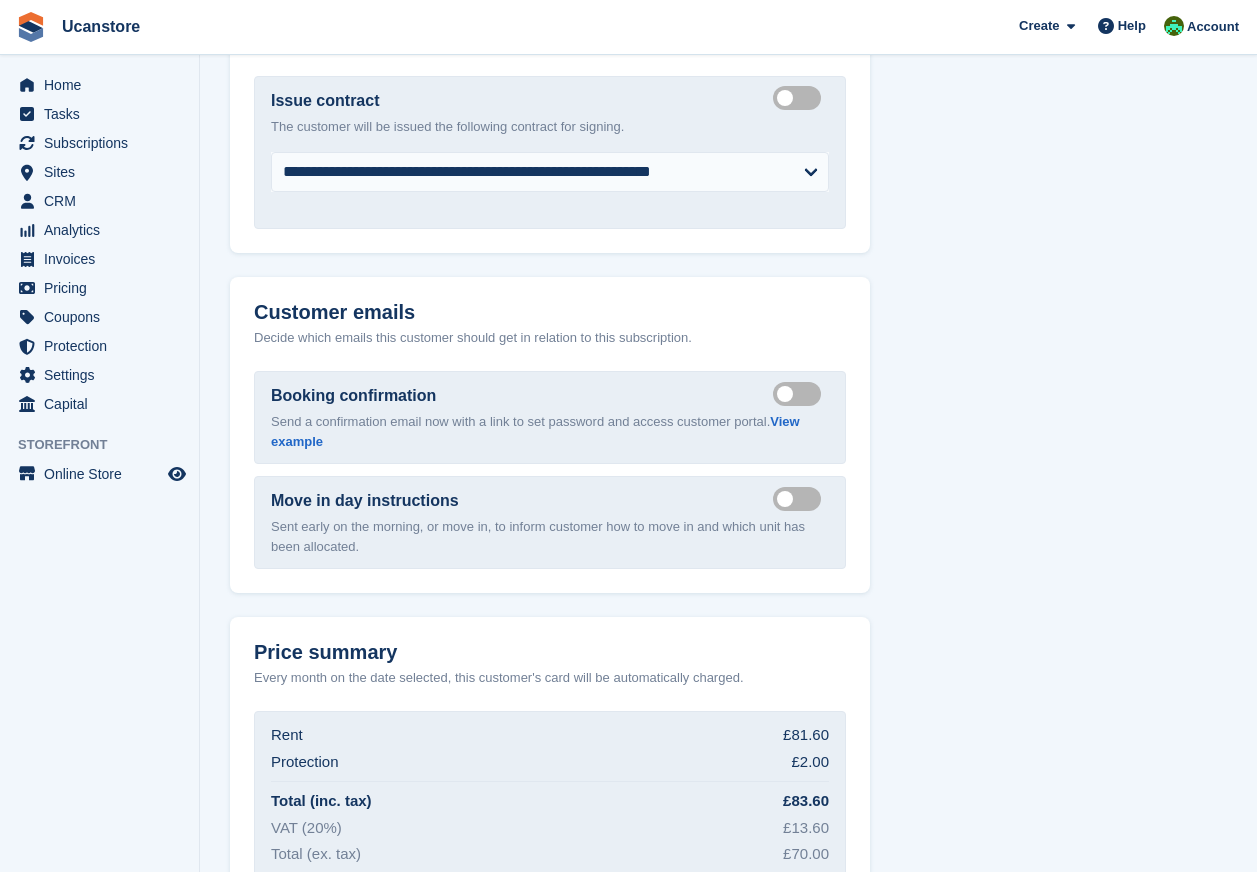 scroll, scrollTop: 2492, scrollLeft: 0, axis: vertical 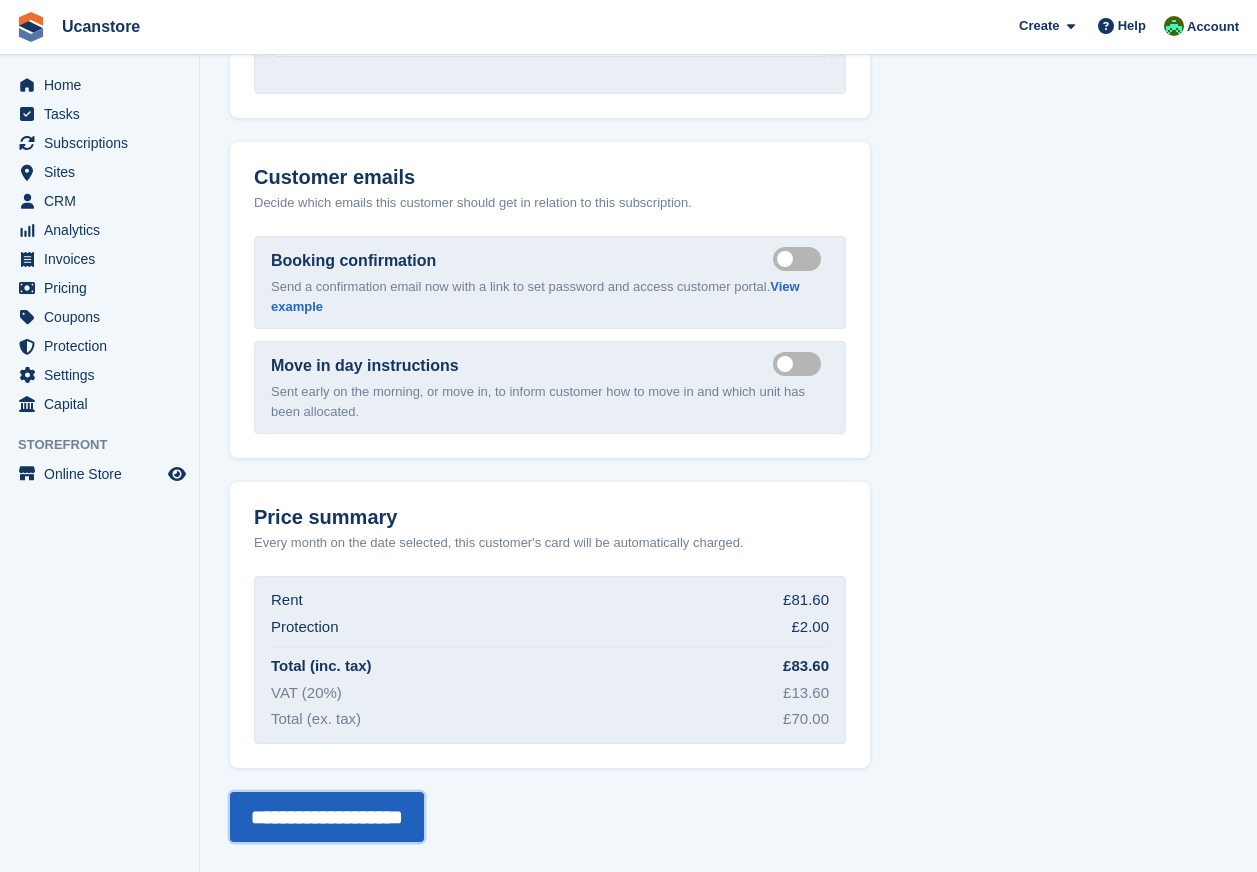 click on "**********" at bounding box center [327, 817] 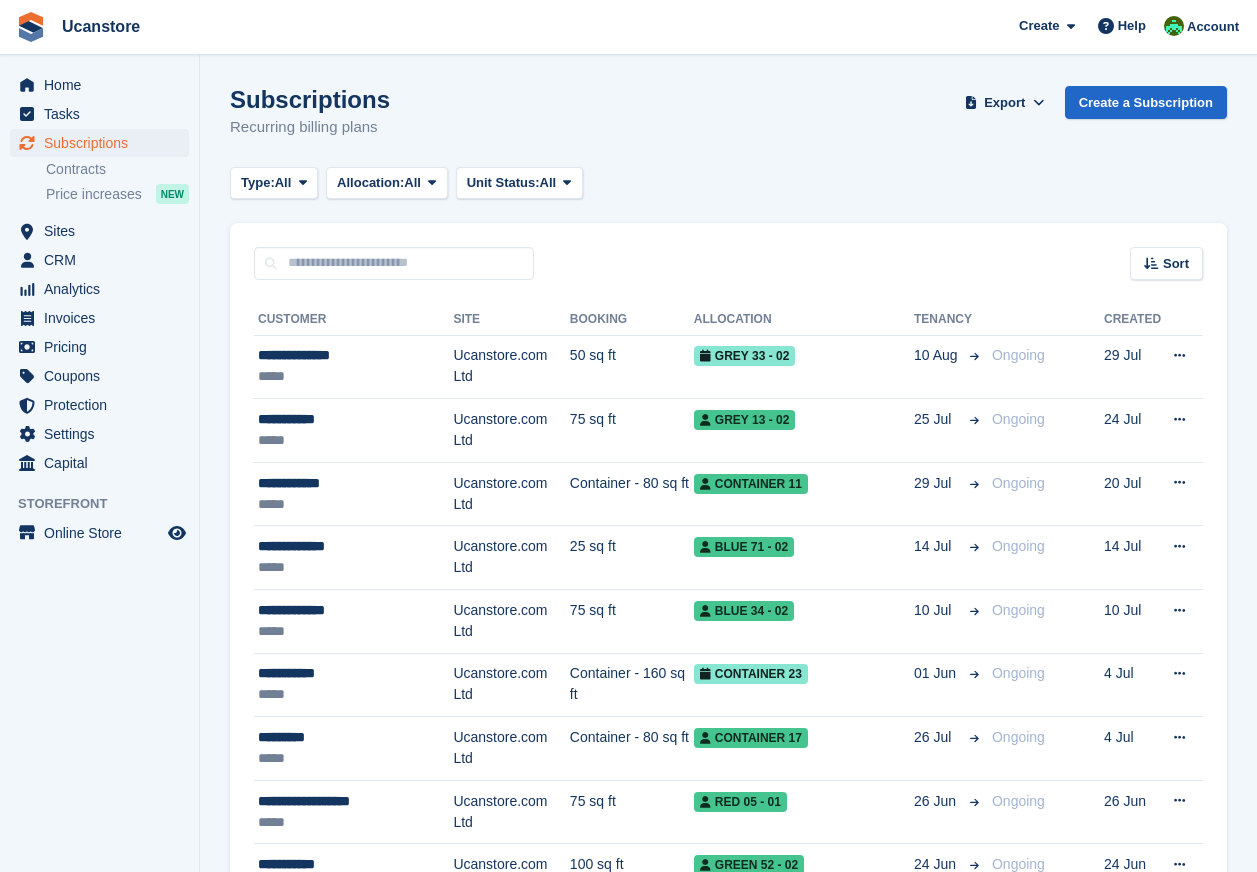 scroll, scrollTop: 0, scrollLeft: 0, axis: both 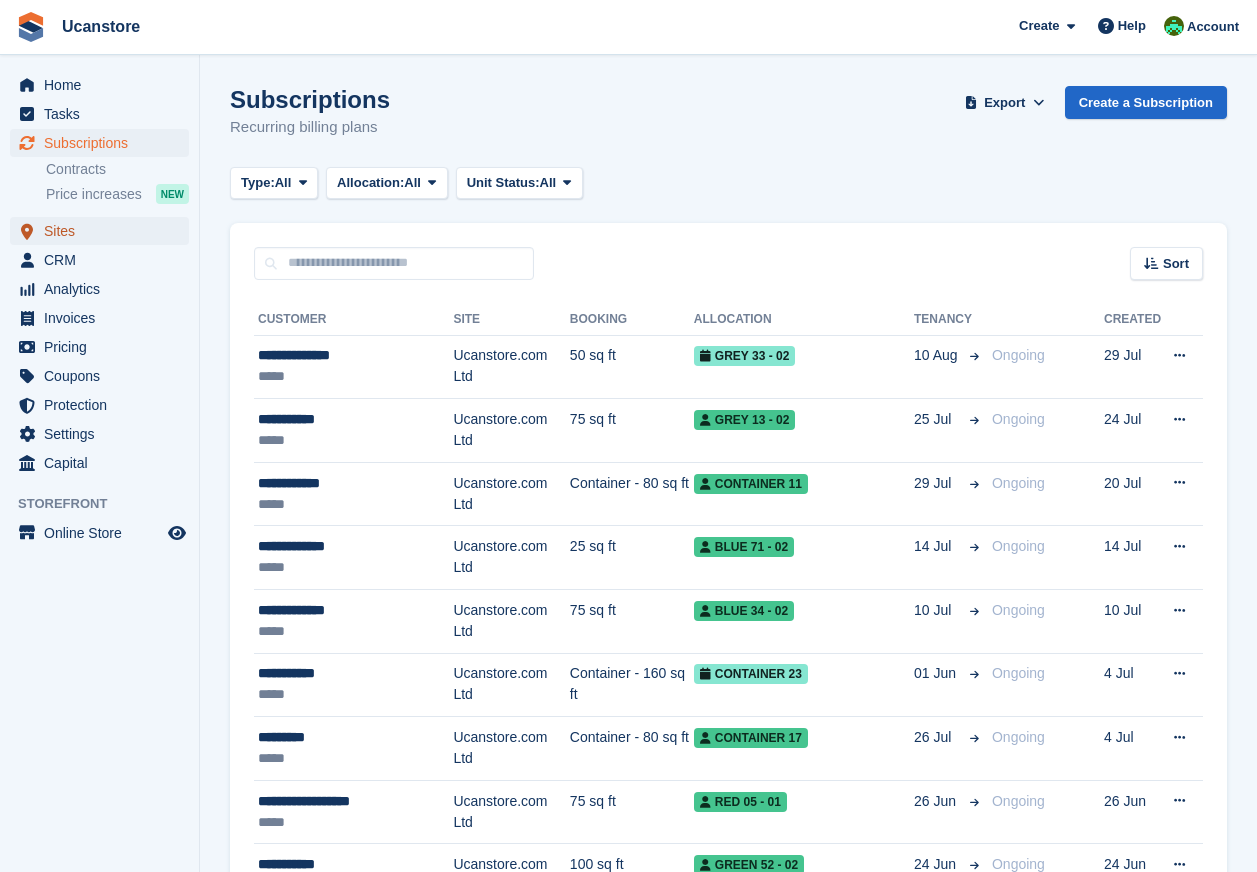 click on "Sites" at bounding box center (104, 231) 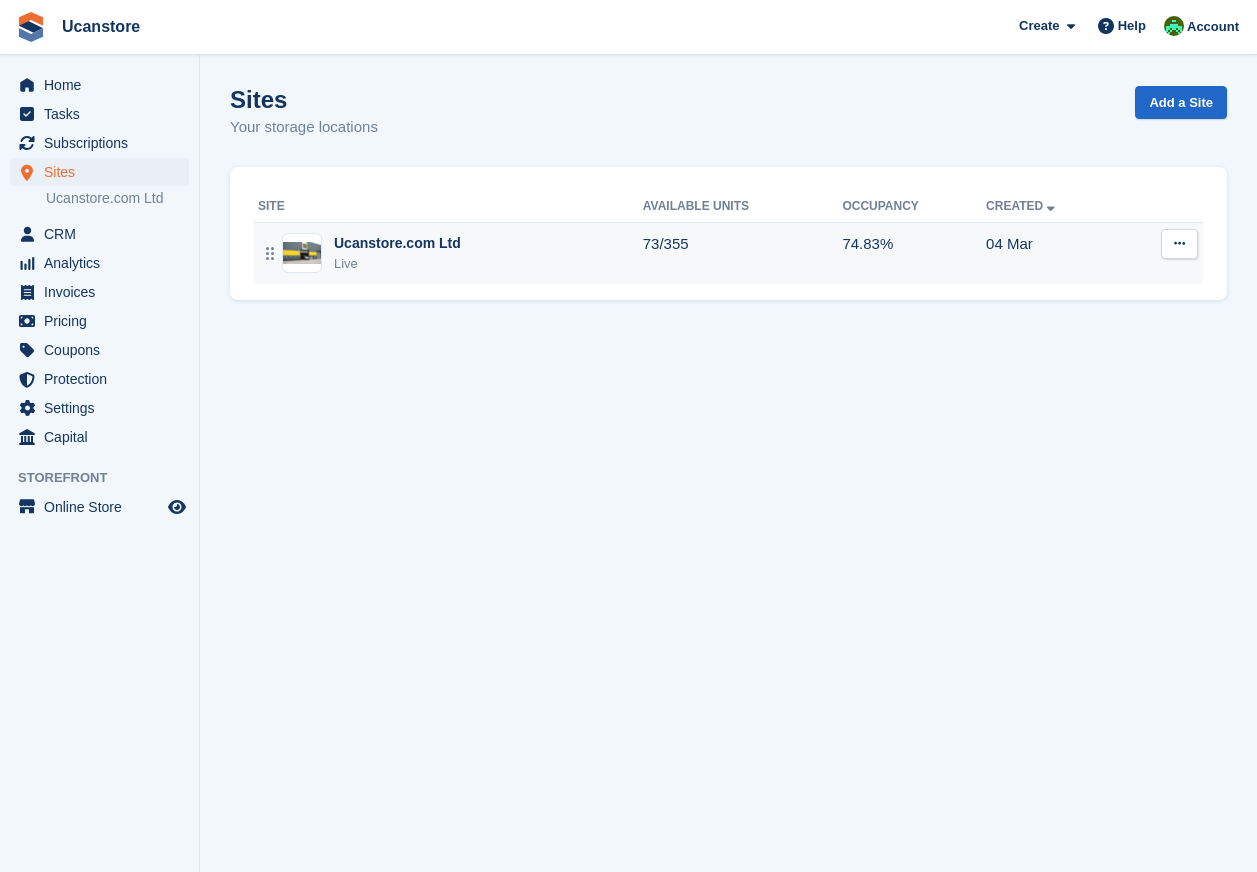 click on "Ucanstore.com Ltd
Live" at bounding box center [448, 253] 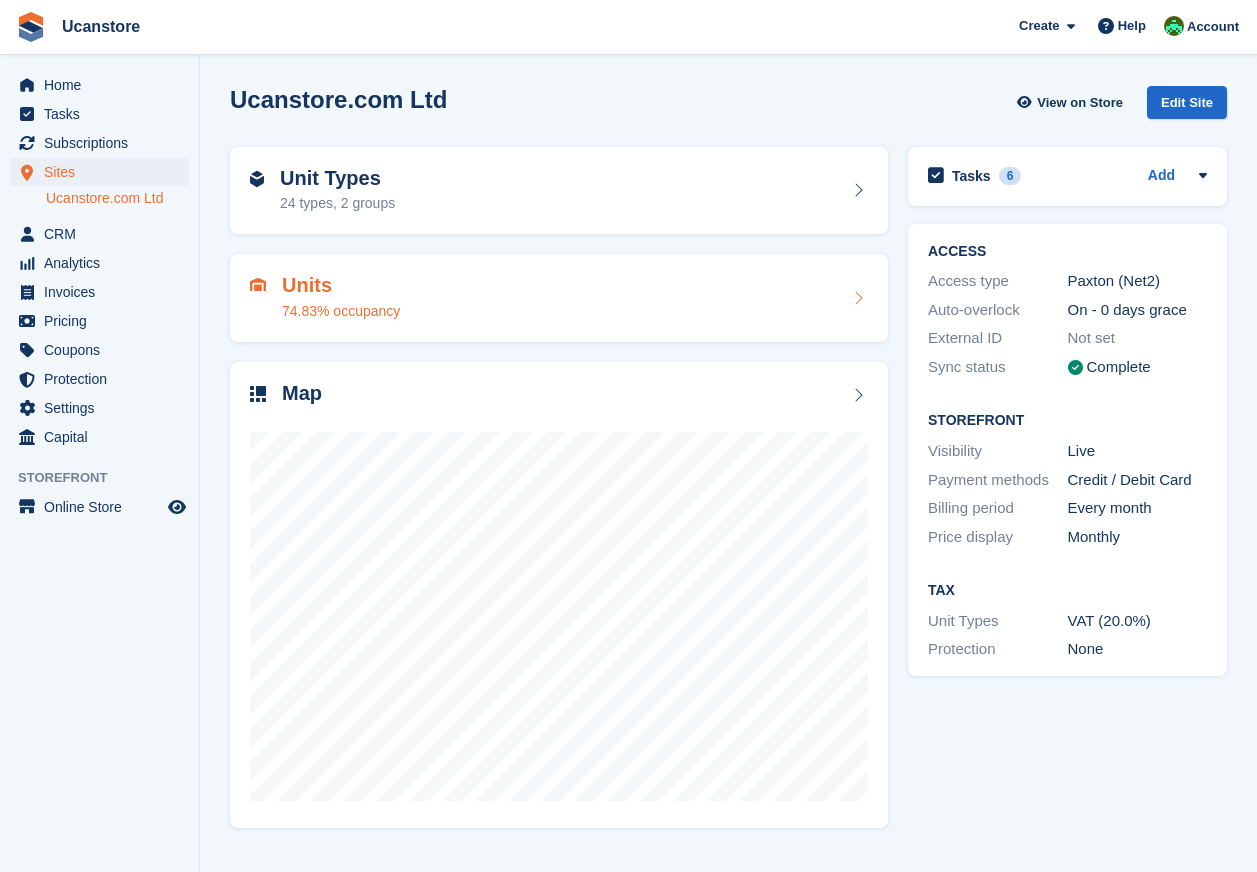 click on "Units
74.83% occupancy" at bounding box center [559, 298] 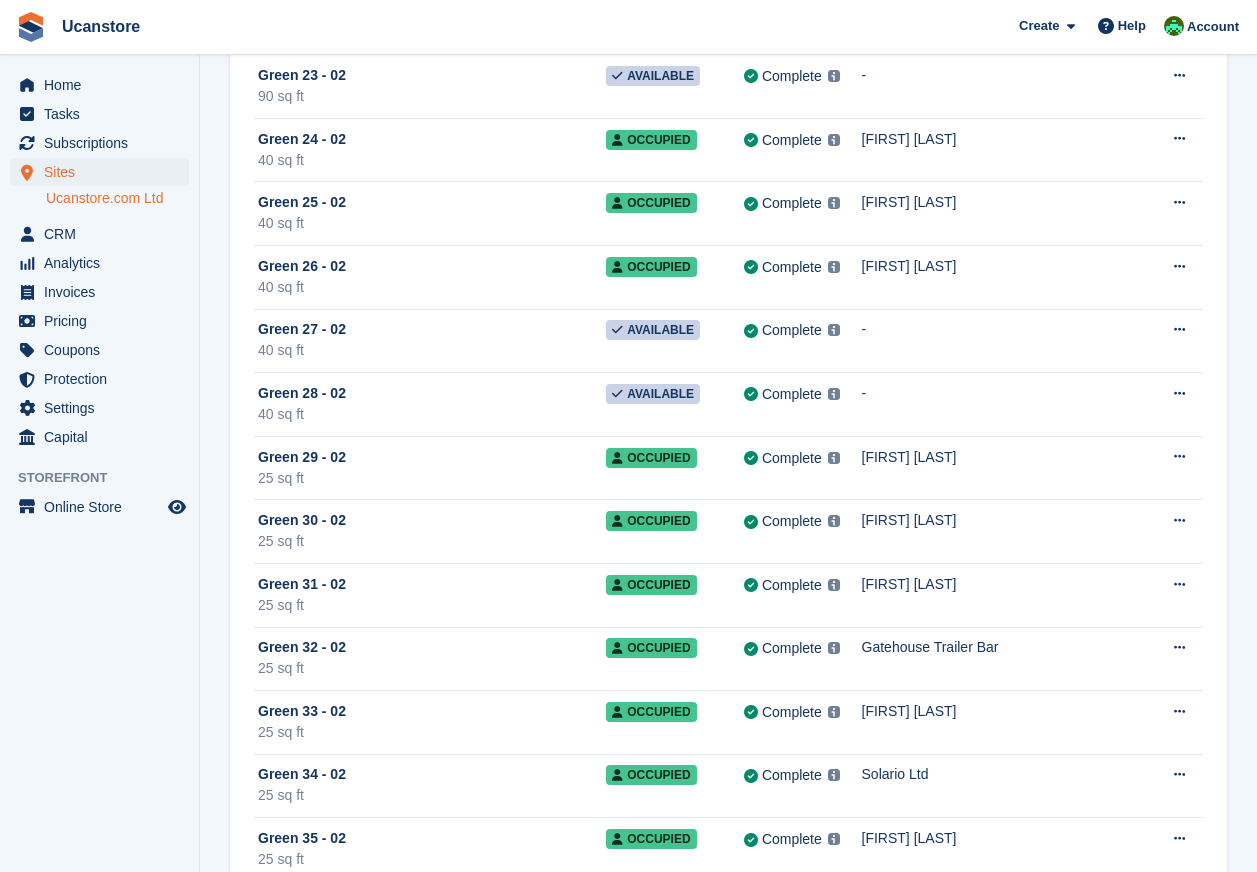 scroll, scrollTop: 7666, scrollLeft: 0, axis: vertical 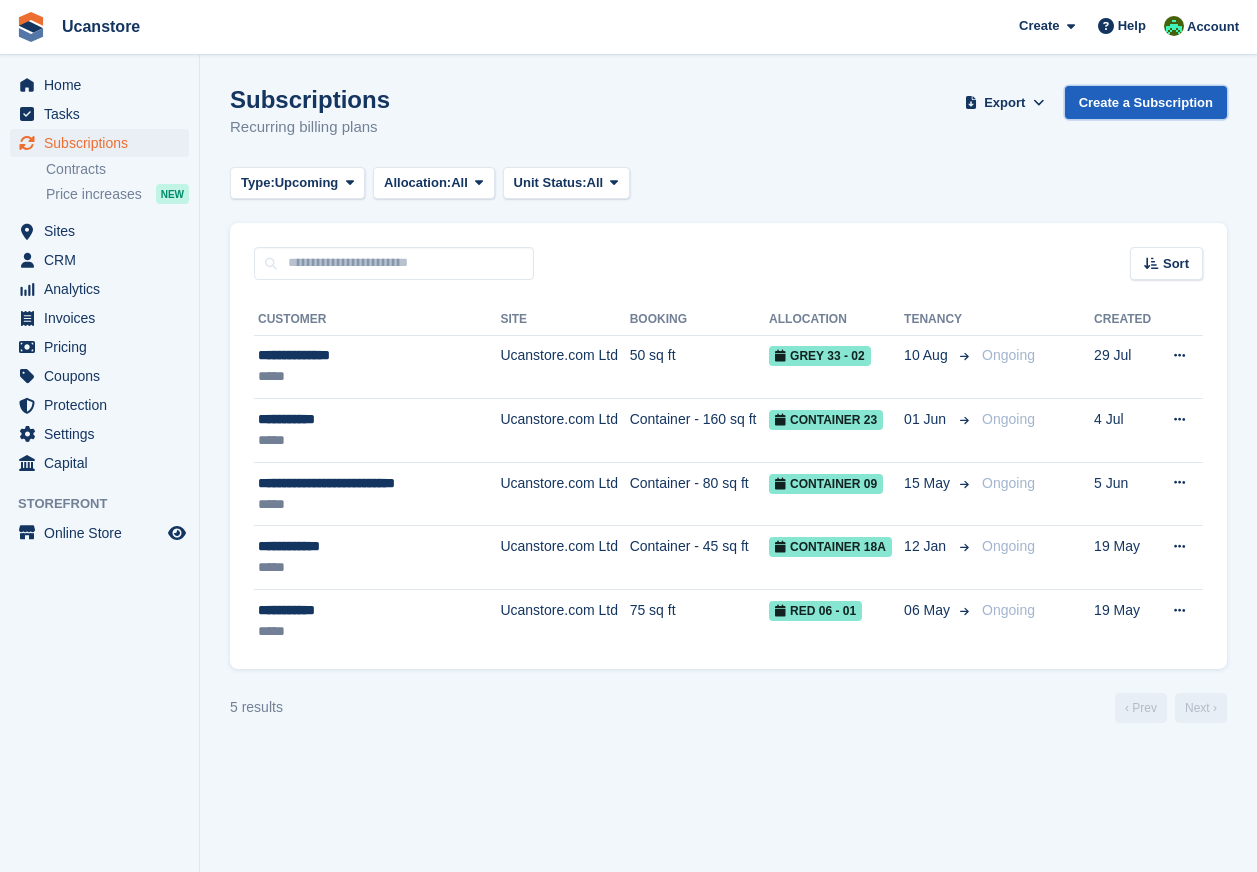 click on "Create a Subscription" at bounding box center [1146, 102] 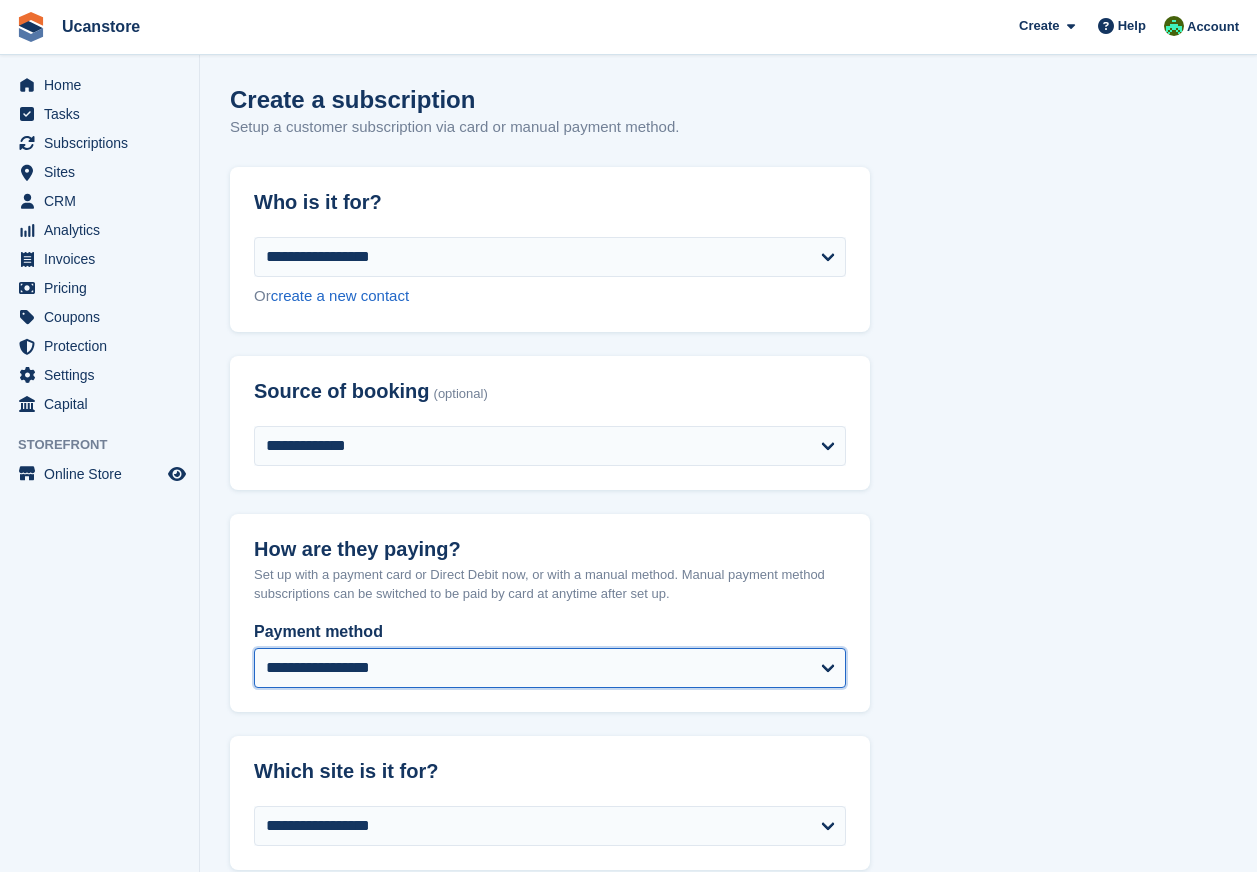 click on "**********" at bounding box center (550, 668) 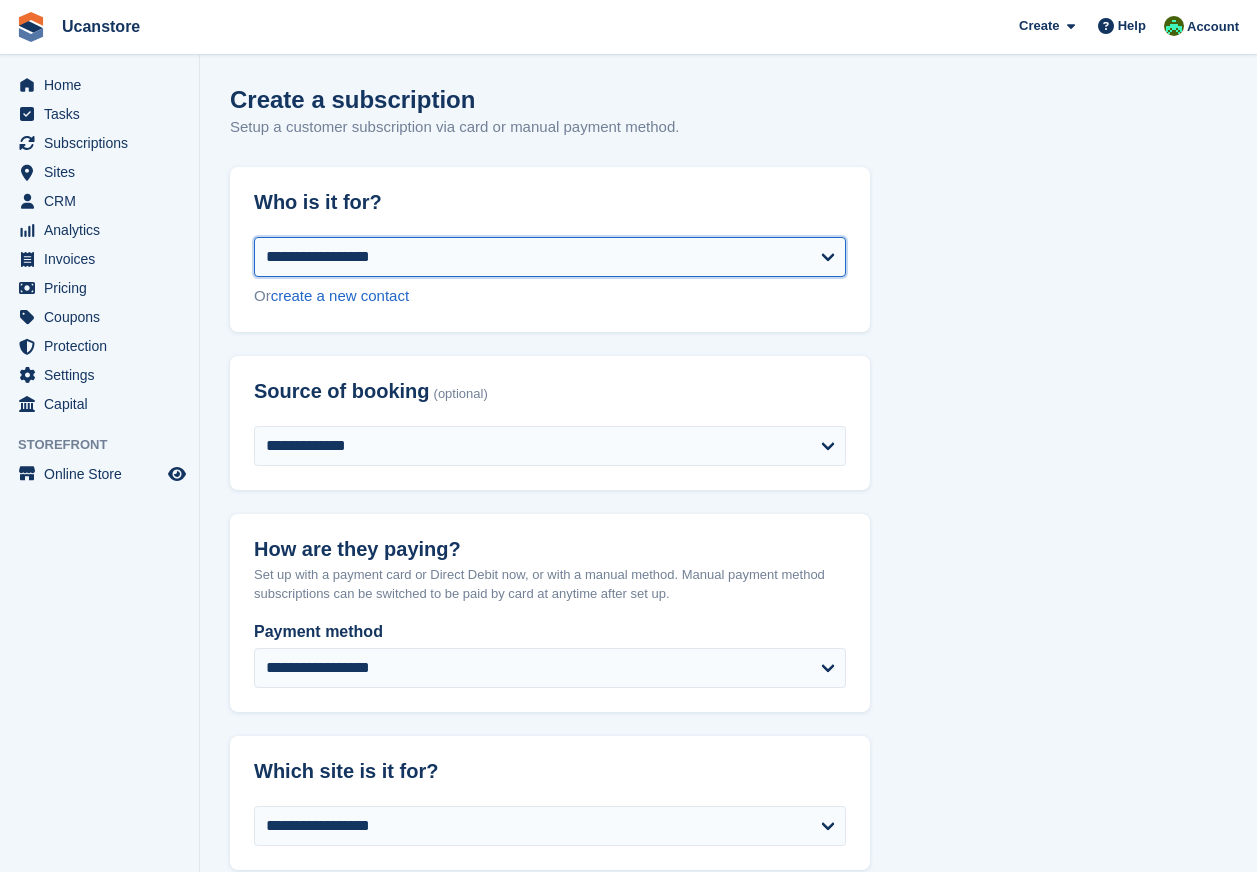 click on "**********" at bounding box center [550, 257] 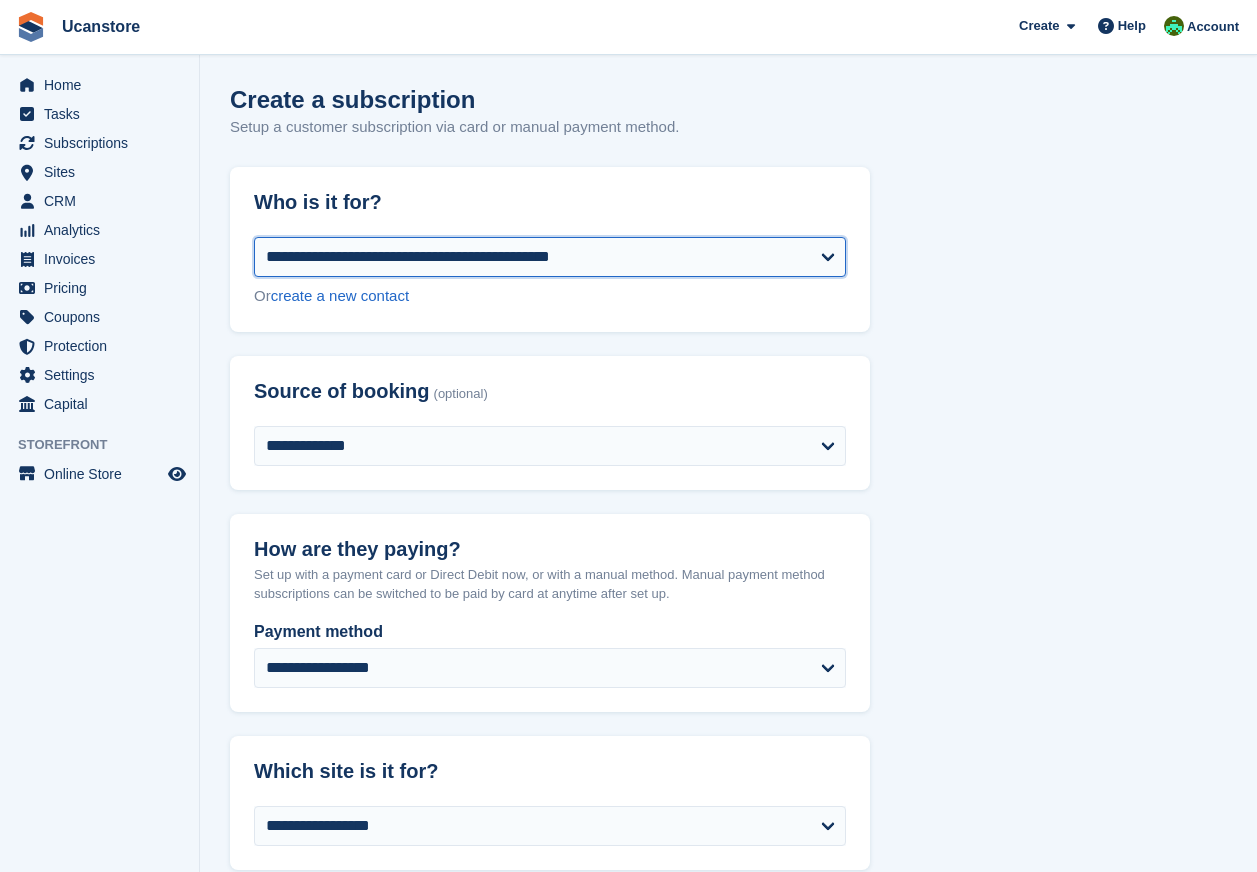 click on "**********" at bounding box center [550, 257] 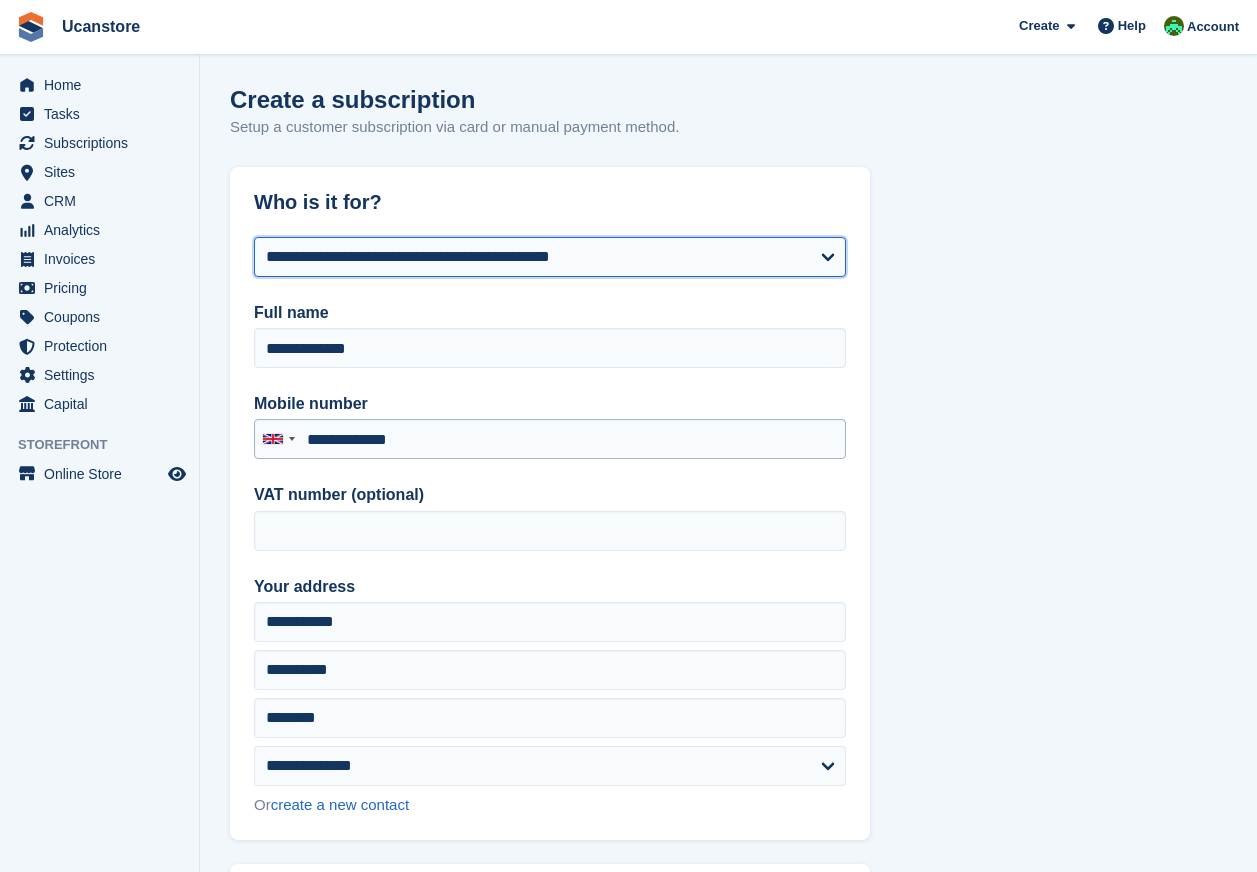 type on "**********" 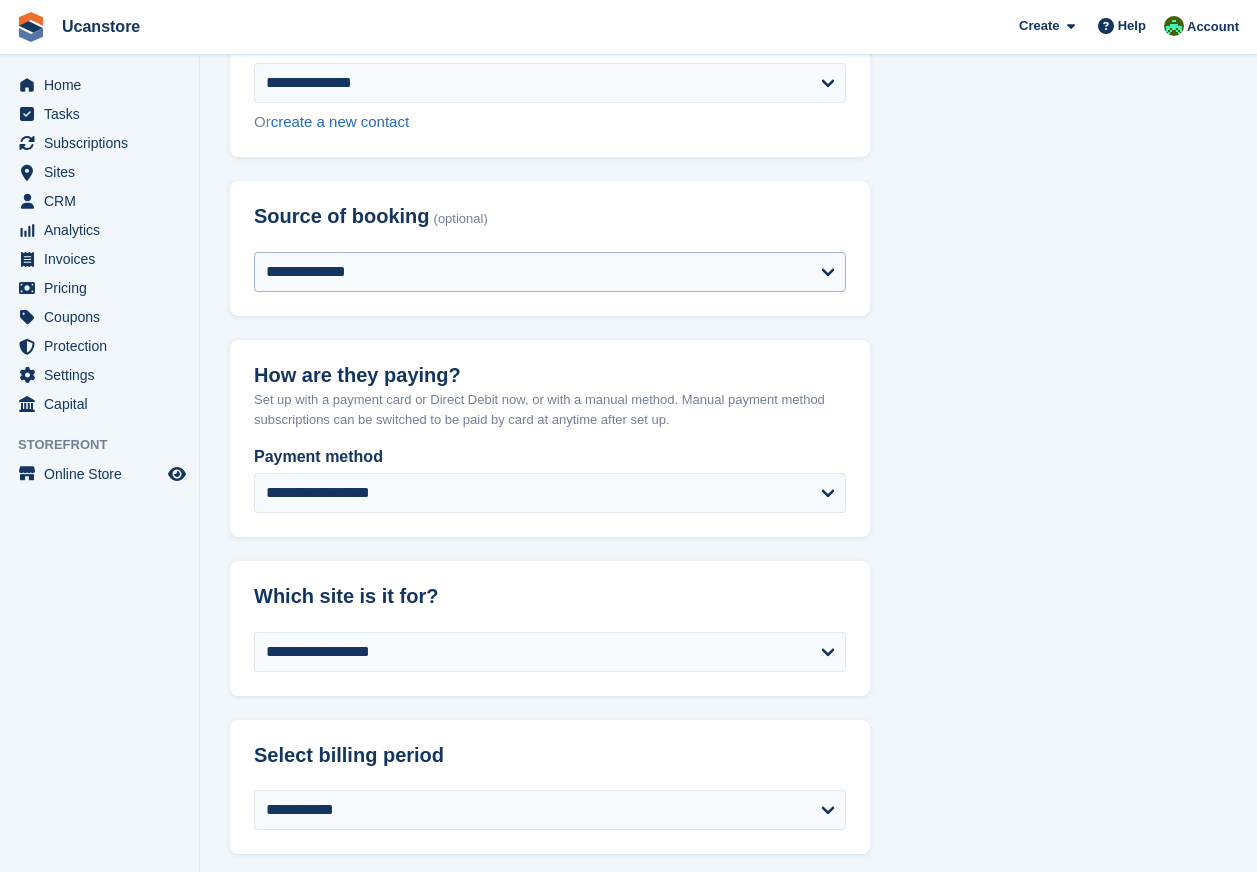 scroll, scrollTop: 800, scrollLeft: 0, axis: vertical 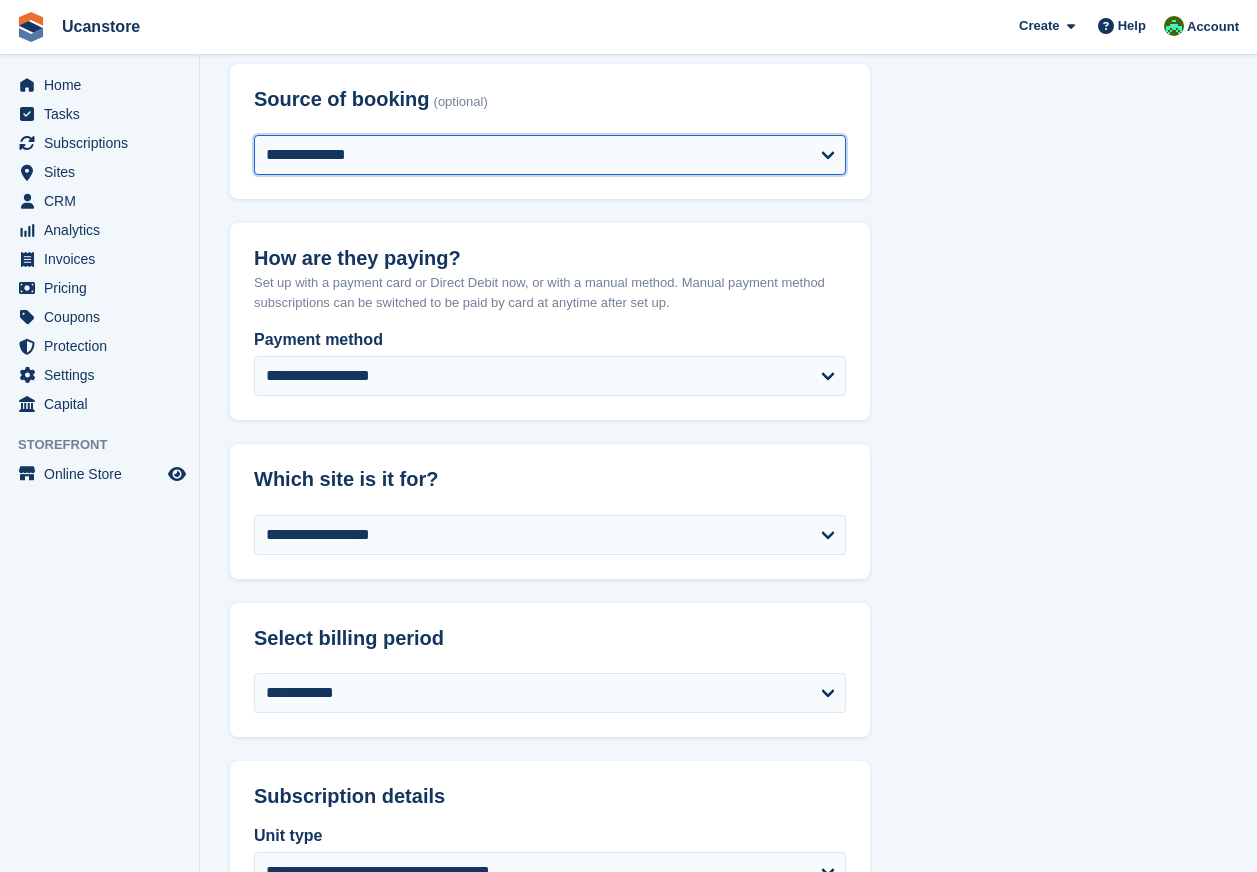click on "**********" at bounding box center (550, 155) 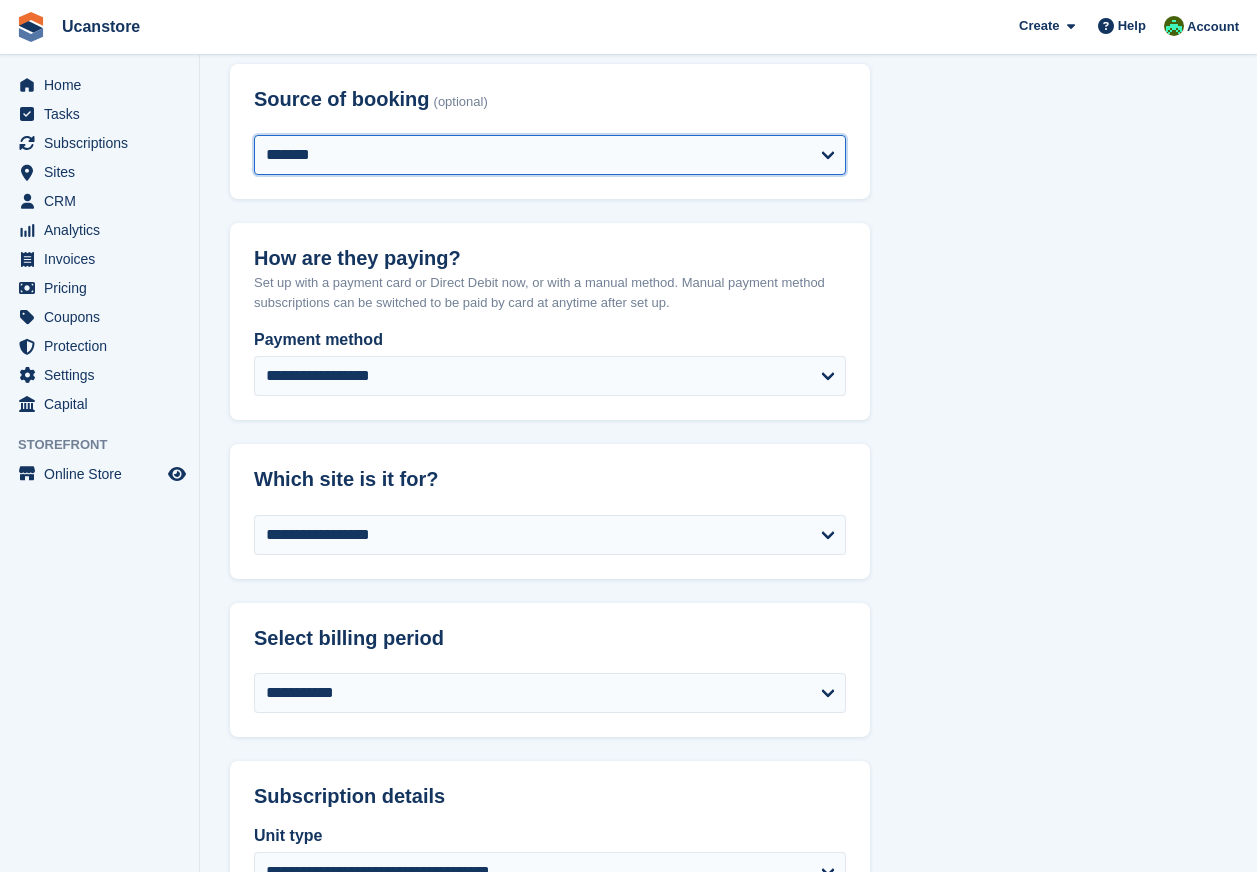 click on "**********" at bounding box center (550, 155) 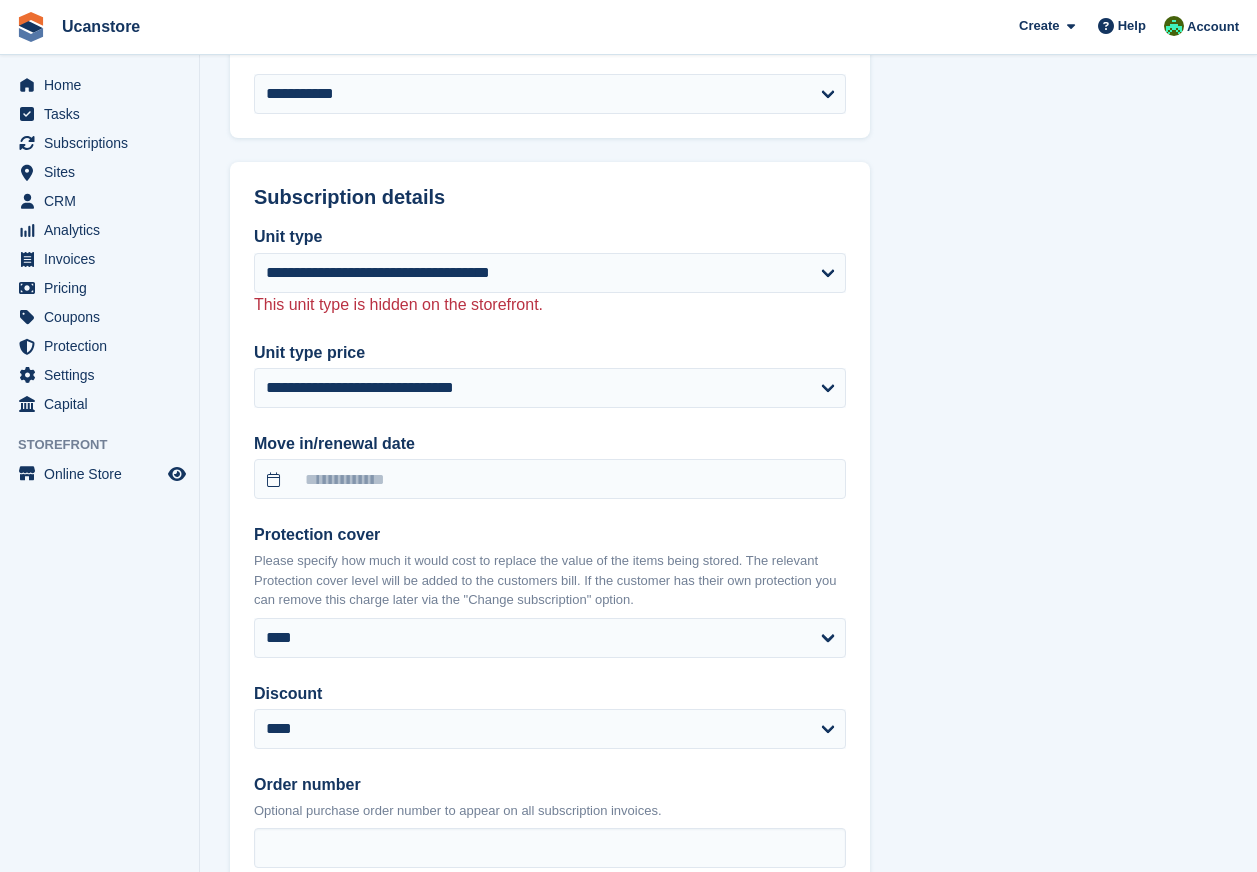 scroll, scrollTop: 1400, scrollLeft: 0, axis: vertical 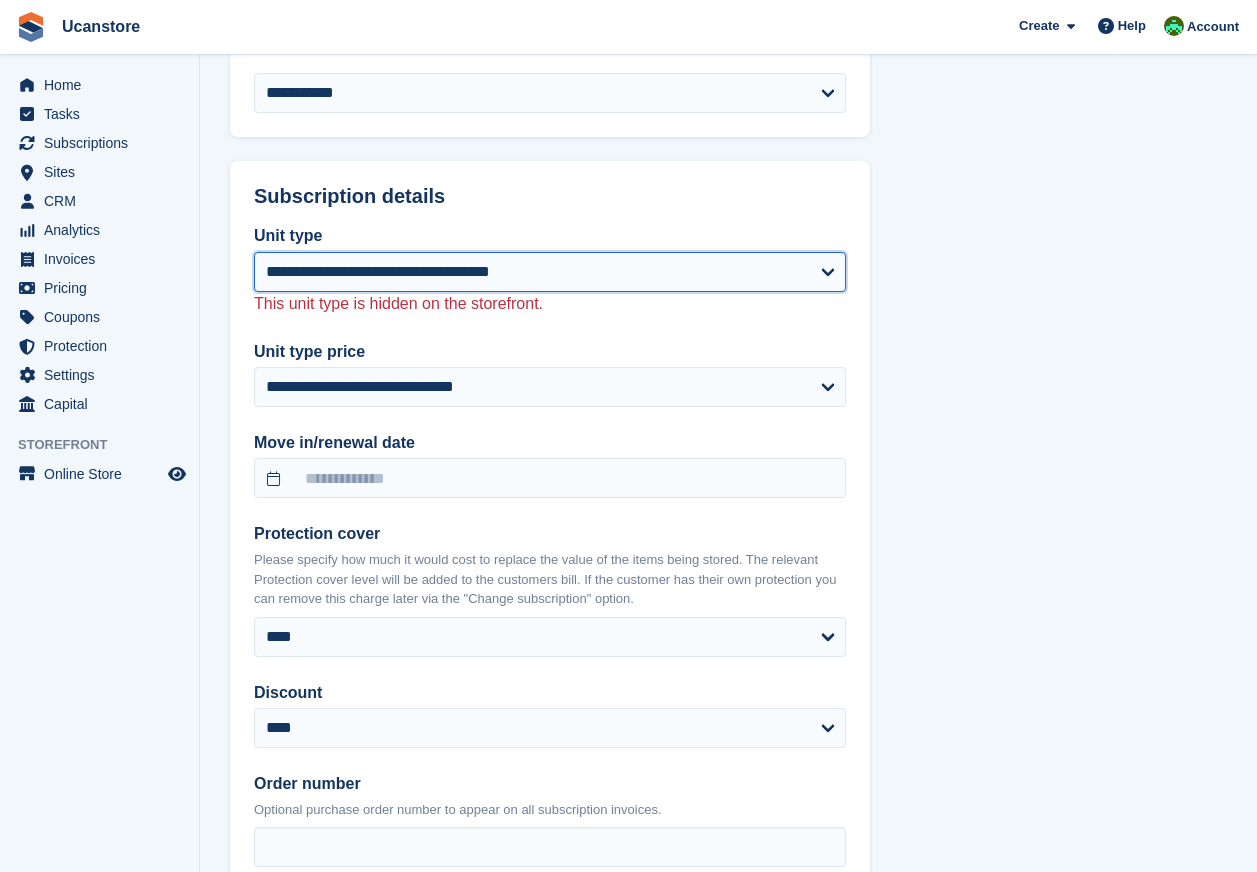 click on "**********" at bounding box center [550, 272] 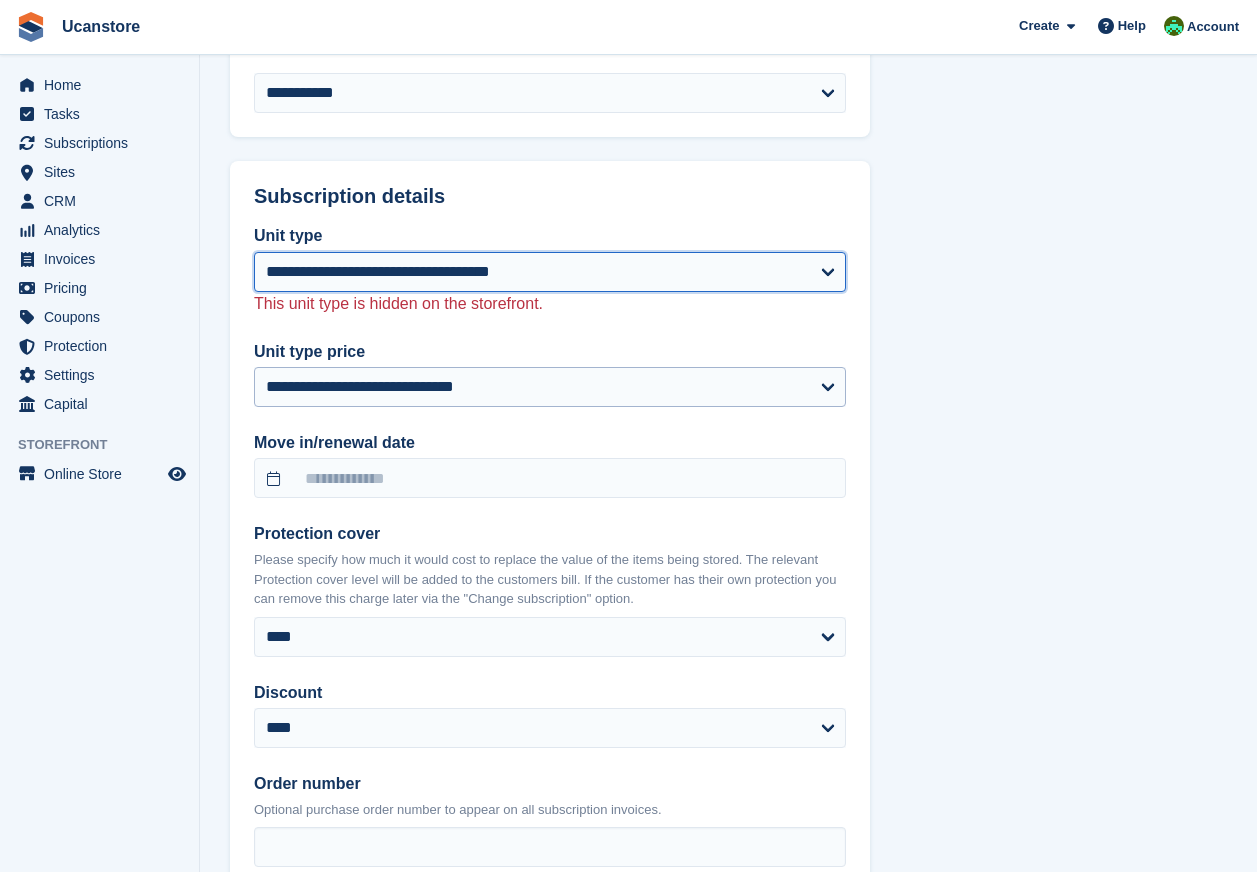 select on "******" 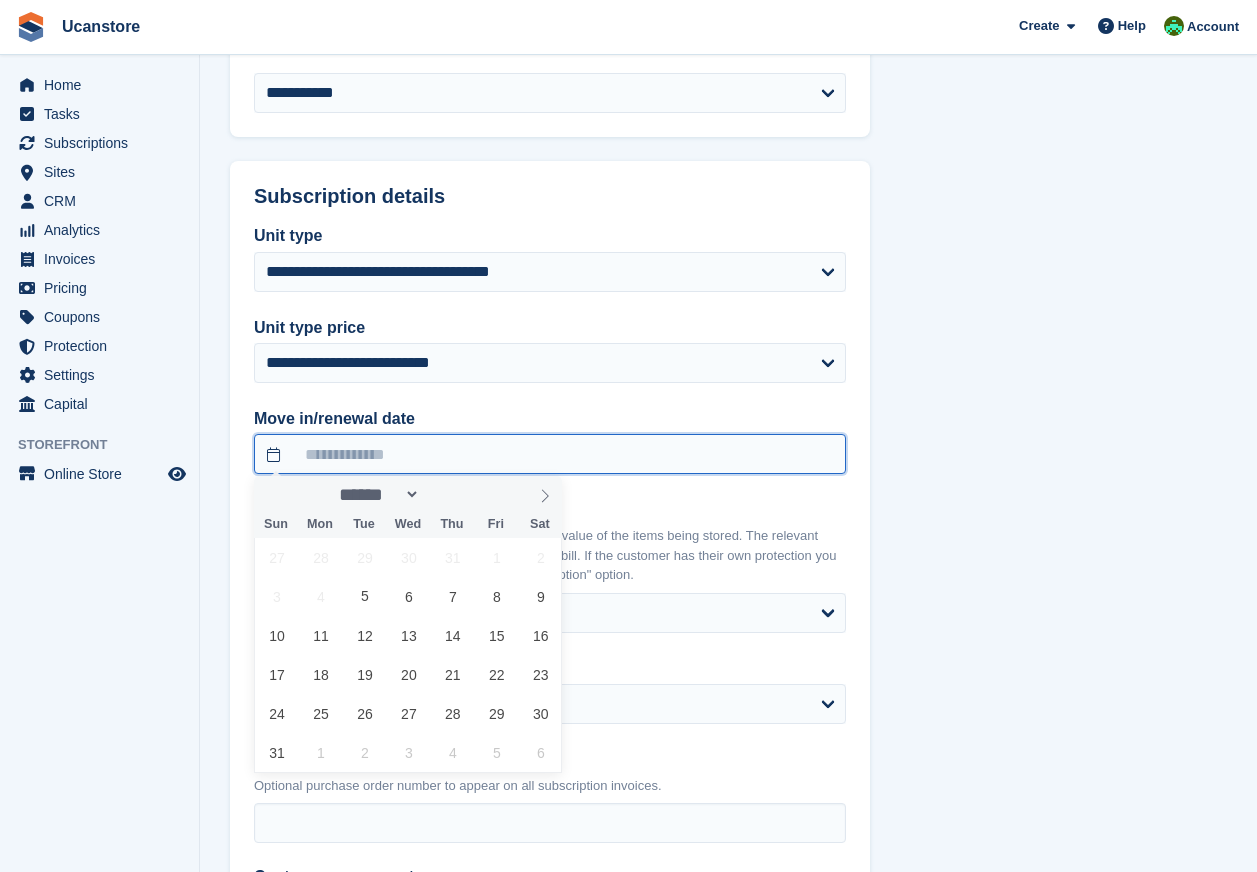 click at bounding box center (550, 454) 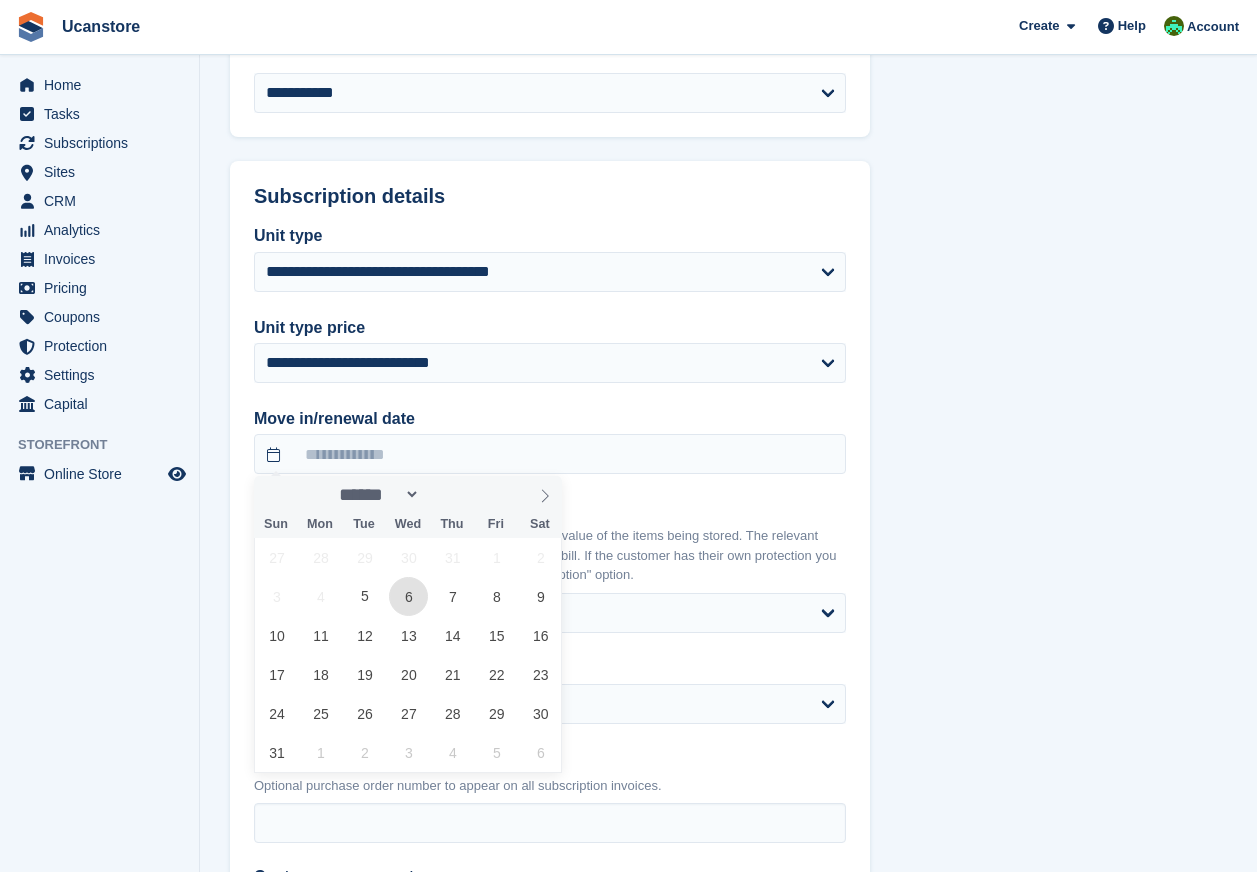 click on "6" at bounding box center [408, 596] 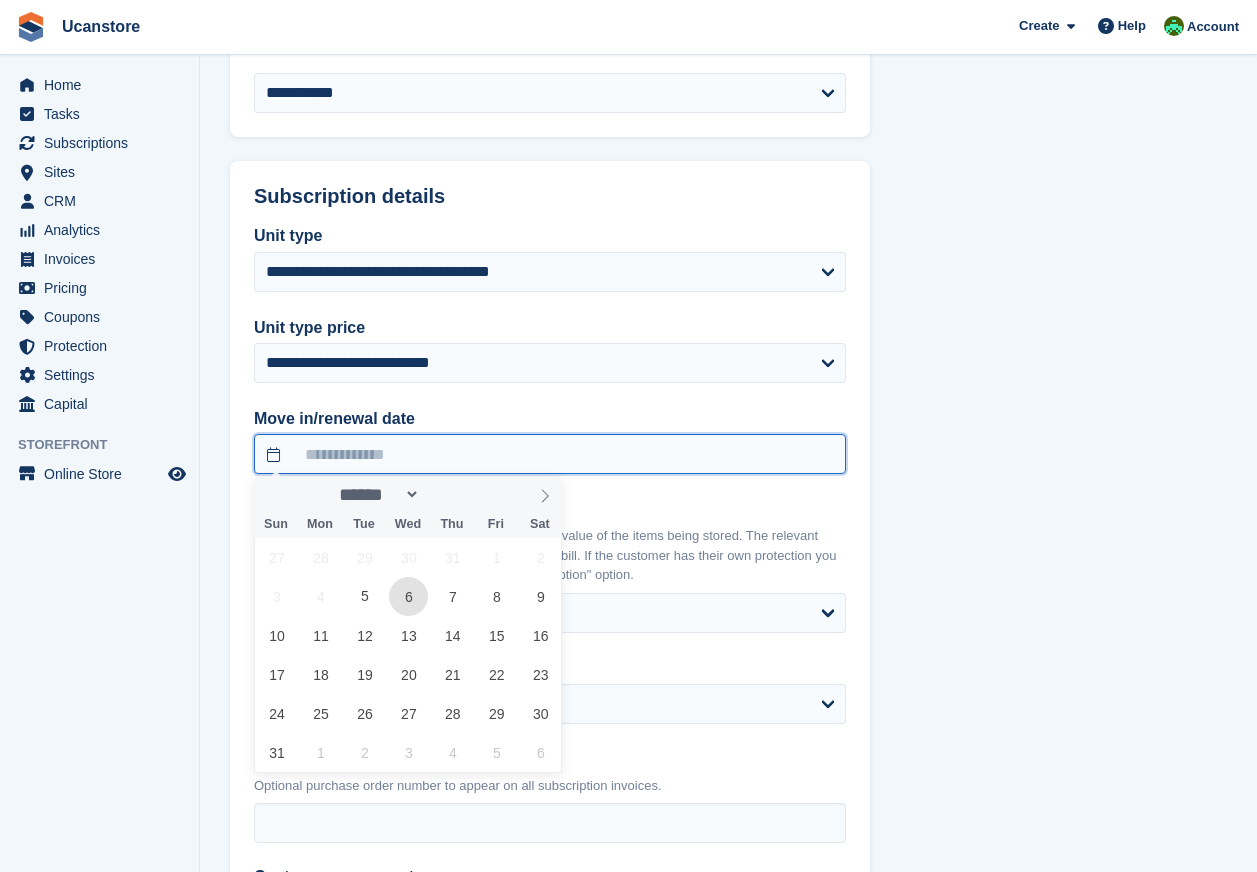 type on "**********" 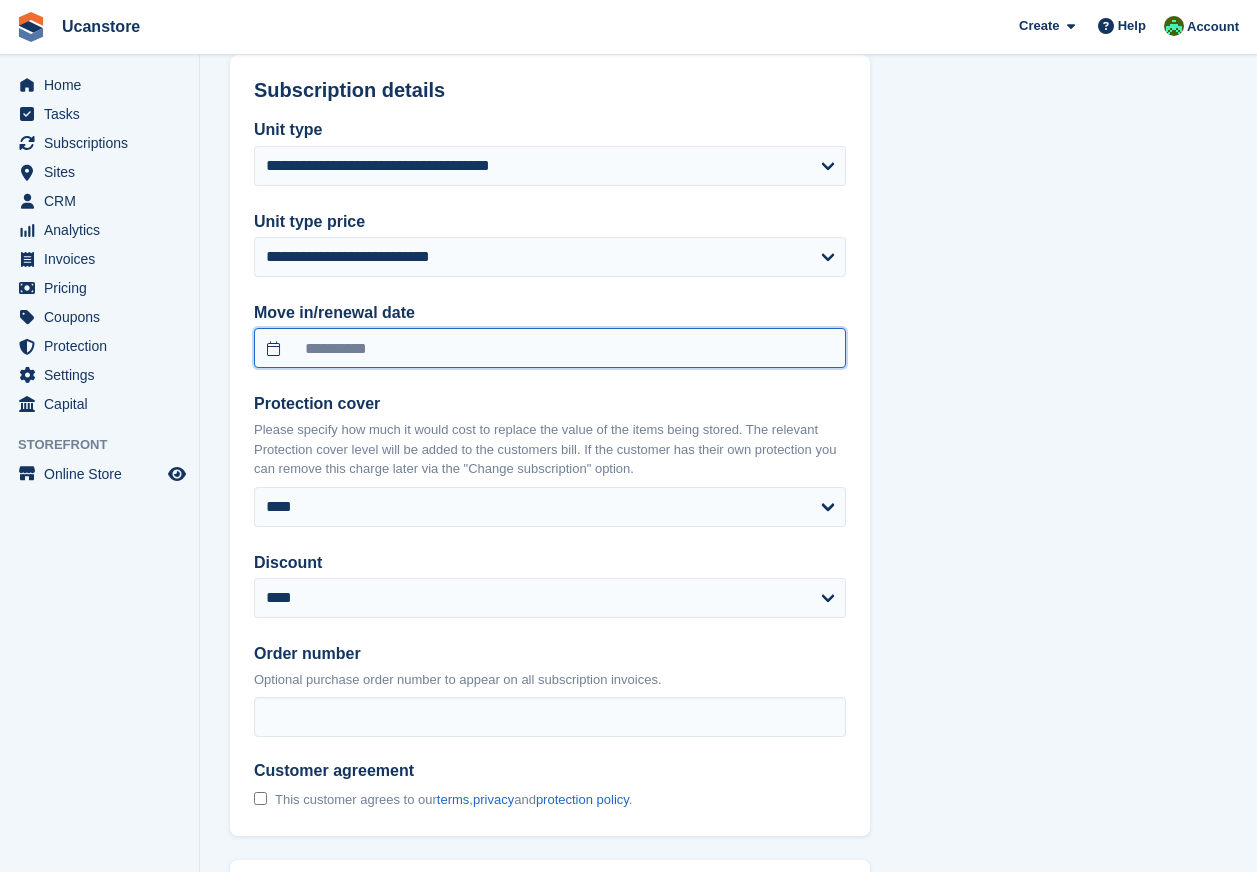 scroll, scrollTop: 1600, scrollLeft: 0, axis: vertical 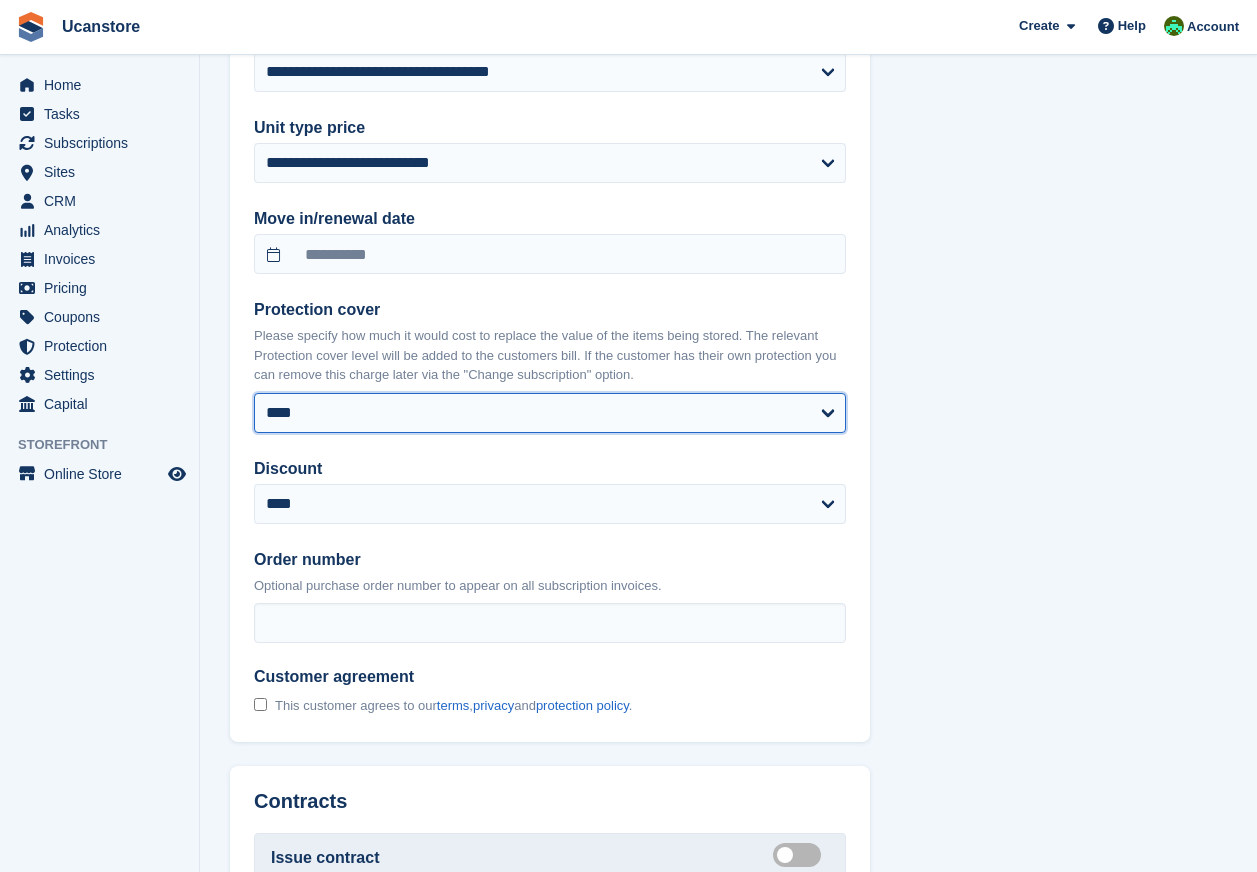 click on "****
******
******
******
******
******
*******" at bounding box center (550, 413) 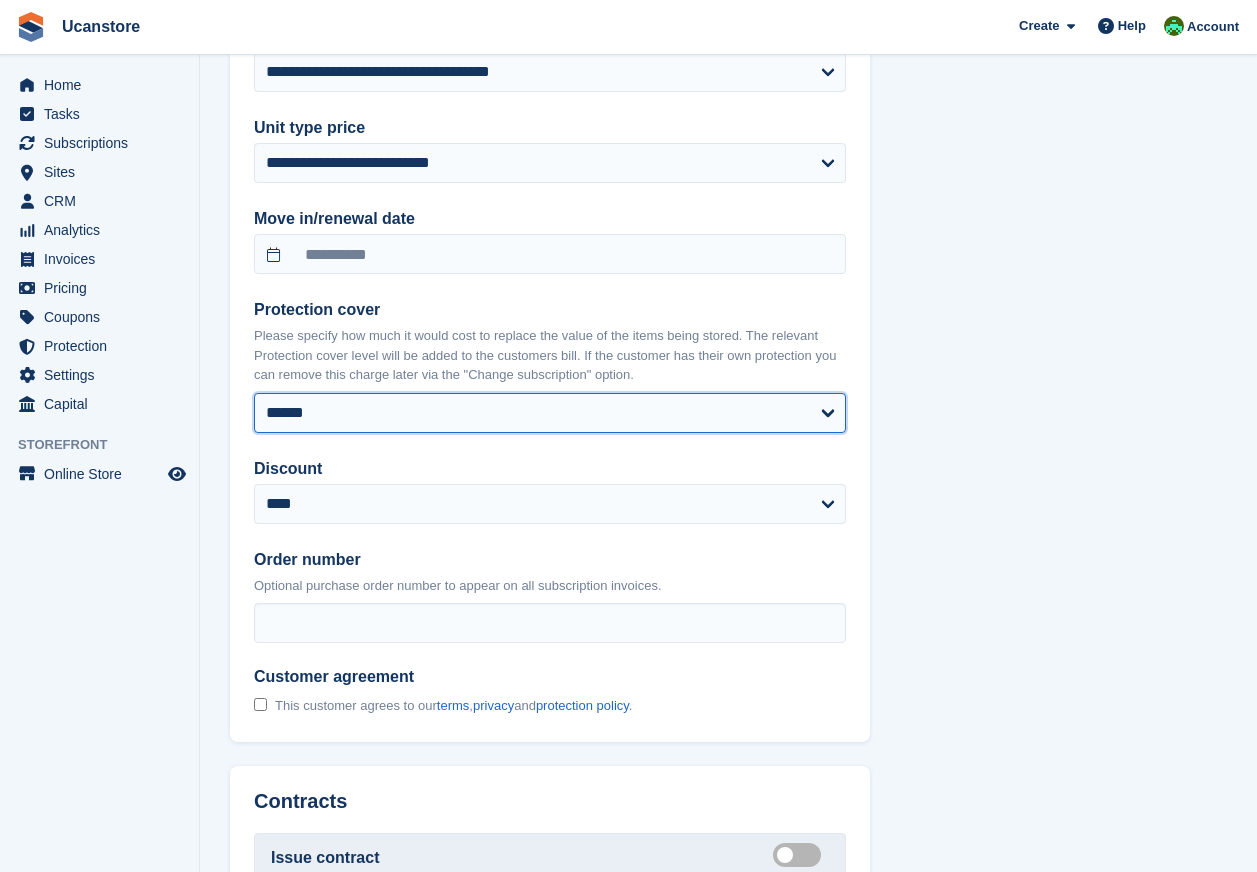click on "****
******
******
******
******
******
*******" at bounding box center [550, 413] 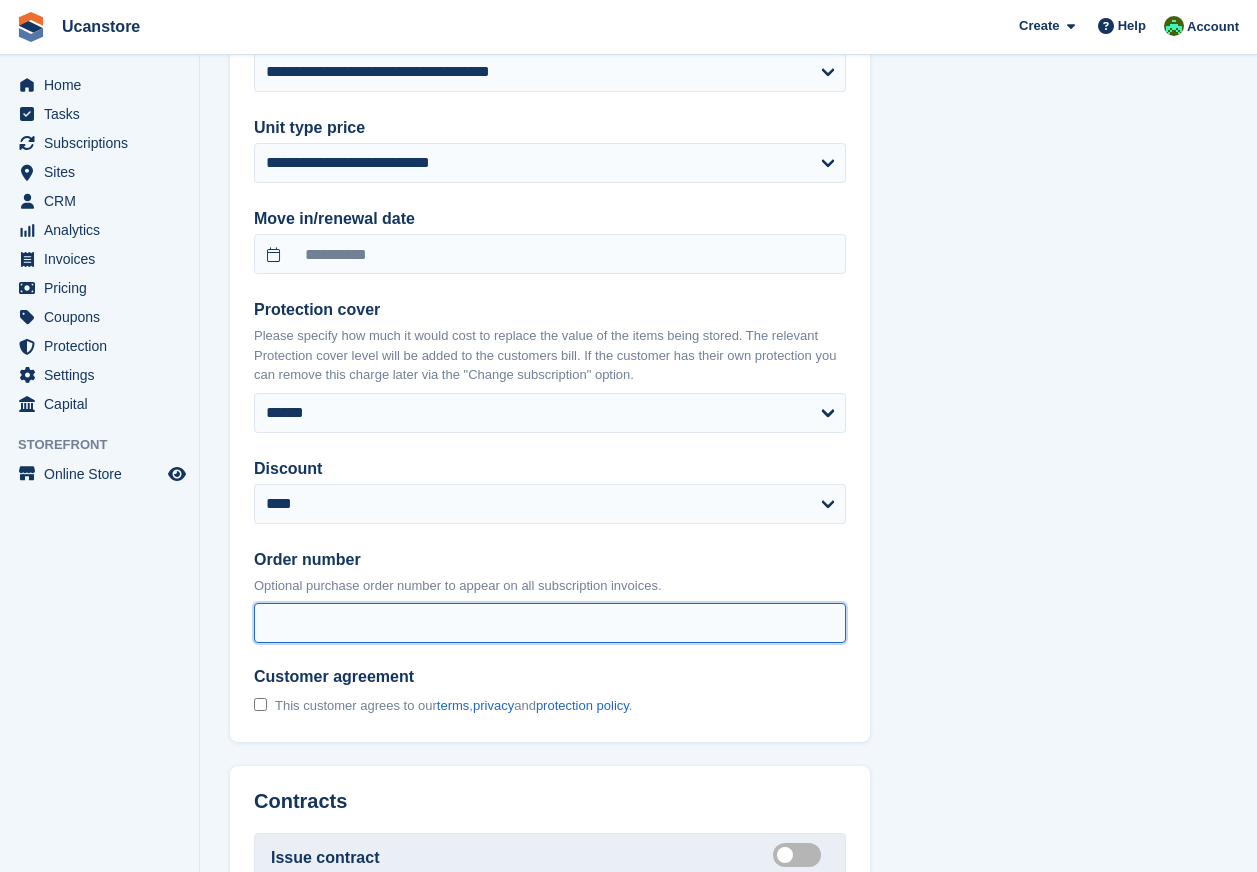 click on "Order number" at bounding box center [550, 623] 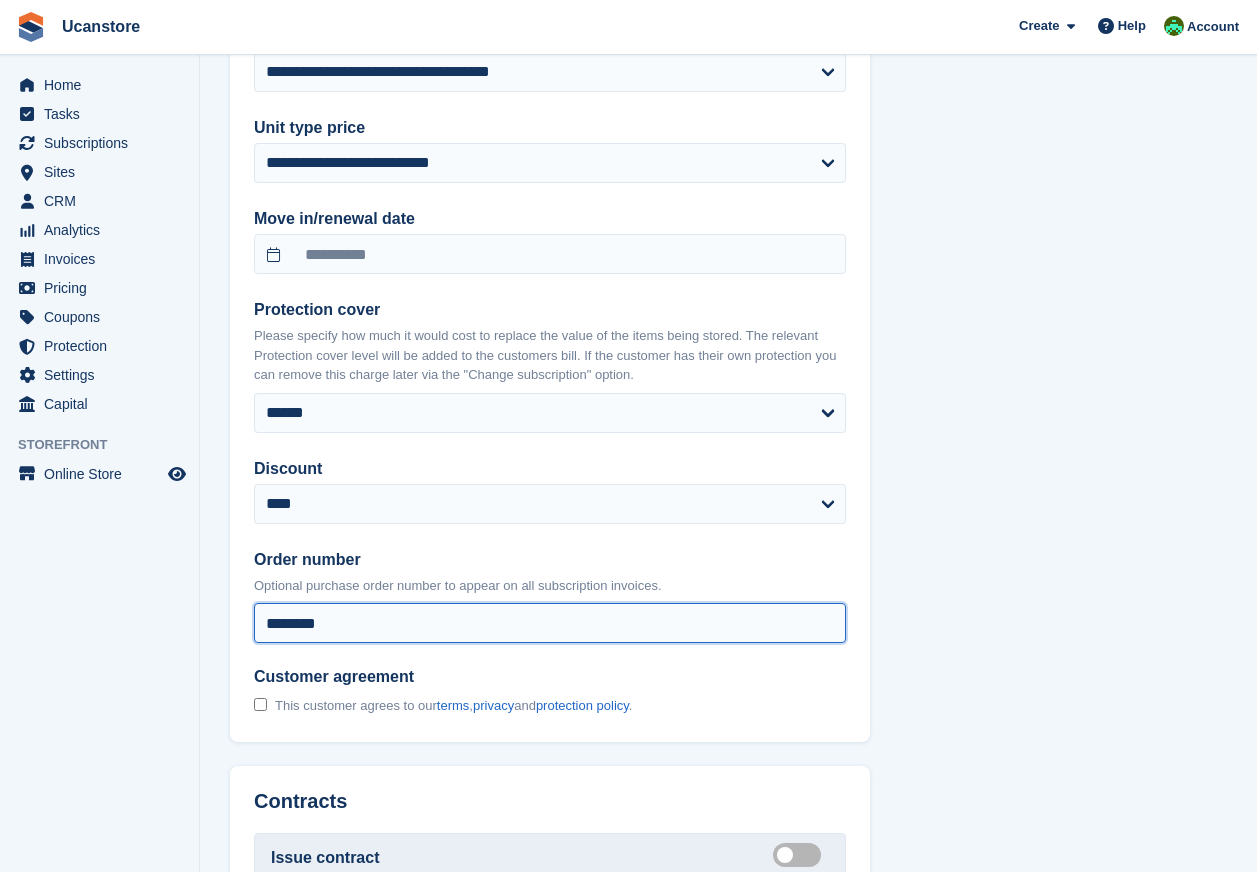 type on "********" 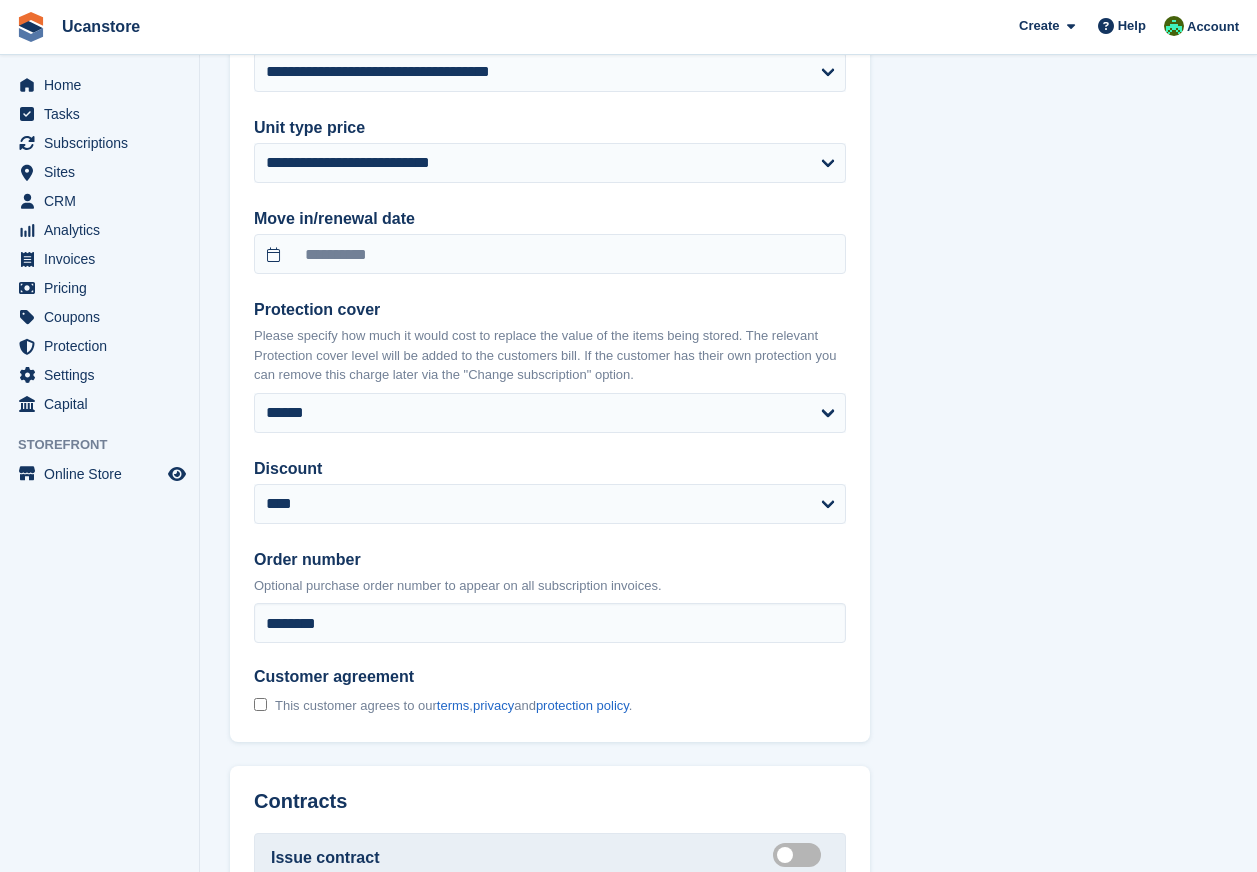click on "Customer agreement
This customer agrees to our  terms ,  privacy  and  protection policy ." at bounding box center [550, 684] 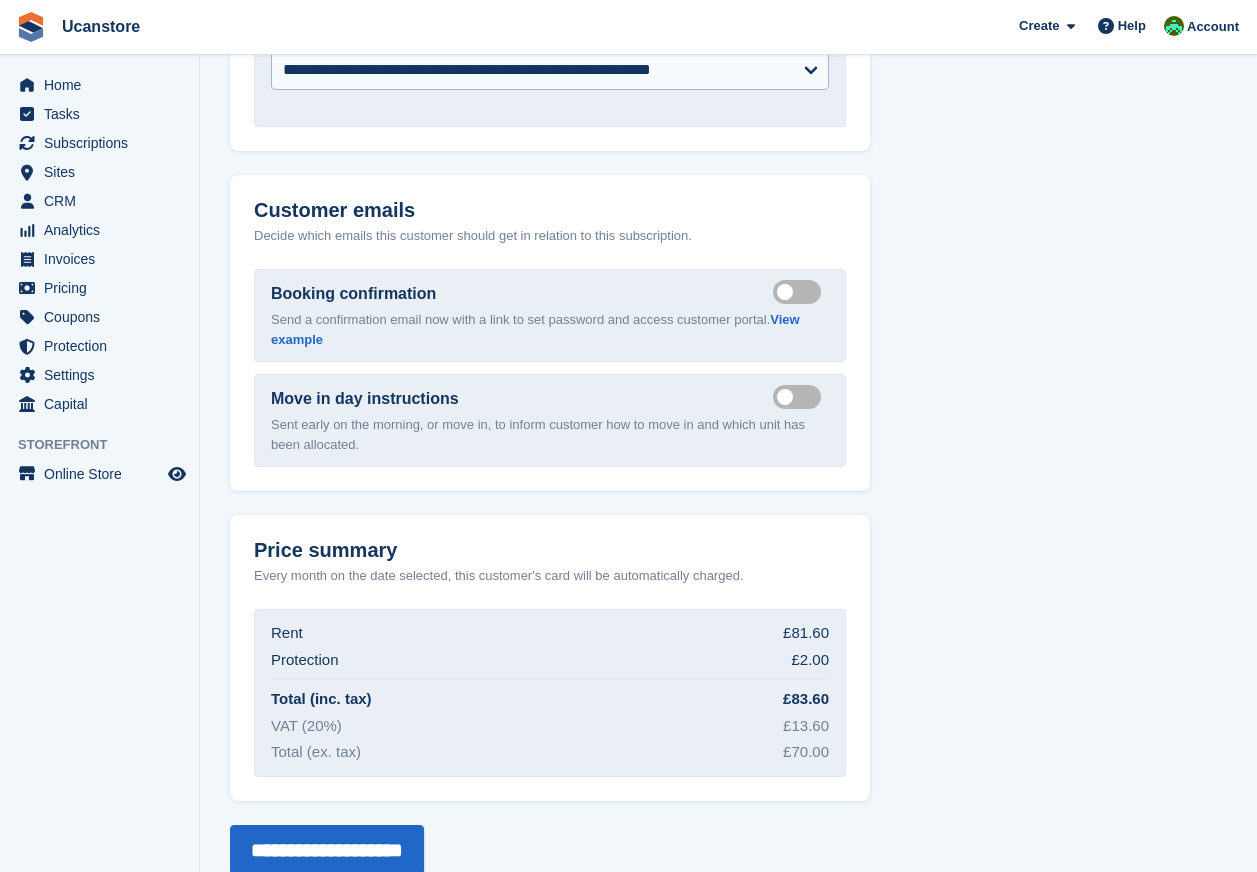 scroll, scrollTop: 2492, scrollLeft: 0, axis: vertical 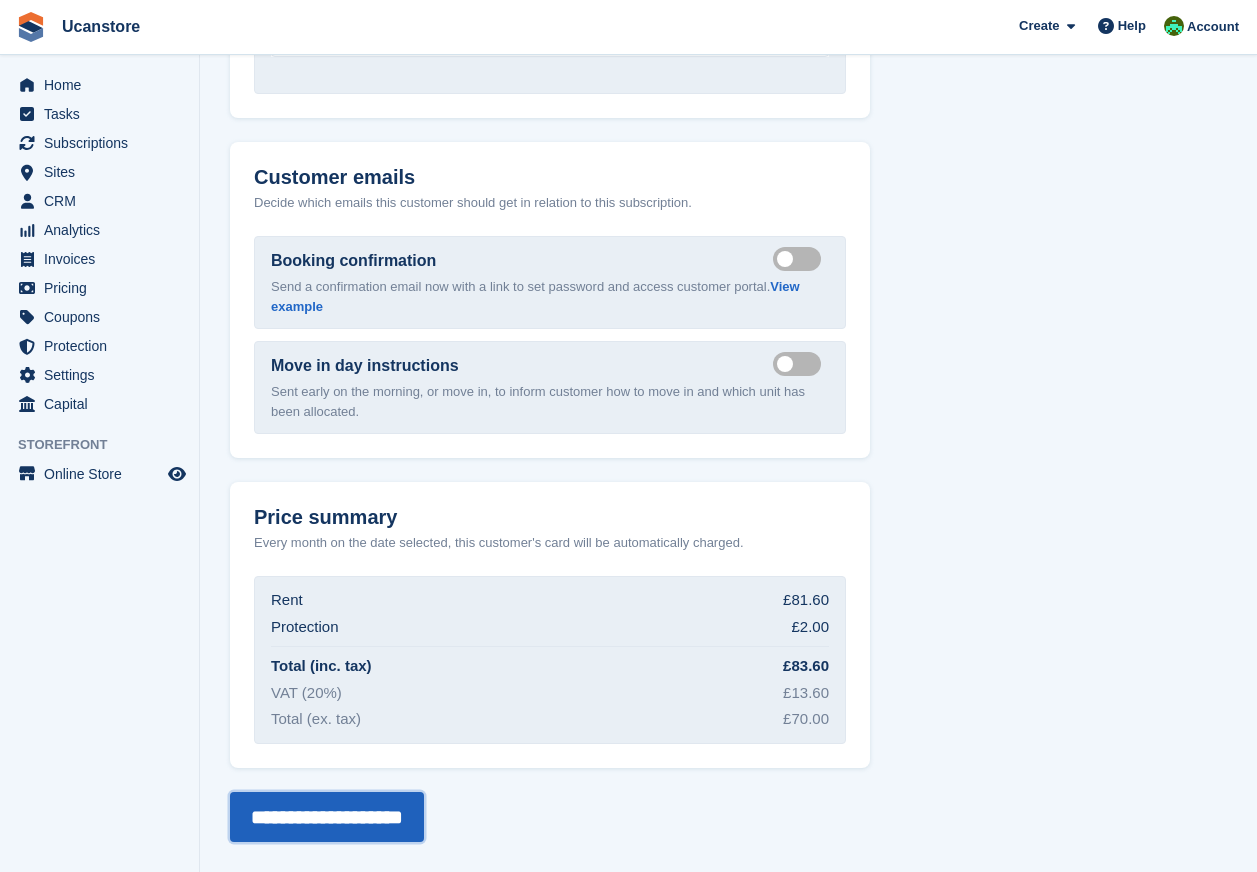 click on "**********" at bounding box center [327, 817] 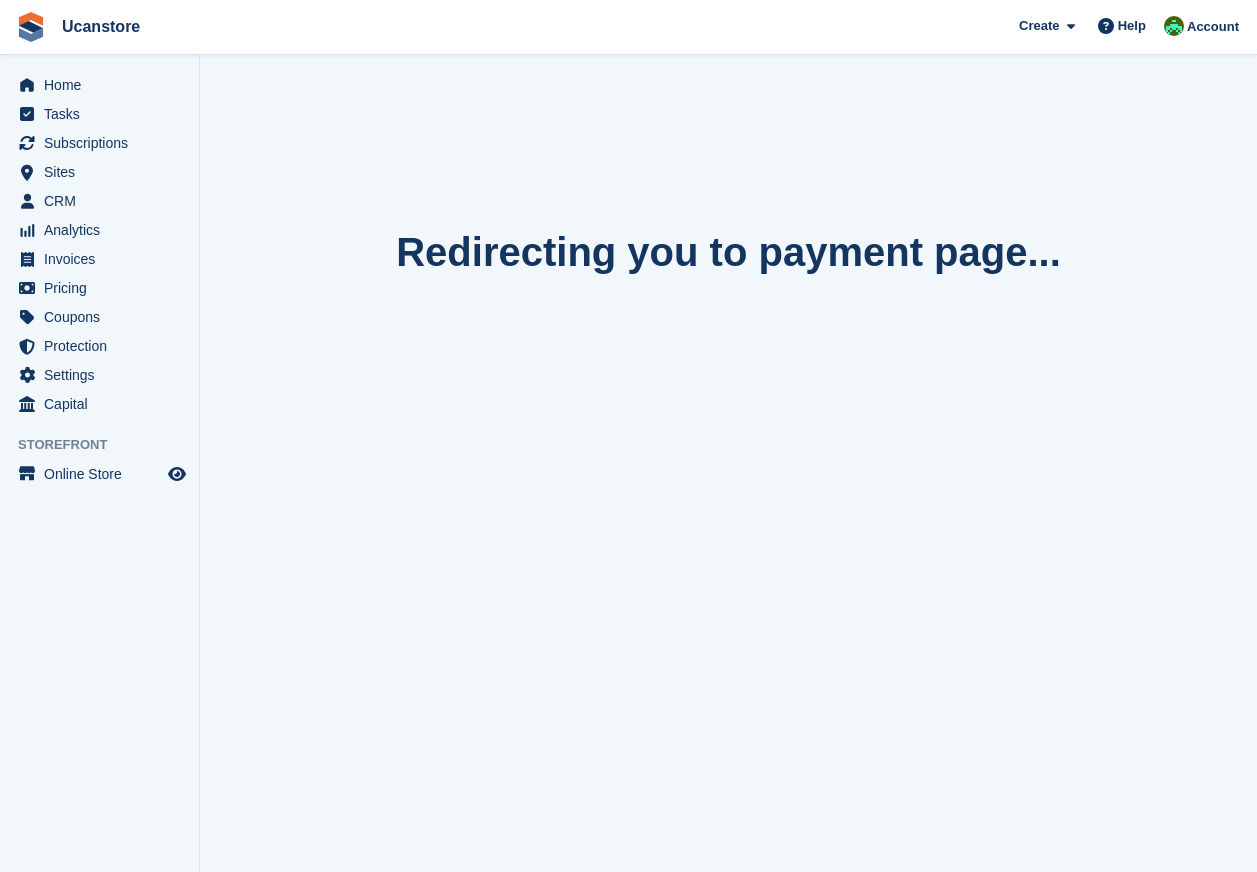 scroll, scrollTop: 0, scrollLeft: 0, axis: both 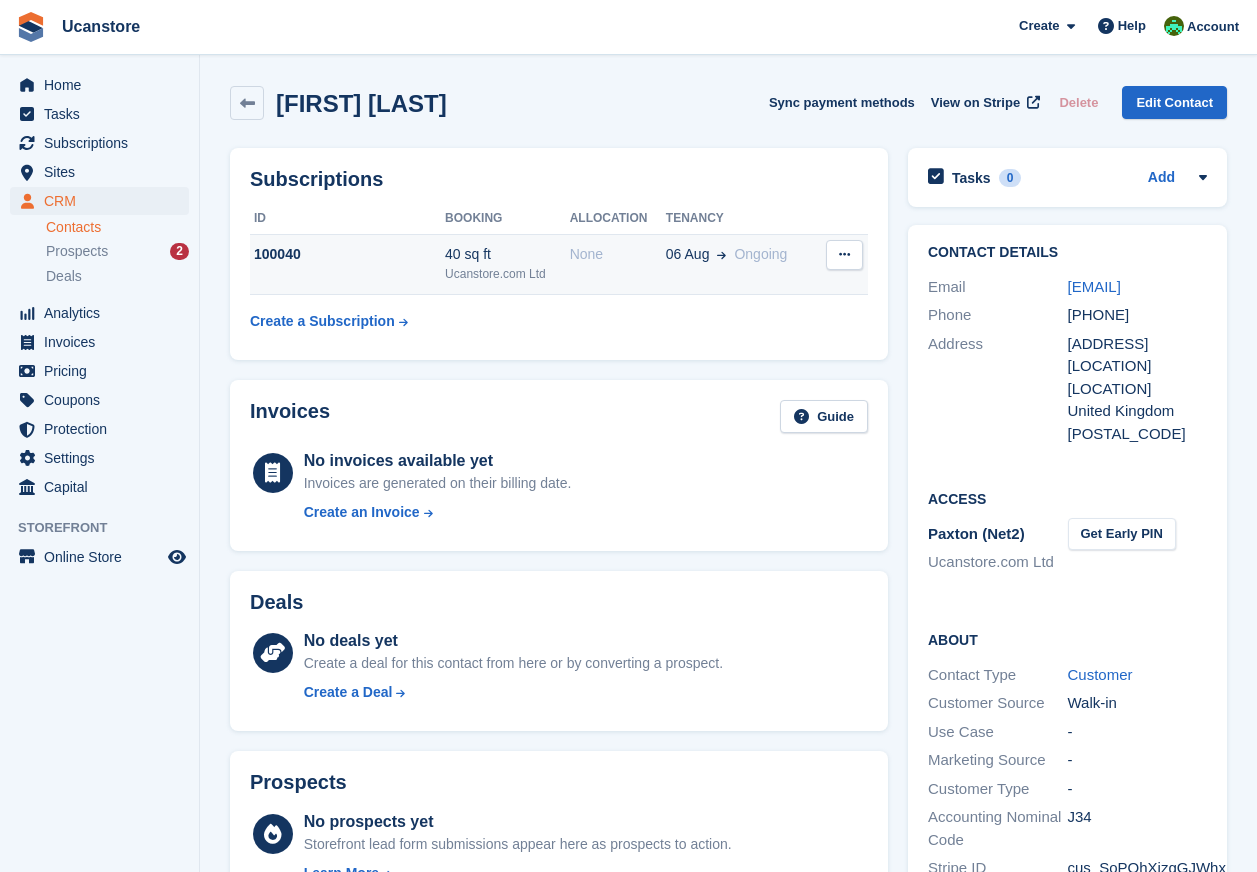 click on "Ucanstore.com Ltd" at bounding box center (507, 274) 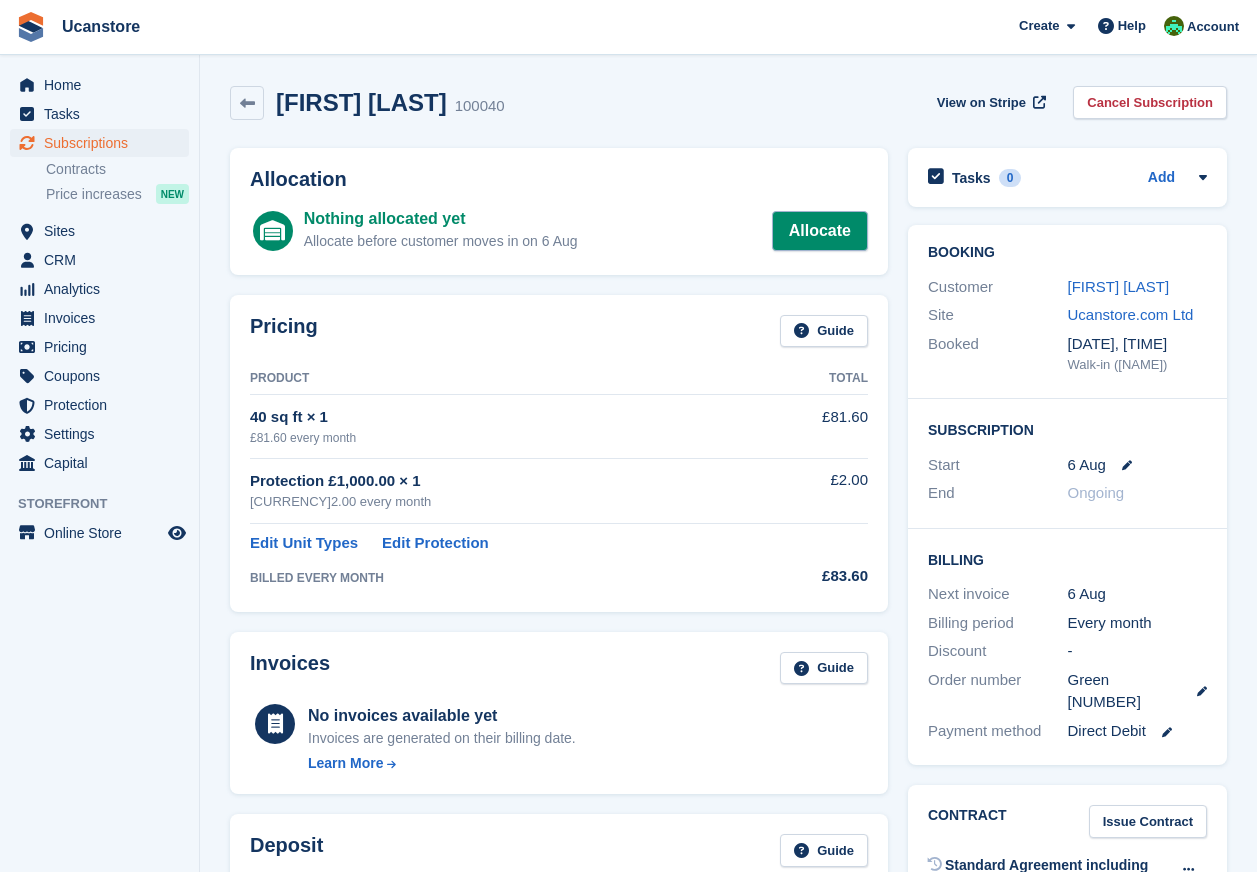 scroll, scrollTop: 0, scrollLeft: 0, axis: both 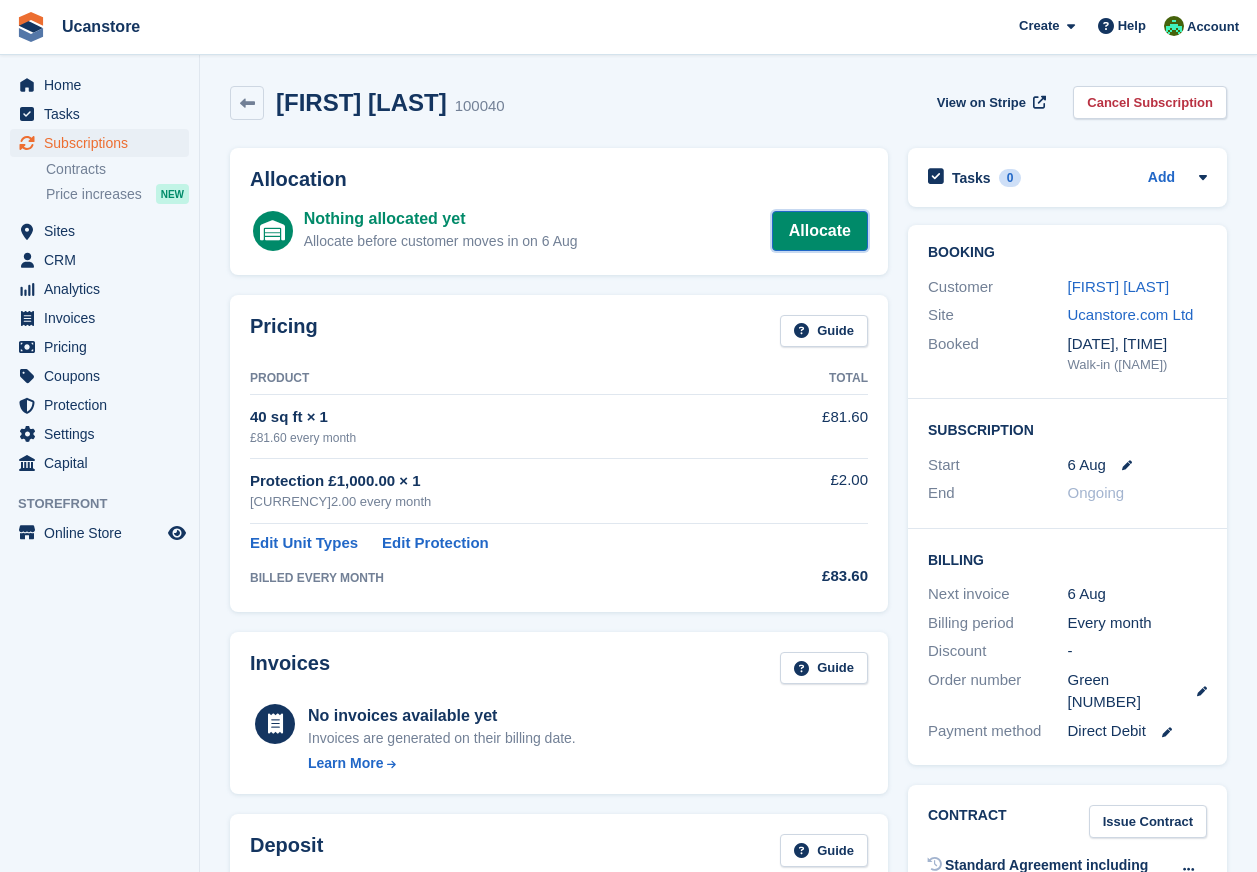 click on "Allocate" at bounding box center (820, 231) 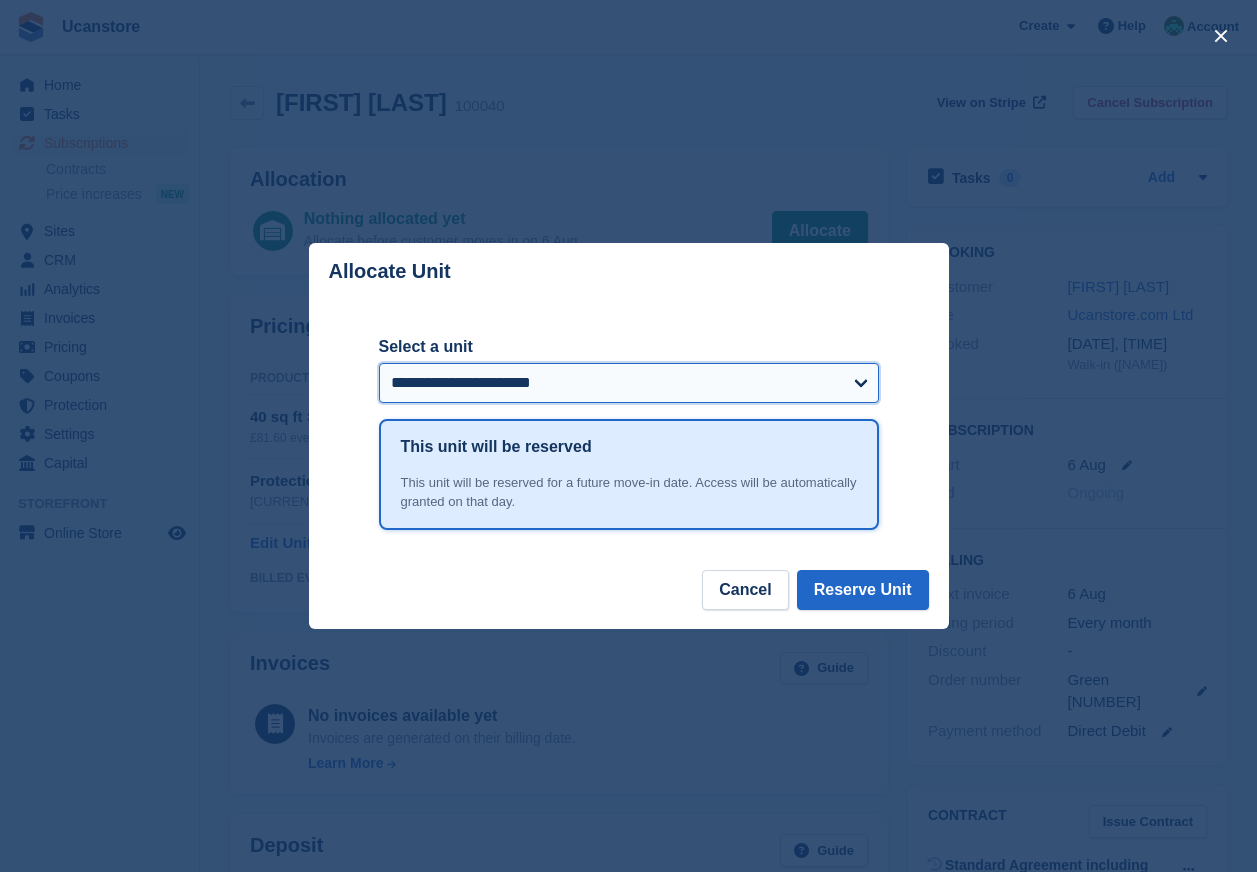 click on "**********" at bounding box center [629, 383] 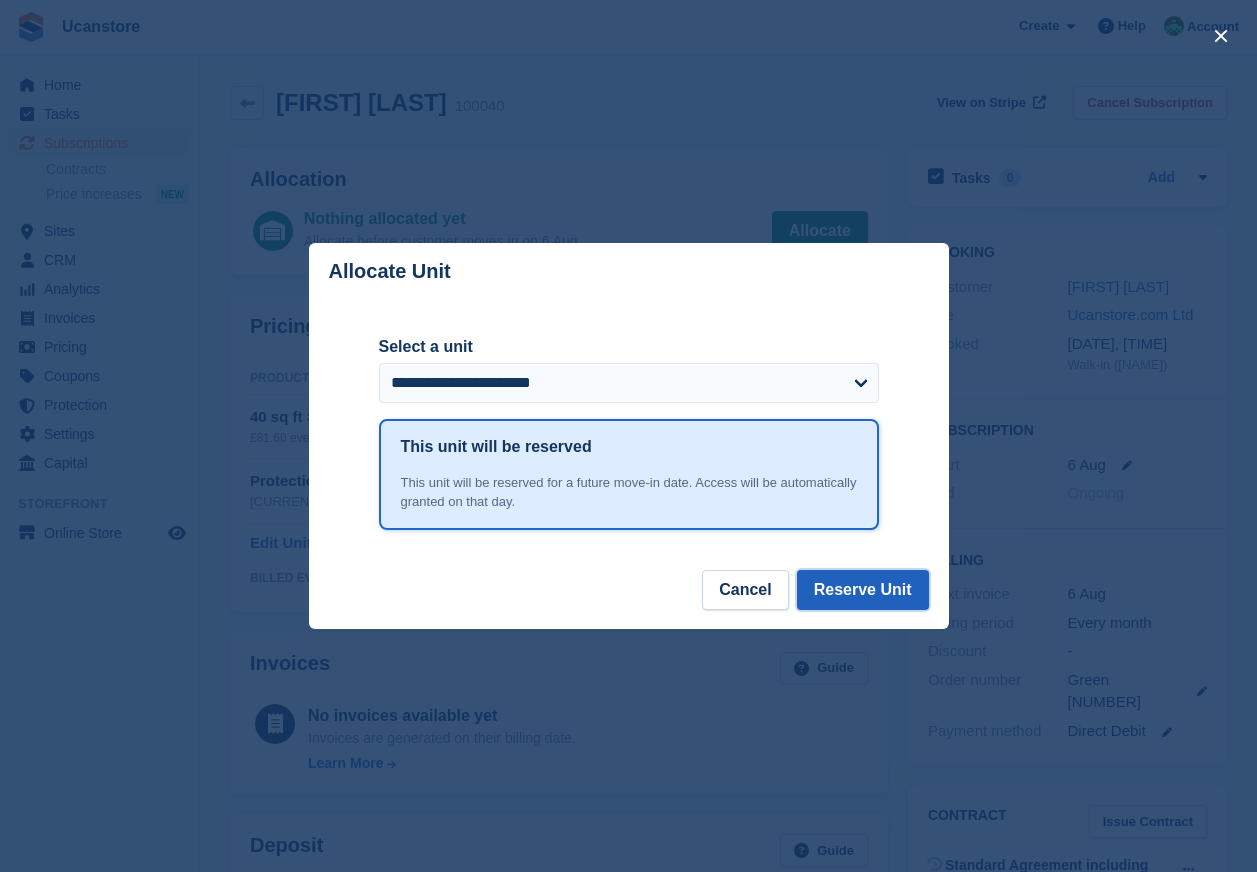 click on "Reserve Unit" at bounding box center [863, 590] 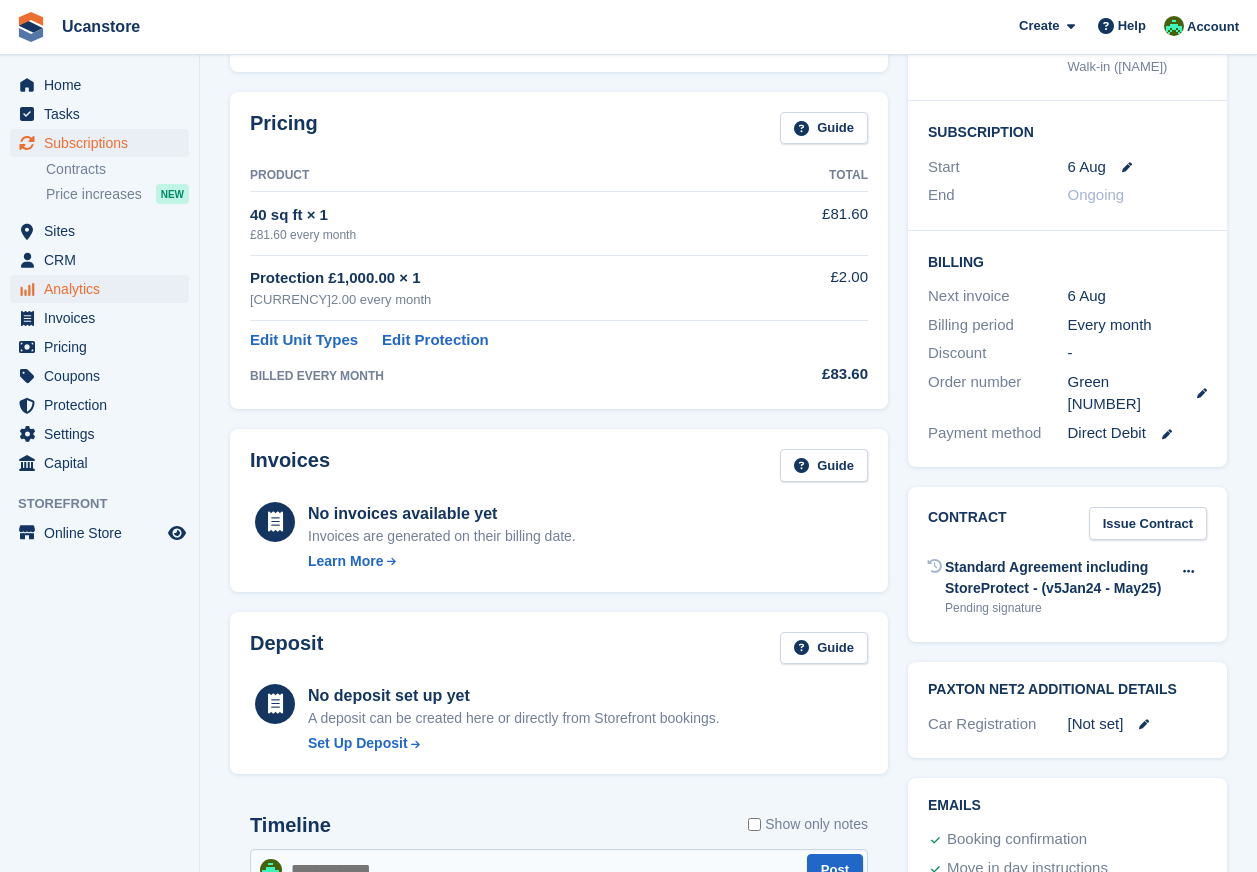 scroll, scrollTop: 102, scrollLeft: 0, axis: vertical 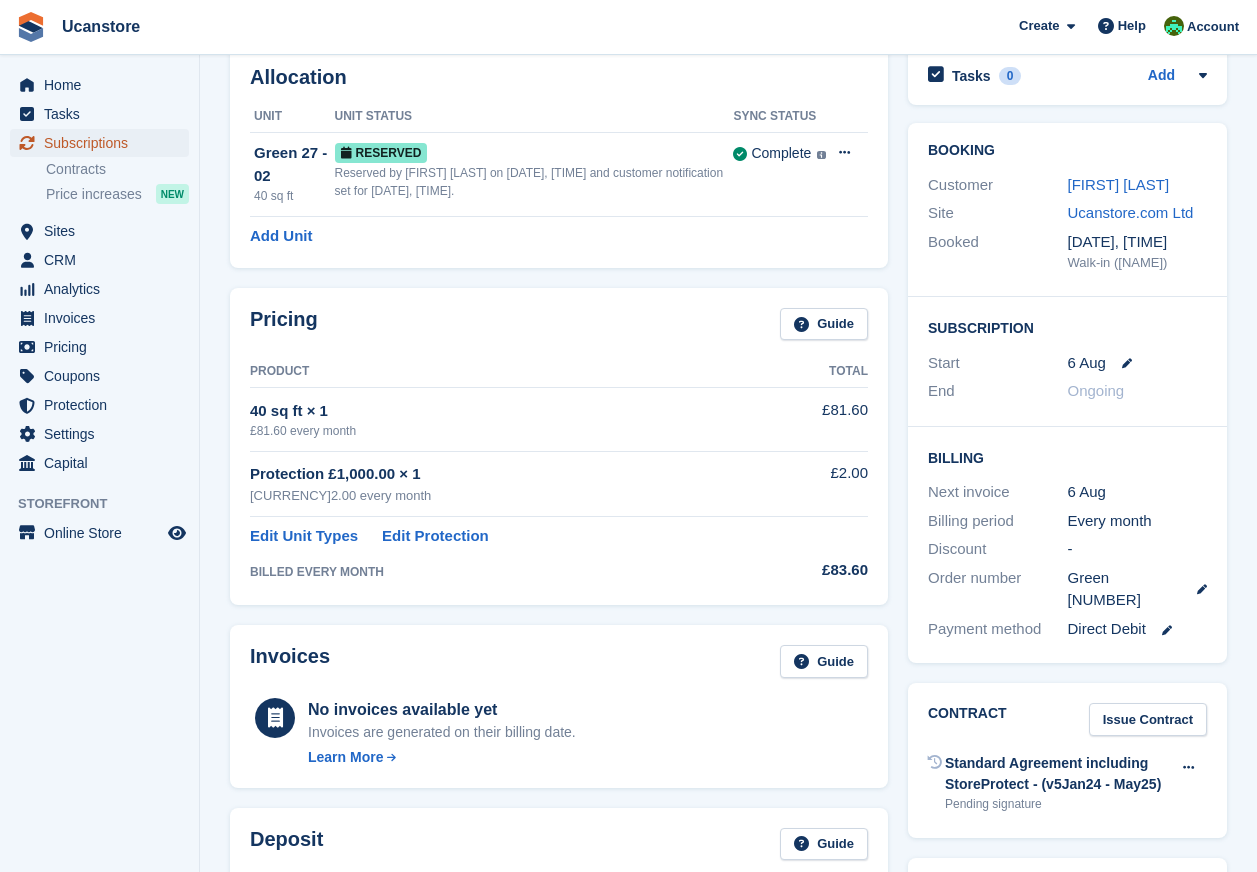 click on "Subscriptions" at bounding box center [104, 143] 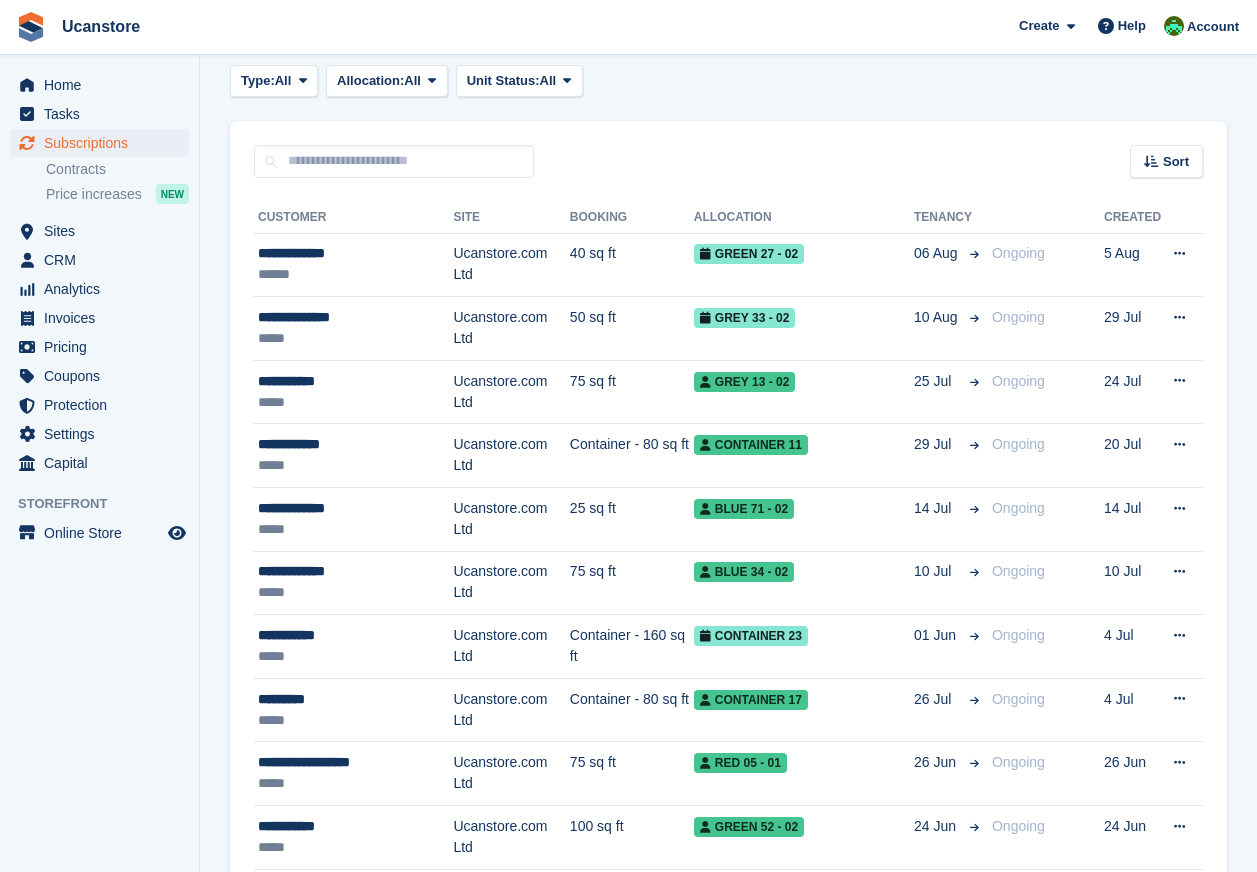 scroll, scrollTop: 0, scrollLeft: 0, axis: both 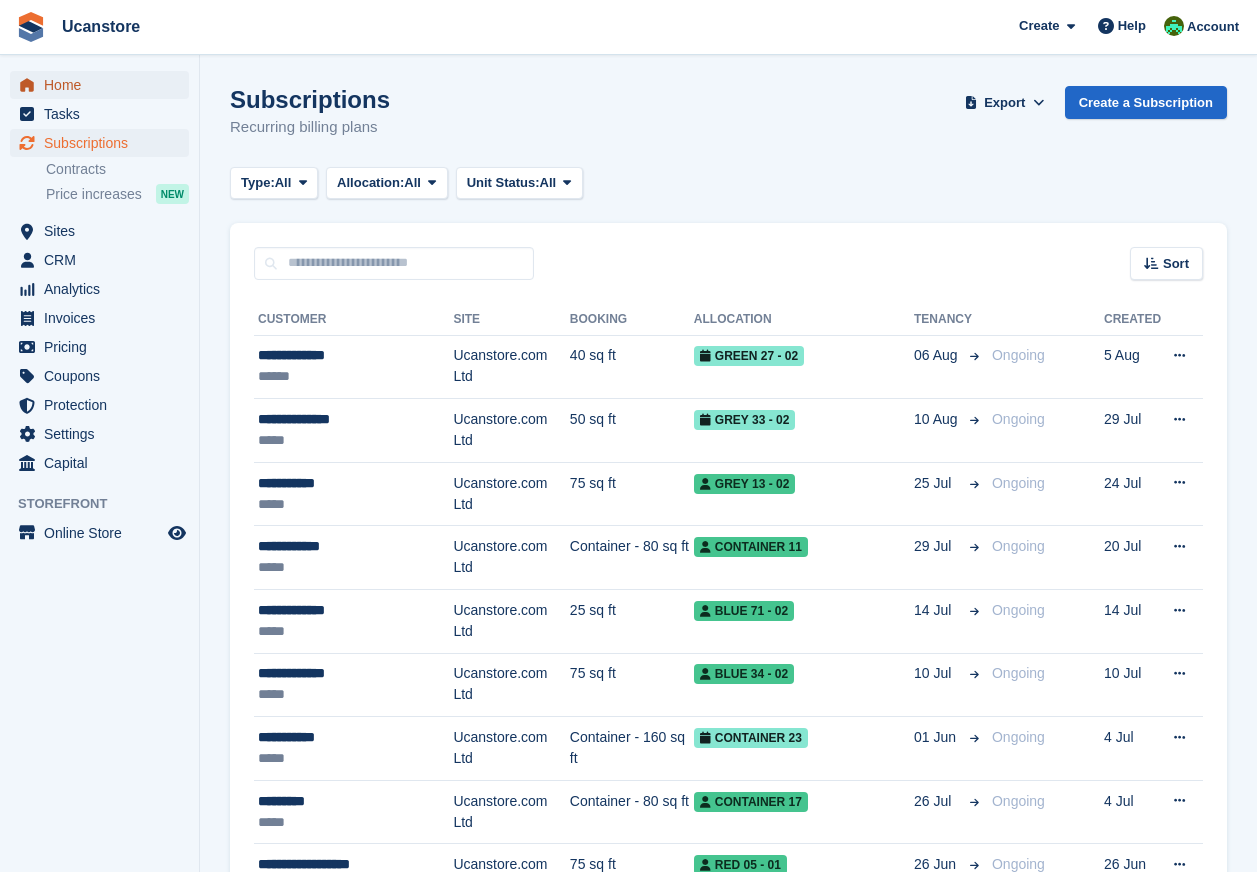 click on "Home" at bounding box center [104, 85] 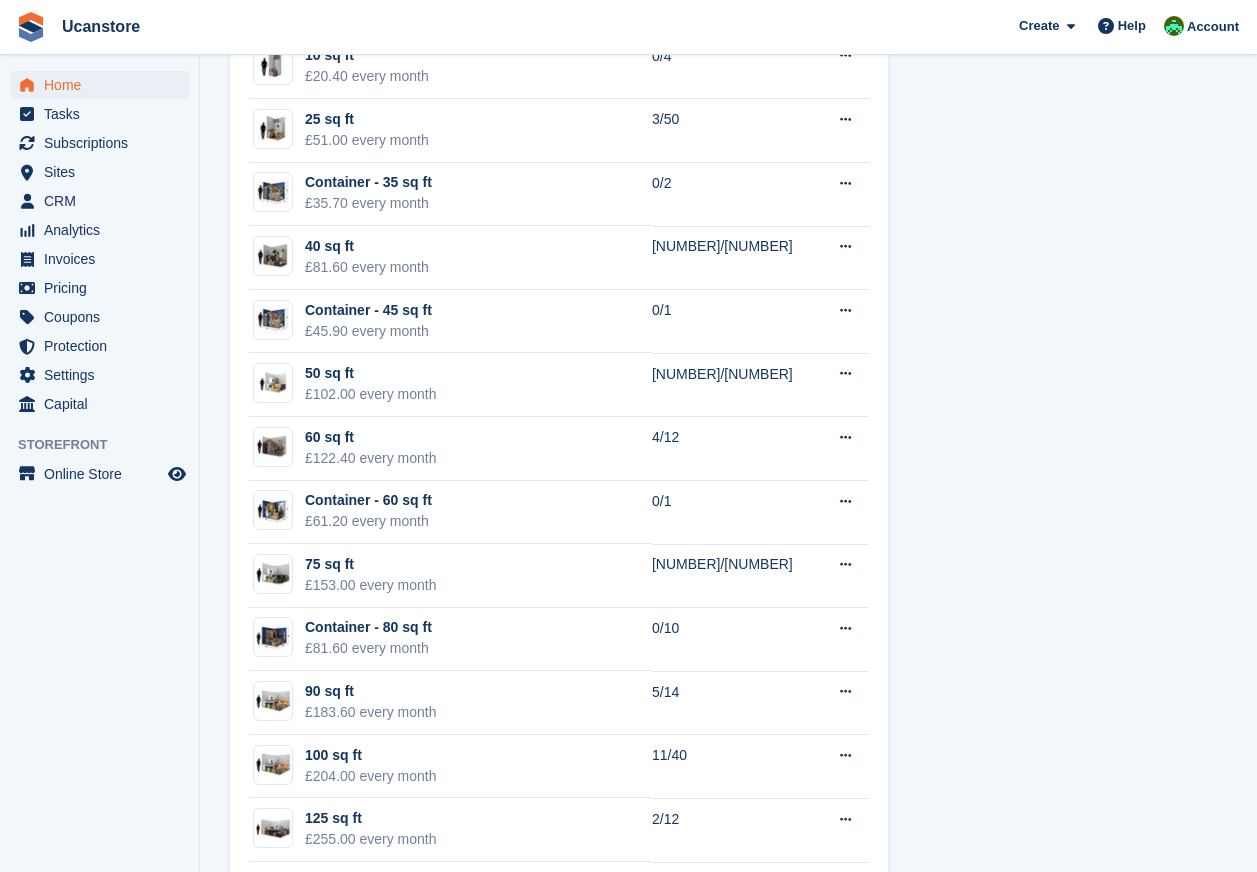 scroll, scrollTop: 1989, scrollLeft: 0, axis: vertical 